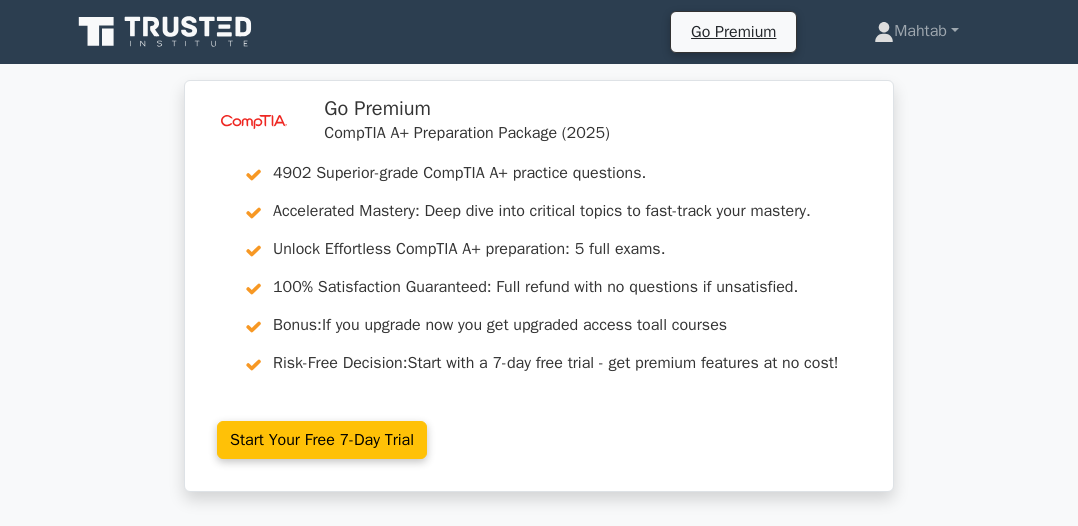 scroll, scrollTop: 0, scrollLeft: 0, axis: both 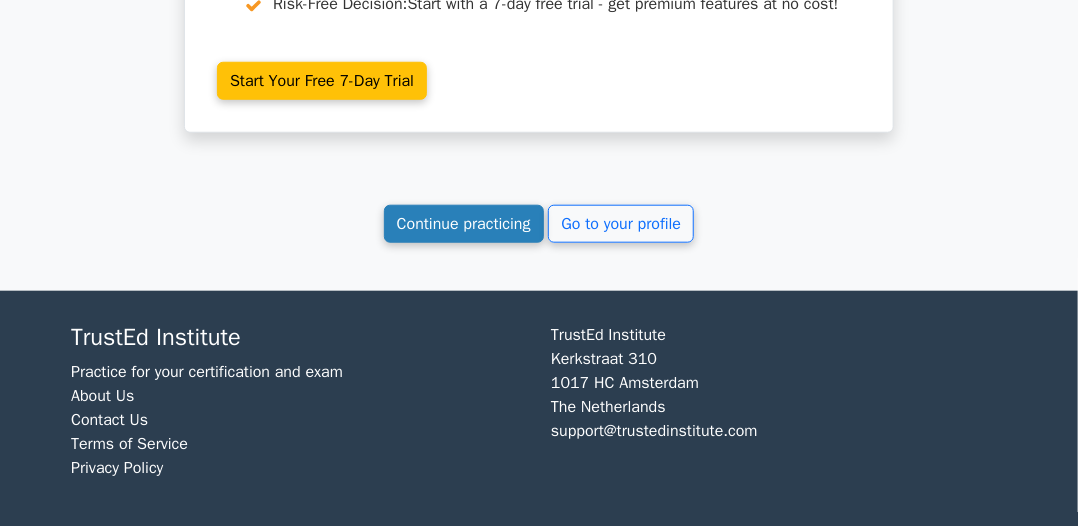 click on "Continue practicing" at bounding box center (464, 224) 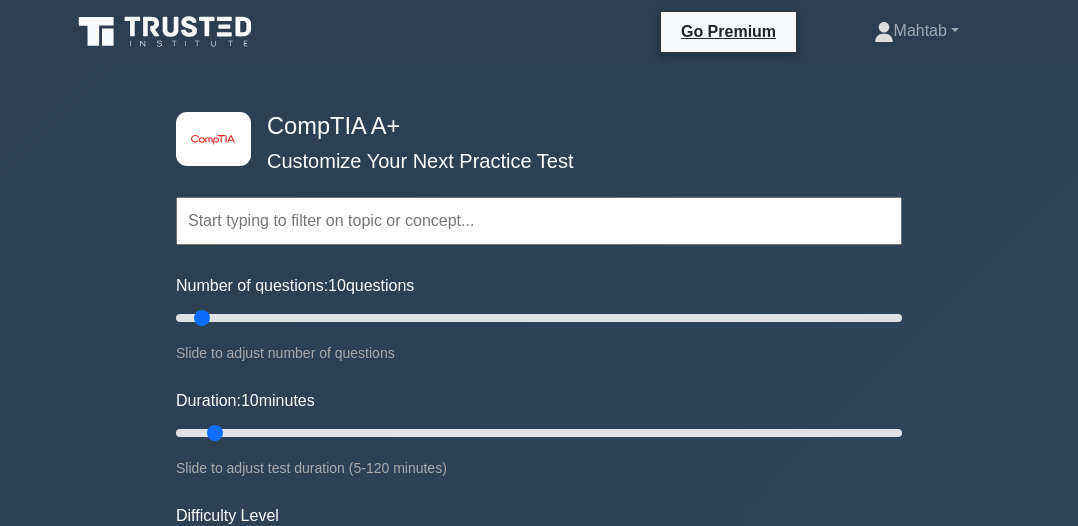 scroll, scrollTop: 0, scrollLeft: 0, axis: both 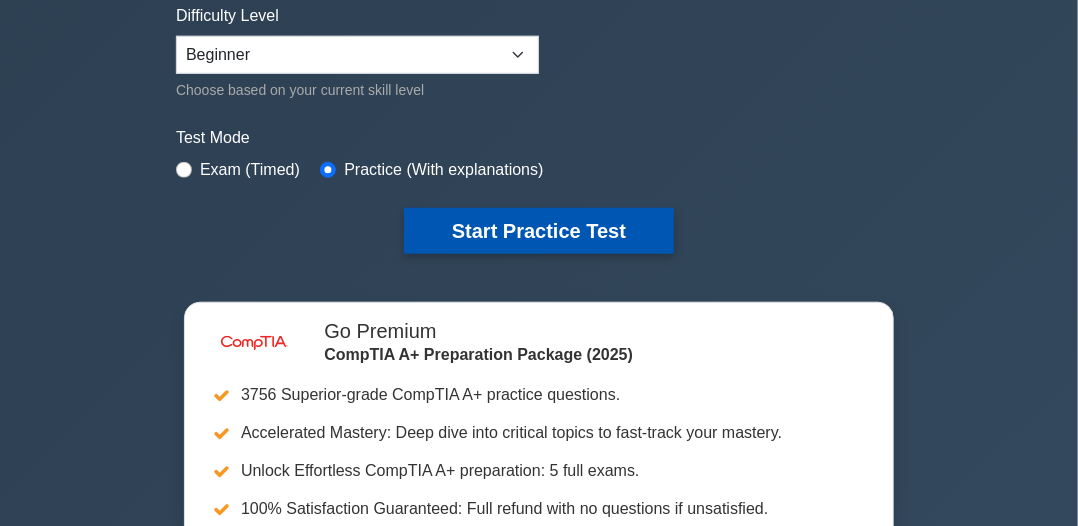 click on "Start Practice Test" at bounding box center (539, 231) 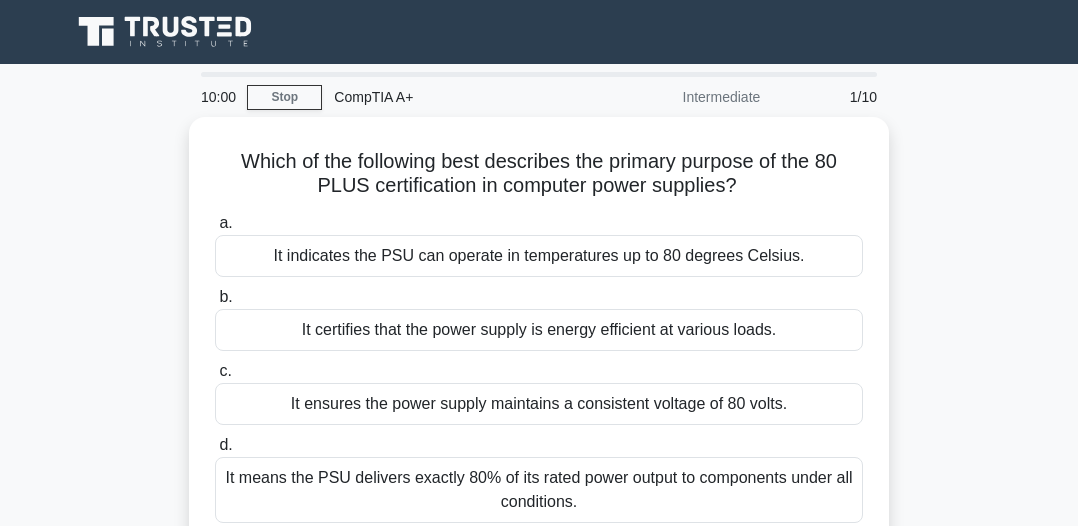 scroll, scrollTop: 0, scrollLeft: 0, axis: both 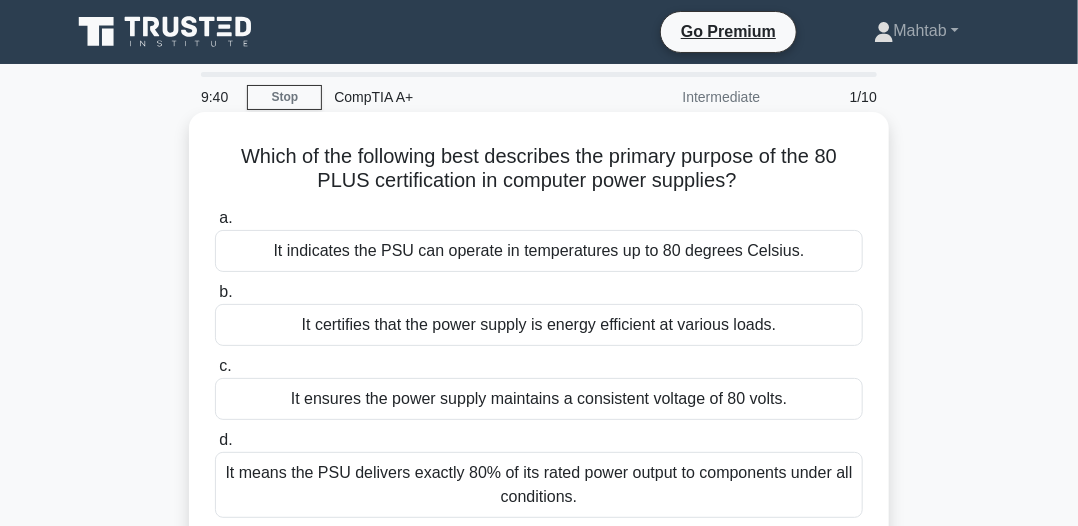 drag, startPoint x: 232, startPoint y: 153, endPoint x: 836, endPoint y: 176, distance: 604.43774 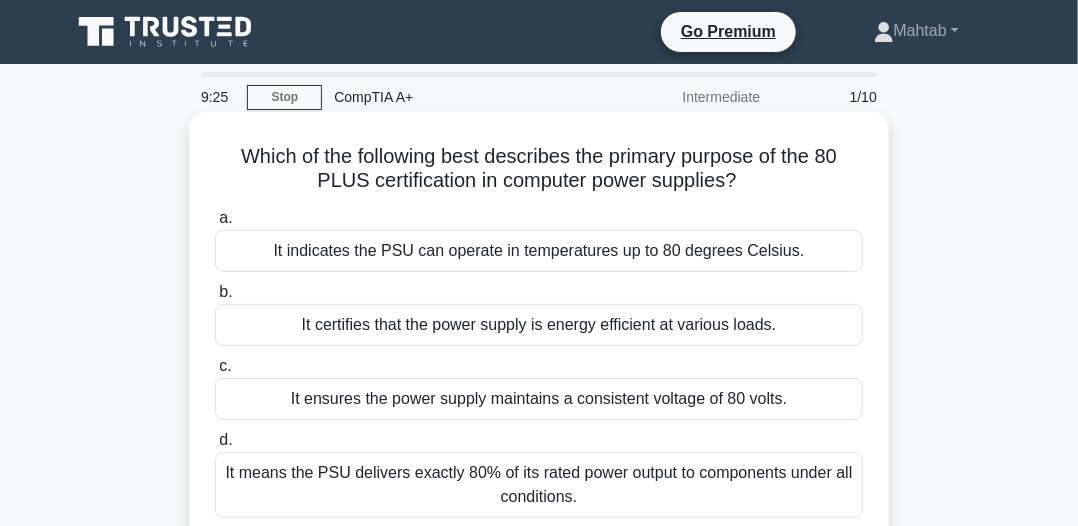 scroll, scrollTop: 100, scrollLeft: 0, axis: vertical 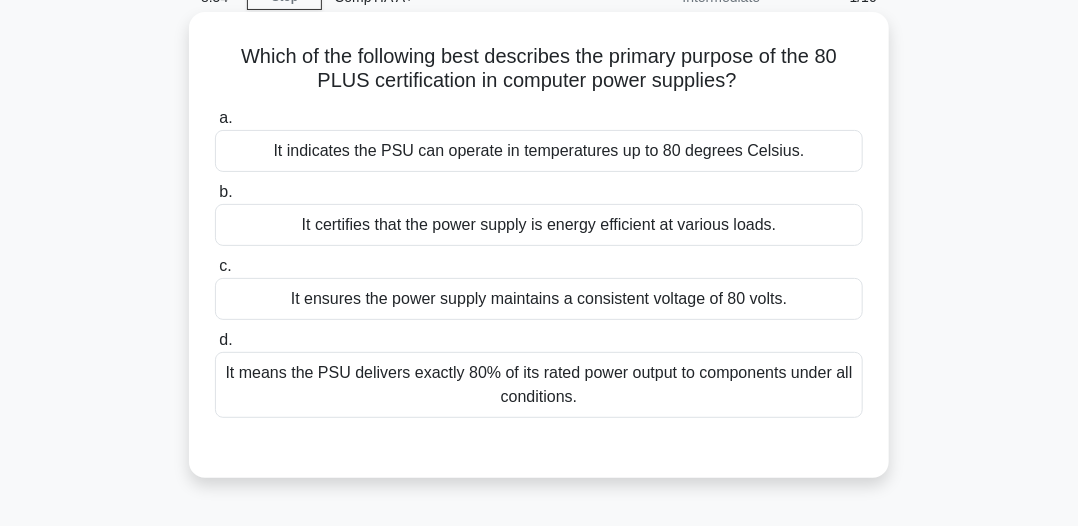 click on "It means the PSU delivers exactly 80% of its rated power output to components under all conditions." at bounding box center [539, 385] 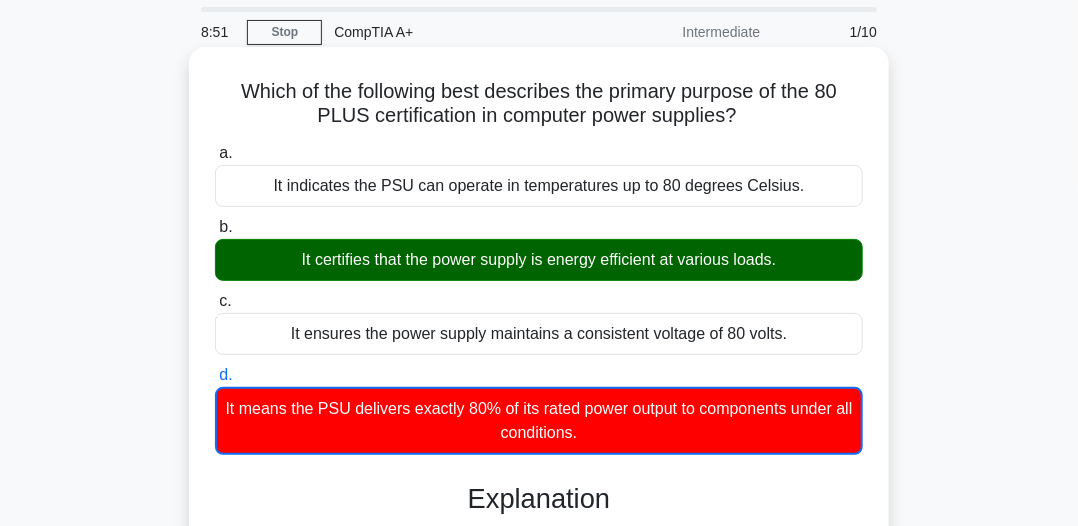 scroll, scrollTop: 100, scrollLeft: 0, axis: vertical 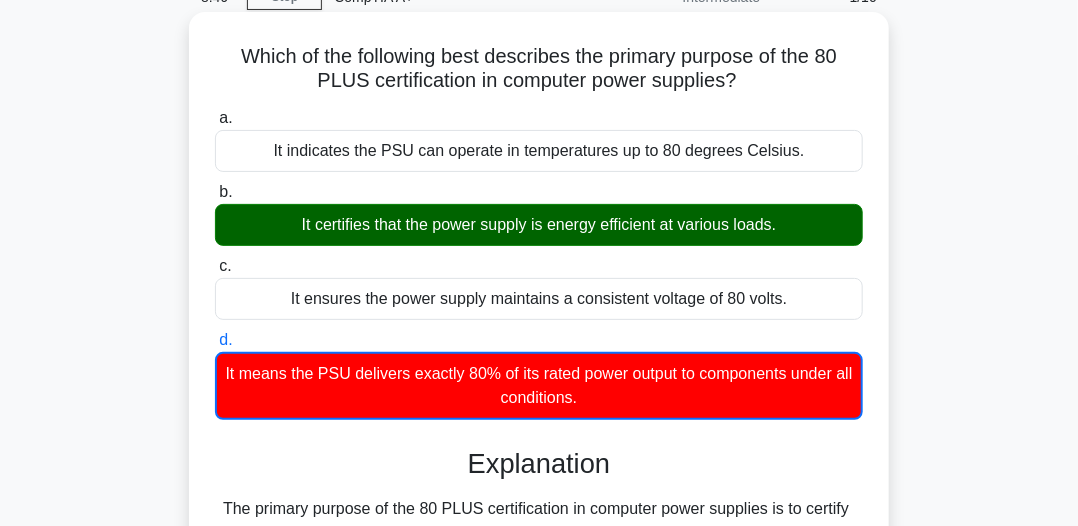 drag, startPoint x: 224, startPoint y: 58, endPoint x: 788, endPoint y: 69, distance: 564.10724 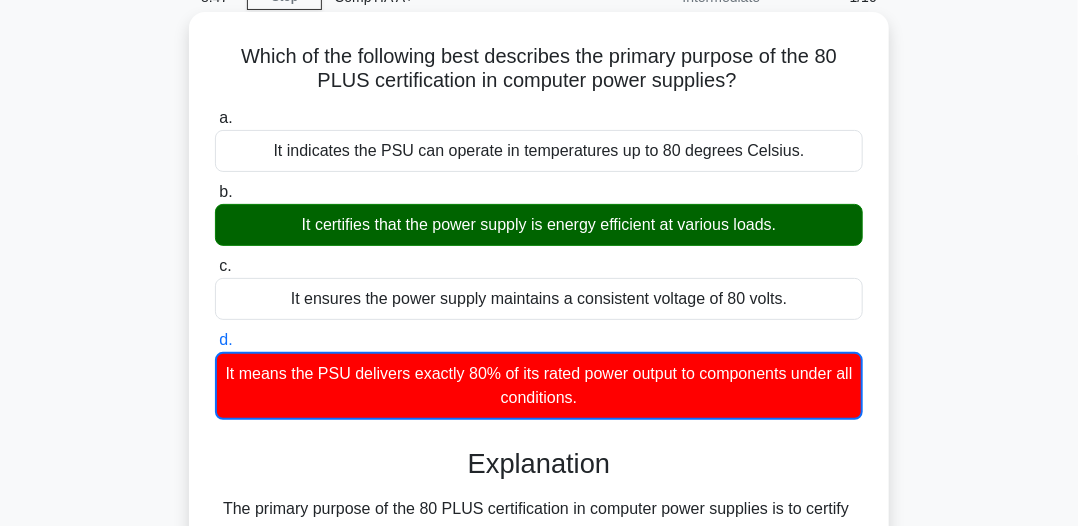 drag, startPoint x: 624, startPoint y: 82, endPoint x: 800, endPoint y: 130, distance: 182.42807 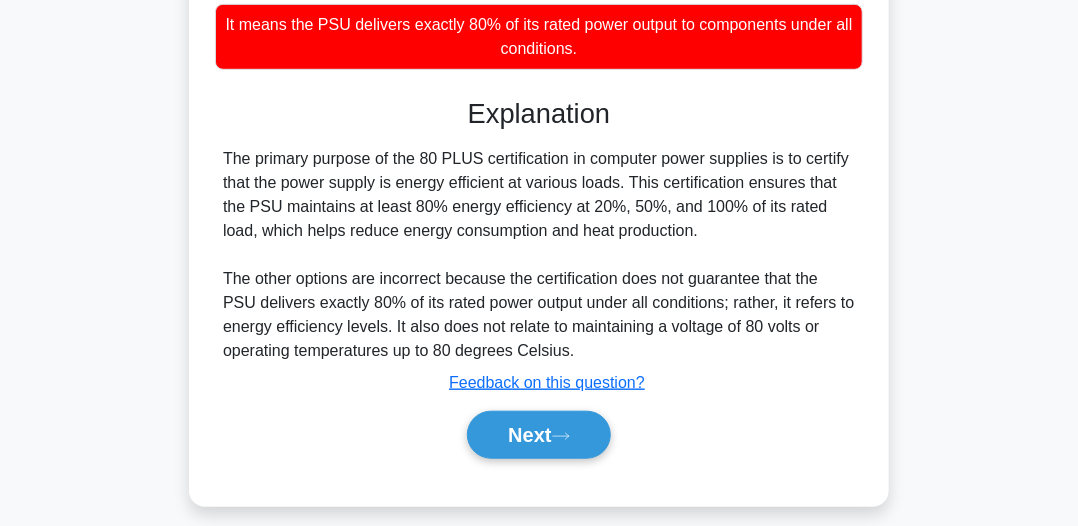 scroll, scrollTop: 454, scrollLeft: 0, axis: vertical 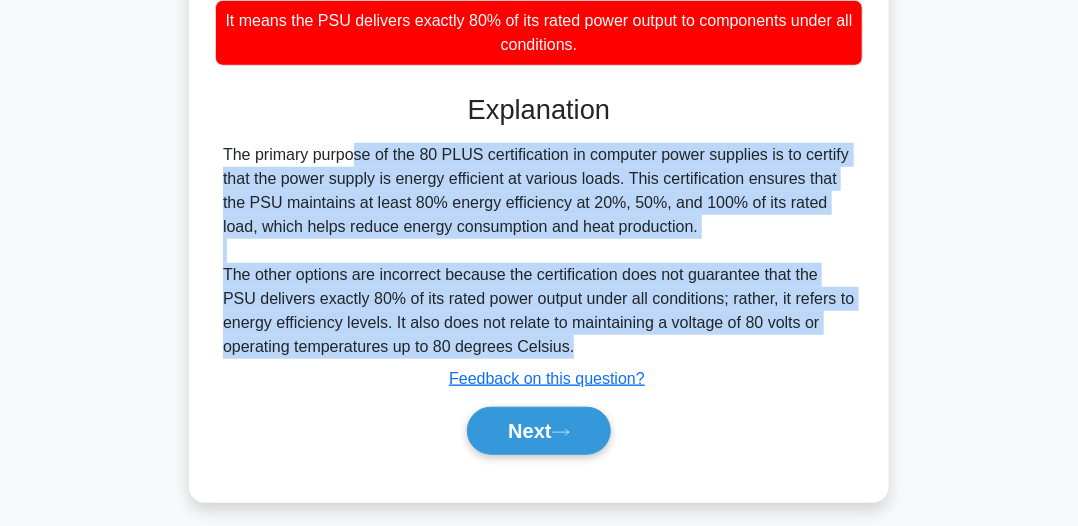 drag, startPoint x: 208, startPoint y: 153, endPoint x: 763, endPoint y: 337, distance: 584.70593 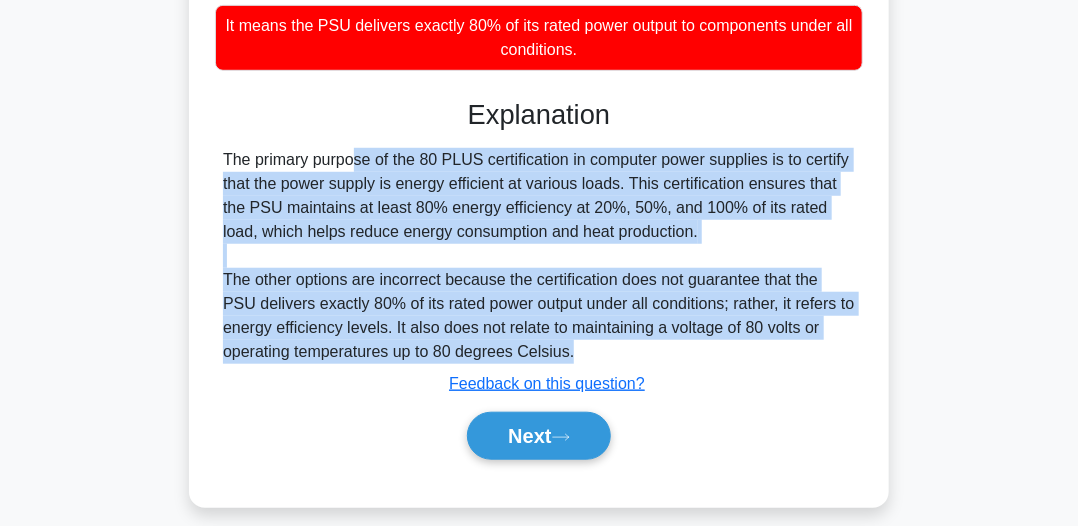 click on "Which of the following best describes the primary purpose of the 80 PLUS certification in computer power supplies?
.spinner_0XTQ{transform-origin:center;animation:spinner_y6GP .75s linear infinite}@keyframes spinner_y6GP{100%{transform:rotate(360deg)}}
a.
It indicates the PSU can operate in temperatures up to 80 degrees Celsius.
b. c. d." at bounding box center [539, 97] 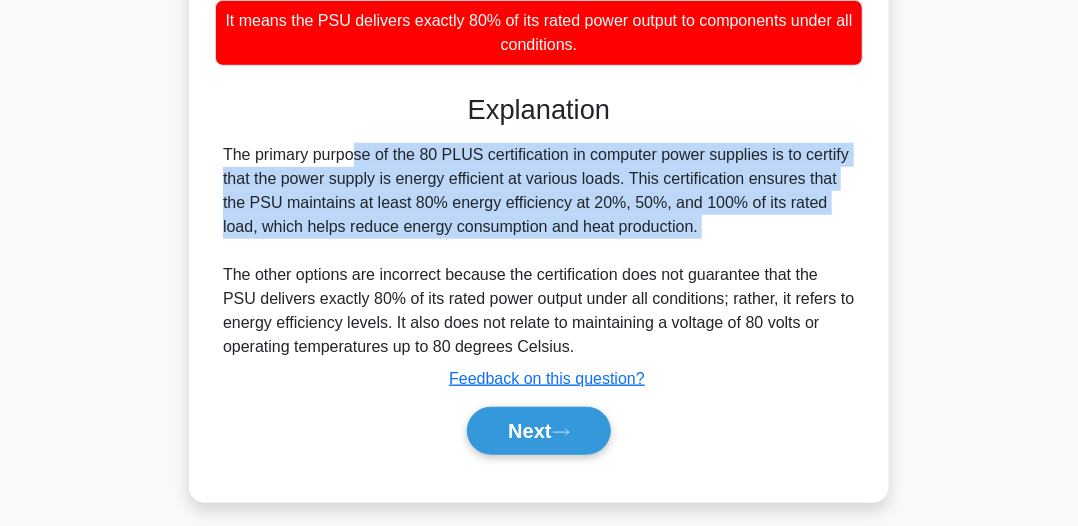 drag, startPoint x: 220, startPoint y: 153, endPoint x: 619, endPoint y: 214, distance: 403.636 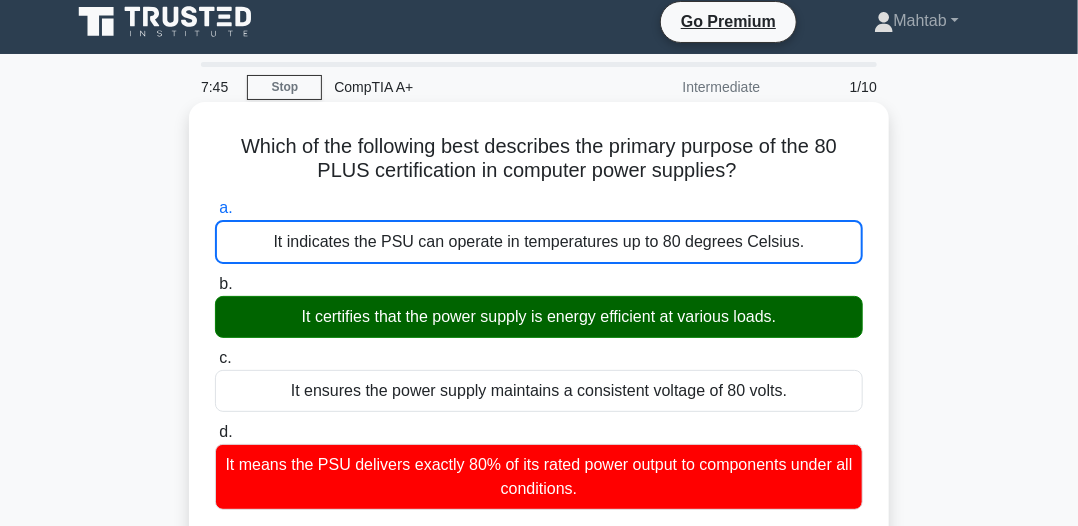 scroll, scrollTop: 0, scrollLeft: 0, axis: both 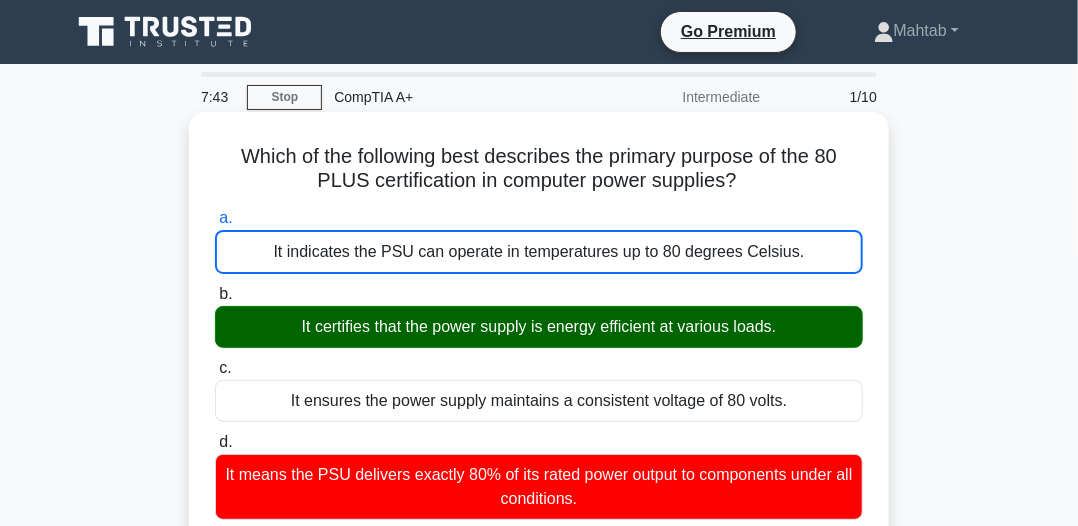 drag, startPoint x: 224, startPoint y: 153, endPoint x: 806, endPoint y: 183, distance: 582.7727 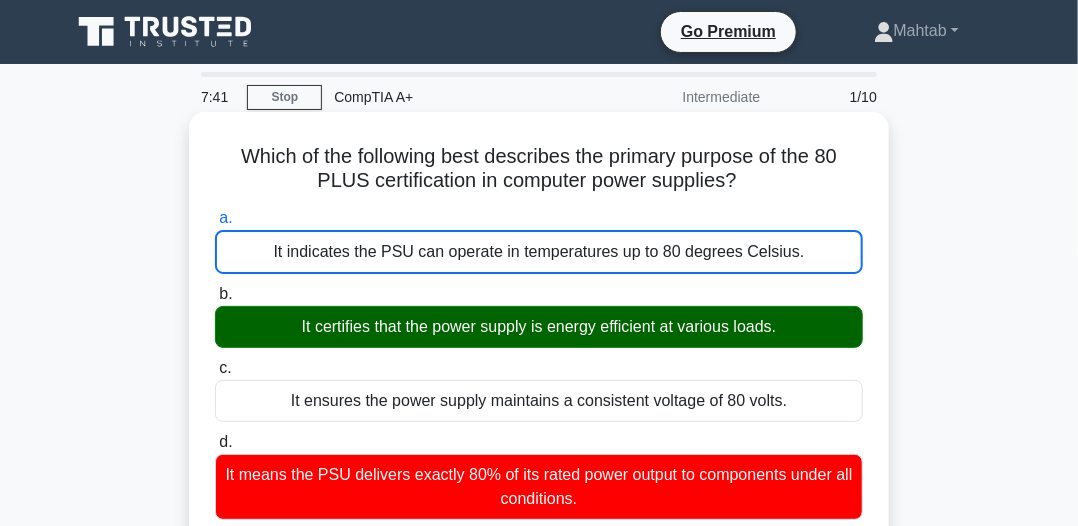 copy on "Which of the following best describes the primary purpose of the 80 PLUS certification in computer power supplies?" 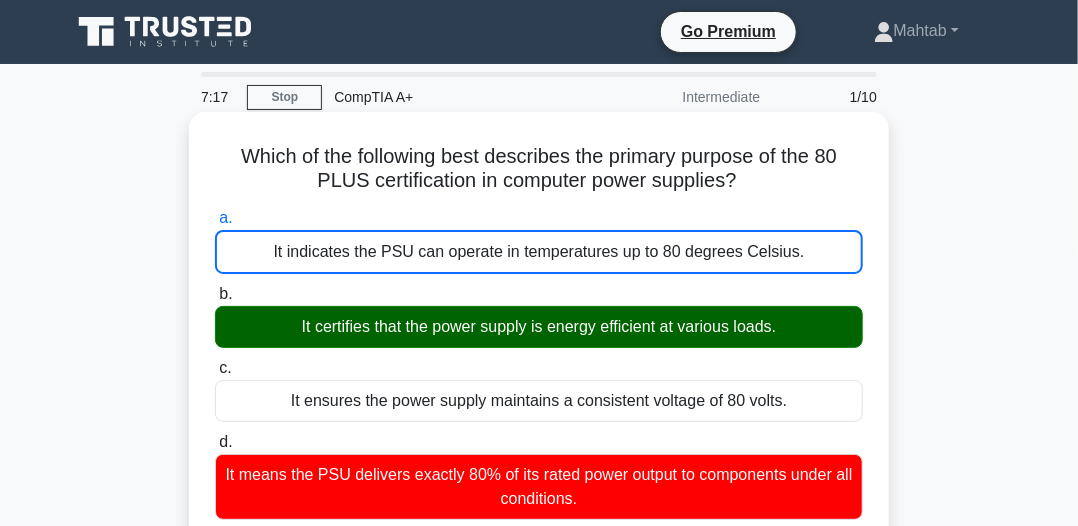 drag, startPoint x: 345, startPoint y: 323, endPoint x: 768, endPoint y: 328, distance: 423.02954 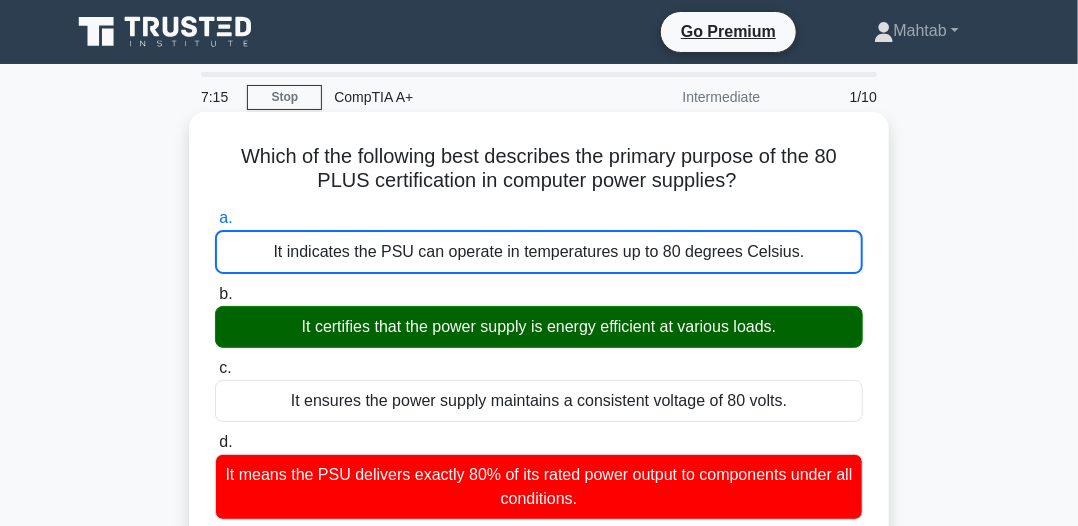 copy on "It certifies that the power supply is energy efficient at various loads." 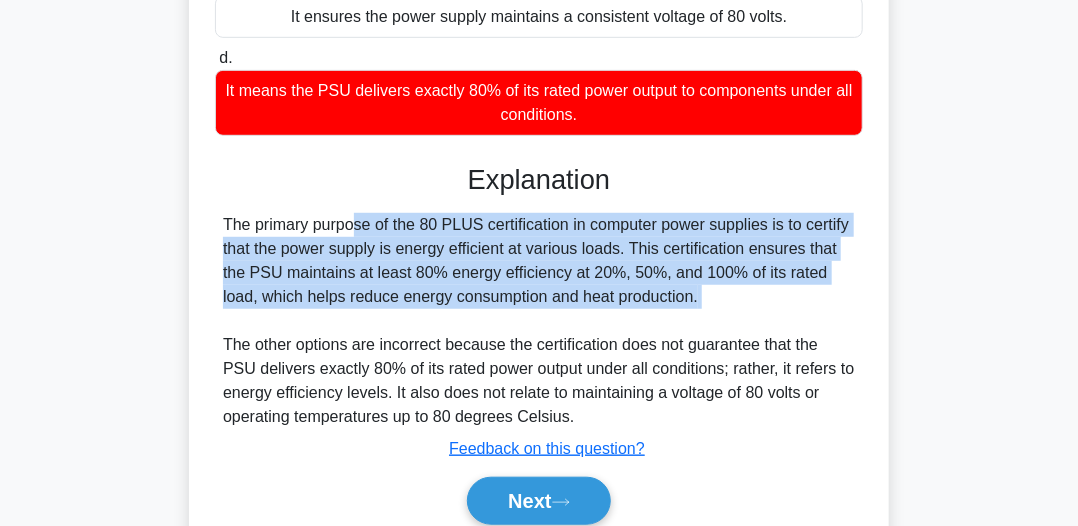 scroll, scrollTop: 400, scrollLeft: 0, axis: vertical 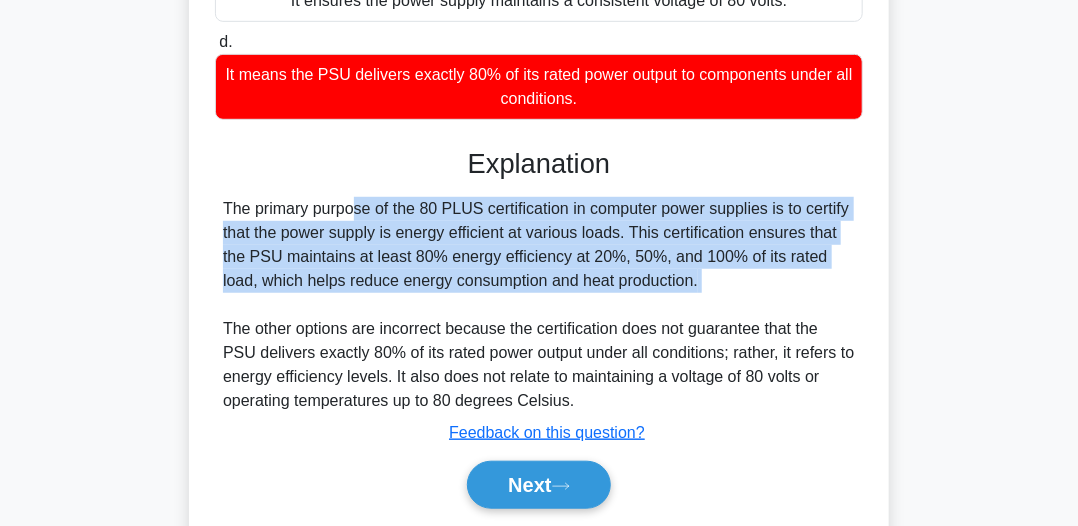 drag, startPoint x: 220, startPoint y: 201, endPoint x: 637, endPoint y: 240, distance: 418.81976 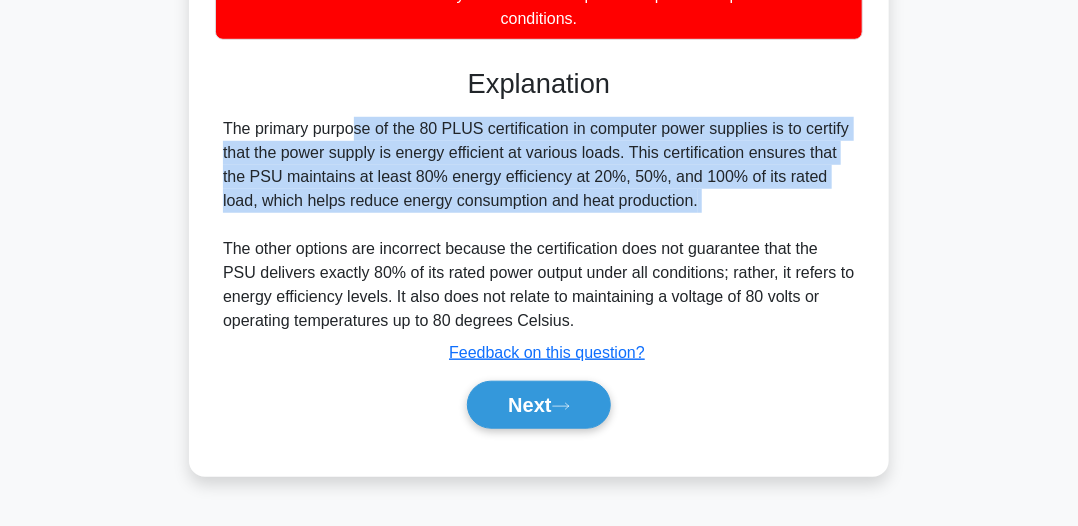 scroll, scrollTop: 554, scrollLeft: 0, axis: vertical 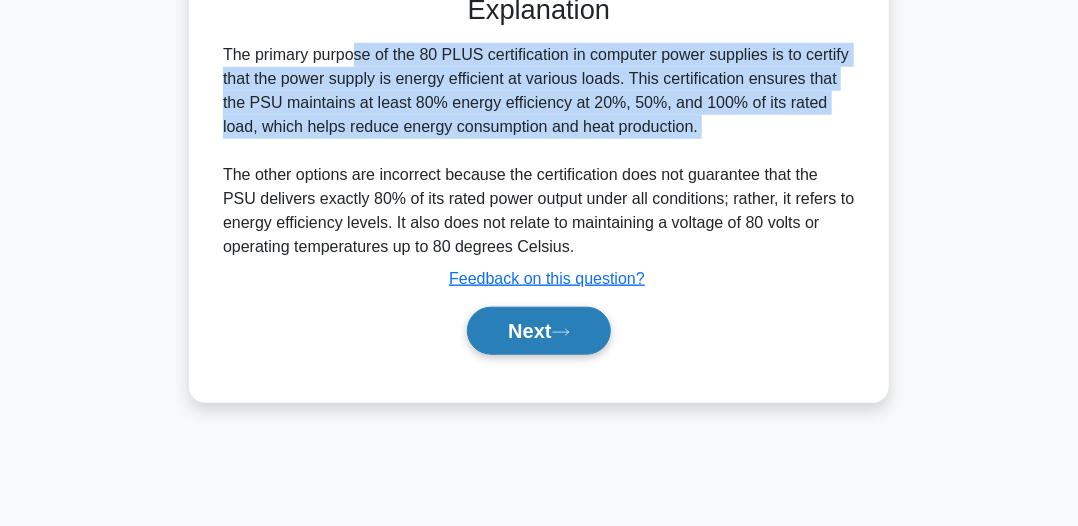 click on "Next" at bounding box center [538, 331] 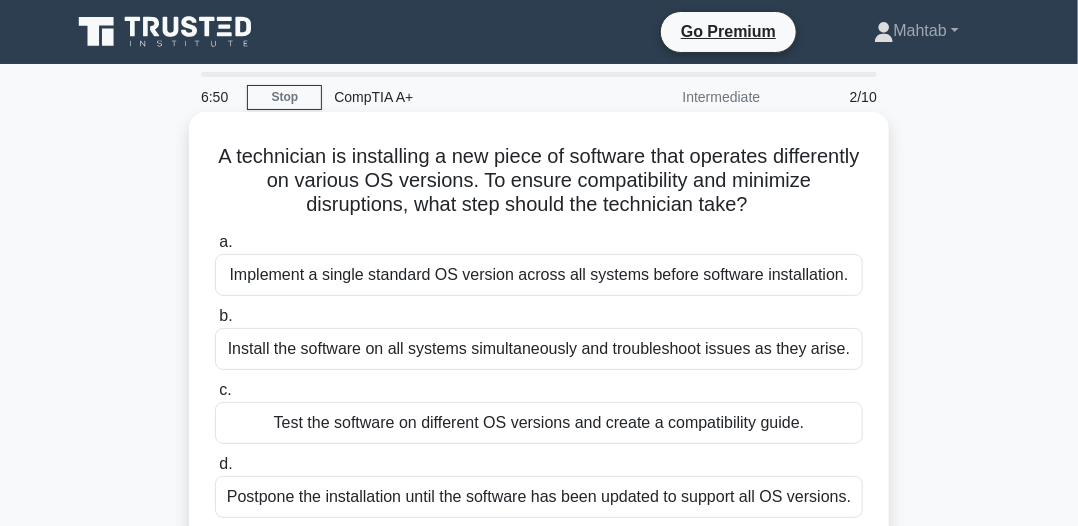 scroll, scrollTop: 100, scrollLeft: 0, axis: vertical 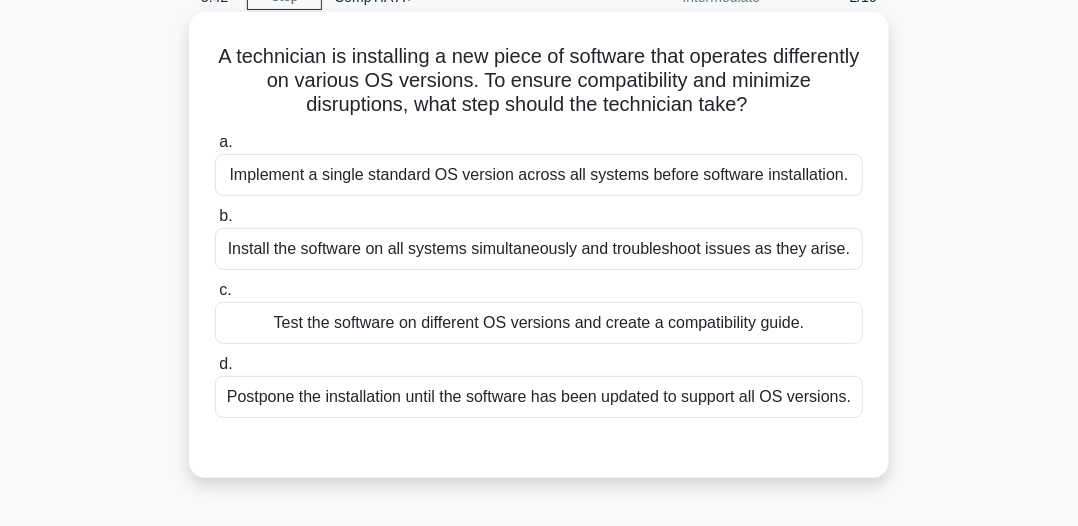 click on "Test the software on different OS versions and create a compatibility guide." at bounding box center (539, 323) 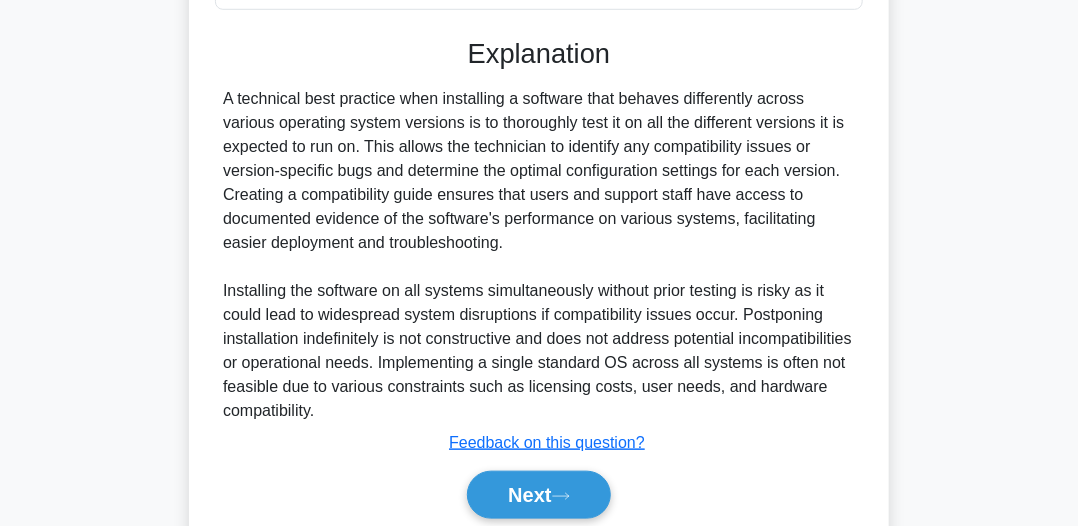 scroll, scrollTop: 584, scrollLeft: 0, axis: vertical 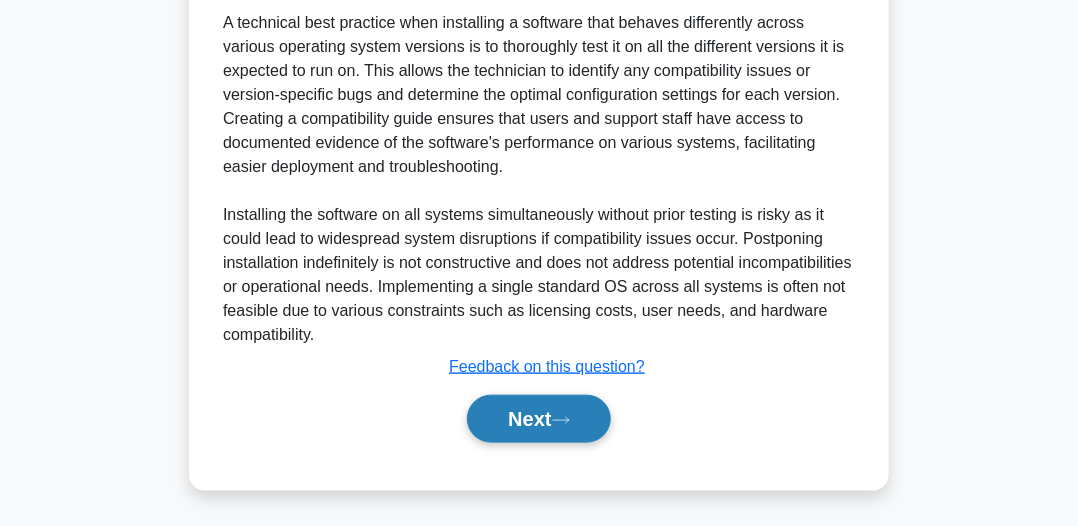 click on "Next" at bounding box center [538, 419] 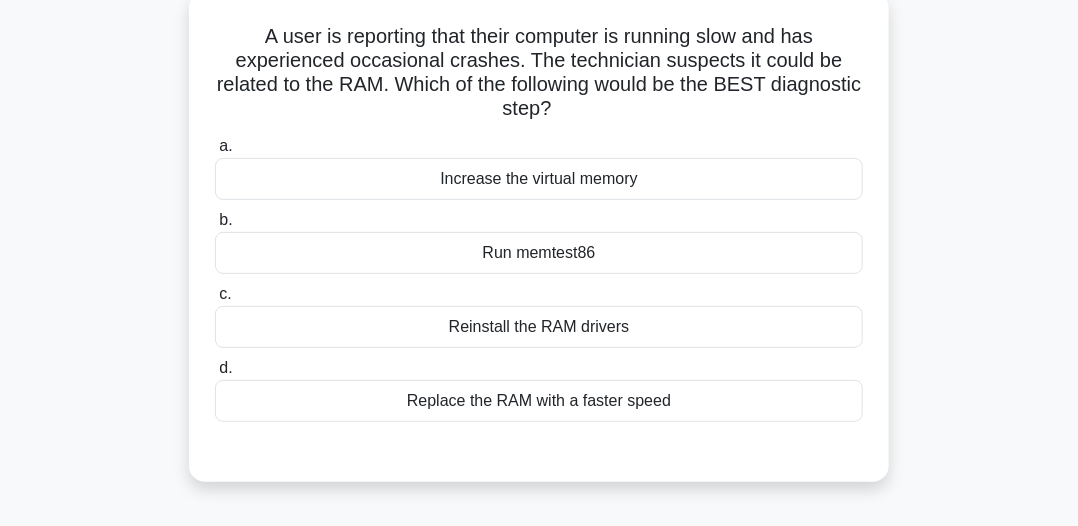 scroll, scrollTop: 154, scrollLeft: 0, axis: vertical 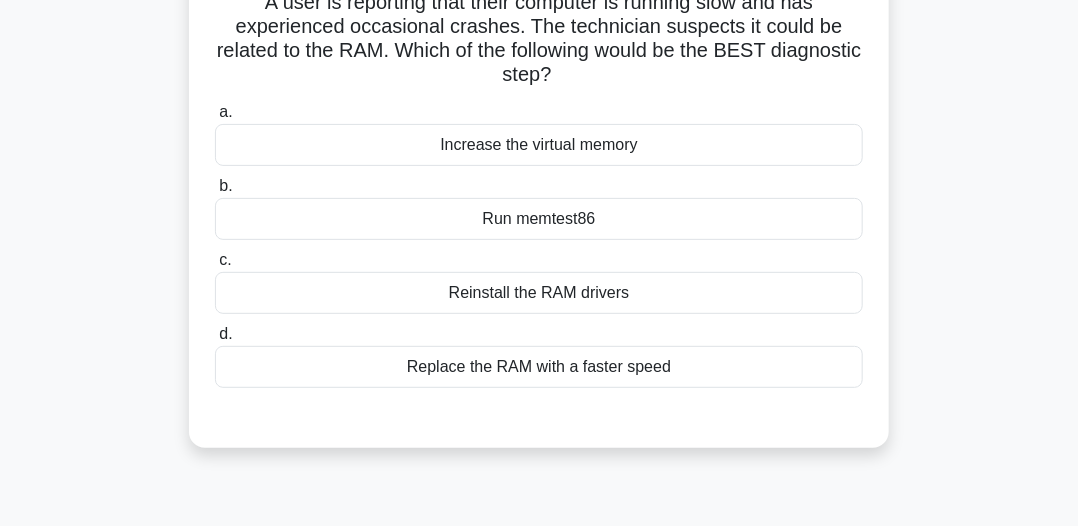 click on "Run memtest86" at bounding box center (539, 219) 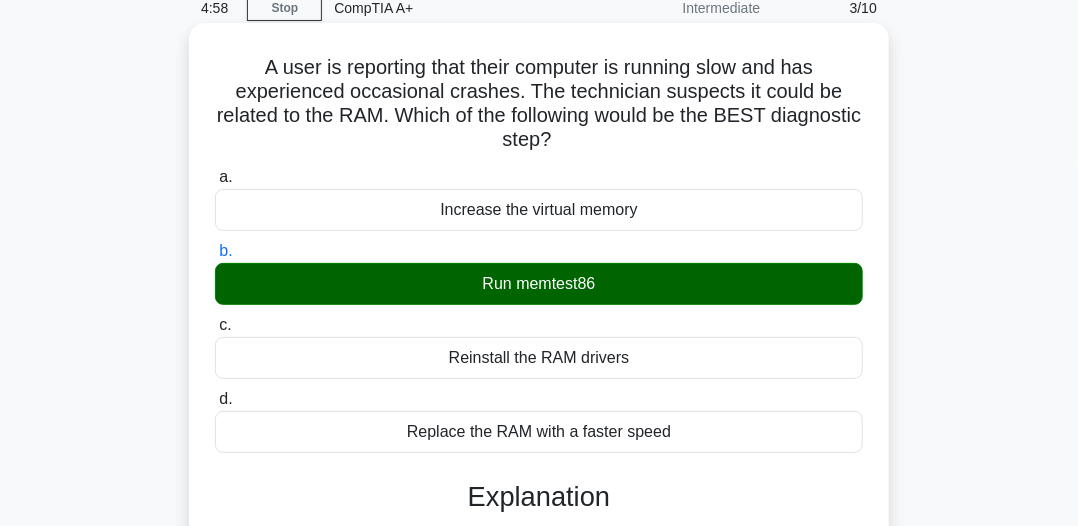 scroll, scrollTop: 54, scrollLeft: 0, axis: vertical 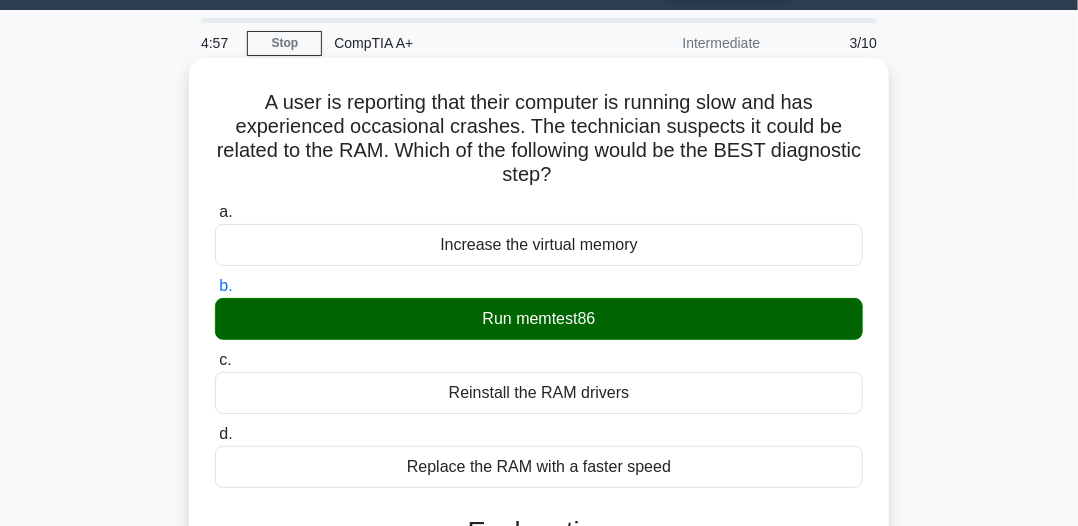 drag, startPoint x: 316, startPoint y: 117, endPoint x: 612, endPoint y: 181, distance: 302.8399 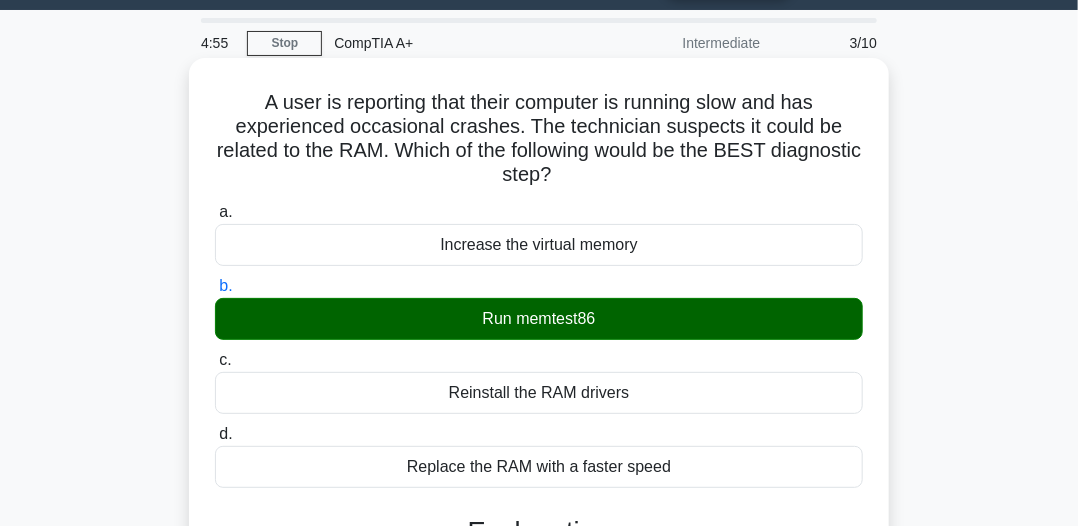 copy on "A user is reporting that their computer is running slow and has experienced occasional crashes. The technician suspects it could be related to the RAM. Which of the following would be the BEST diagnostic step?" 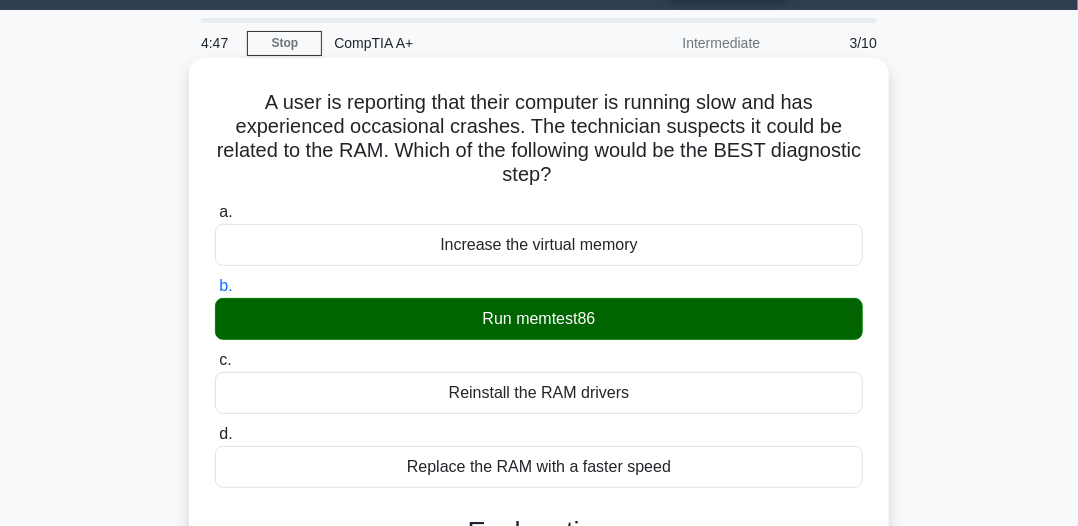 drag, startPoint x: 477, startPoint y: 315, endPoint x: 576, endPoint y: 315, distance: 99 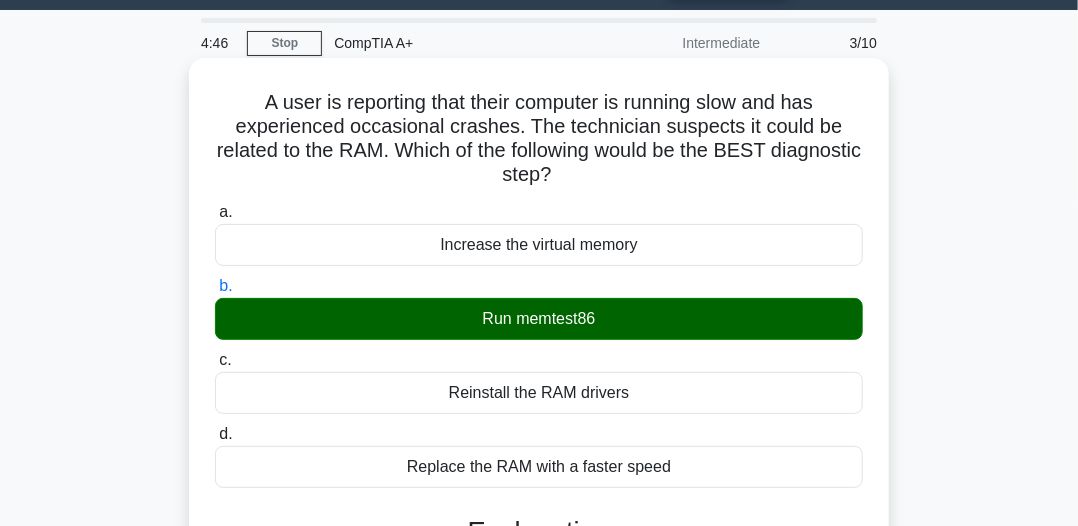copy on "Run memtest86" 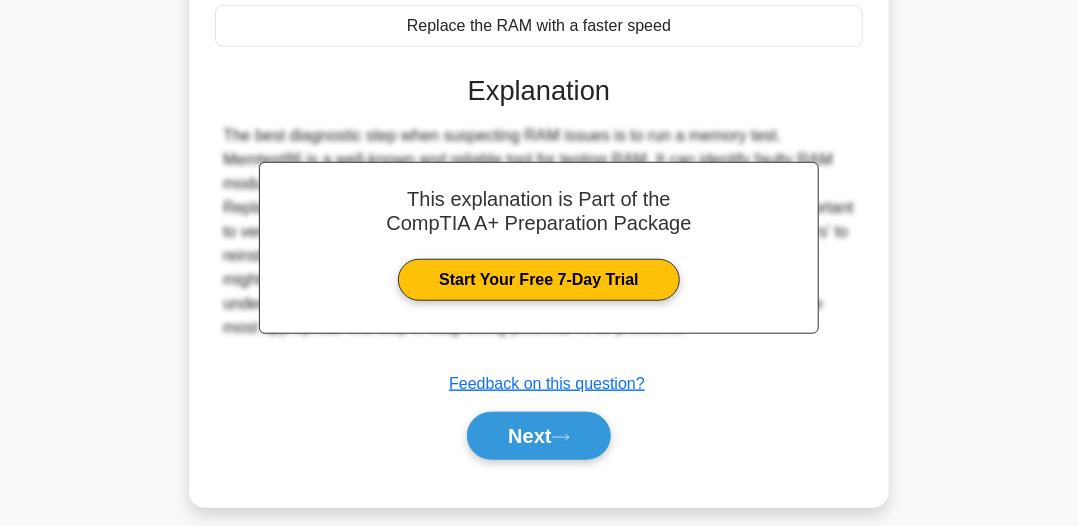 scroll, scrollTop: 554, scrollLeft: 0, axis: vertical 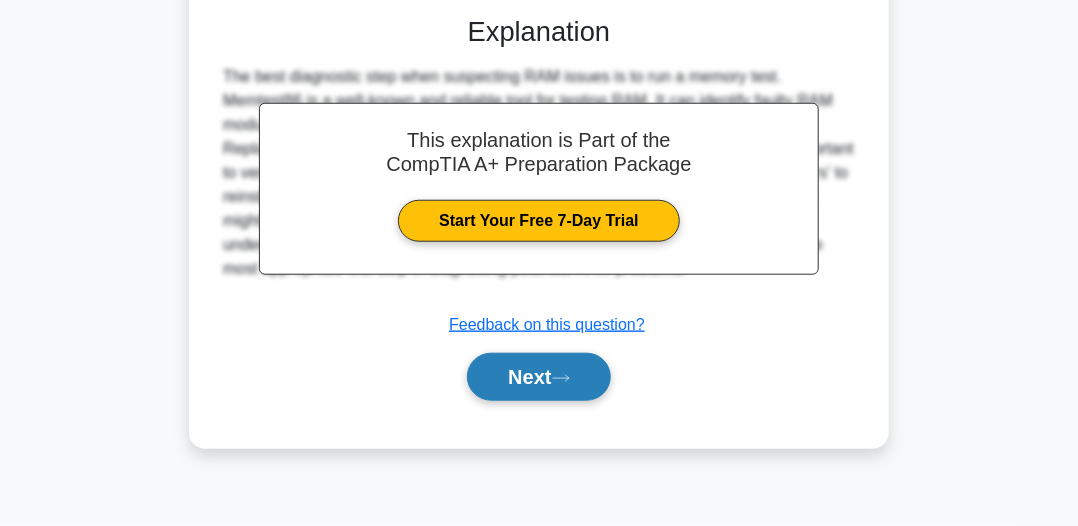 click on "Next" at bounding box center (538, 377) 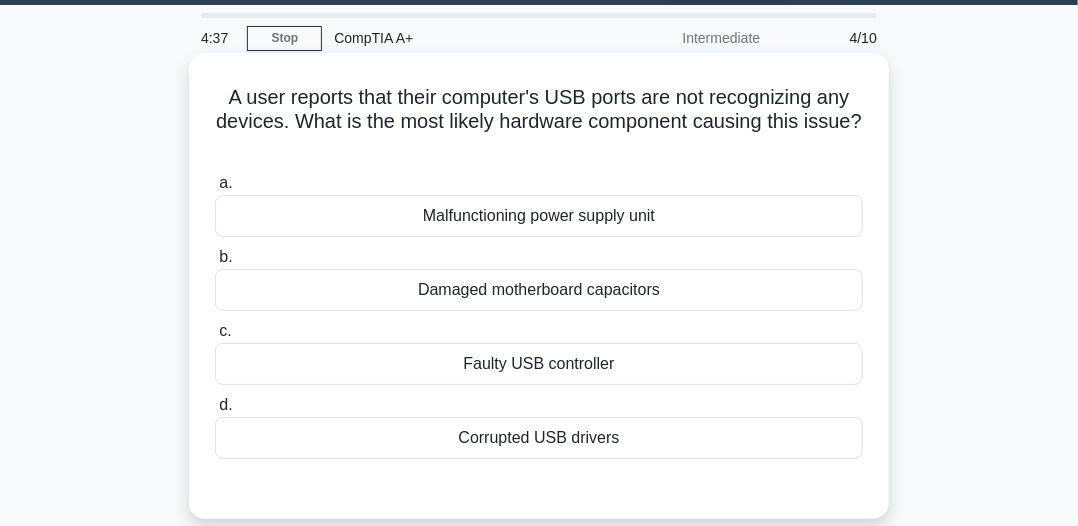 scroll, scrollTop: 54, scrollLeft: 0, axis: vertical 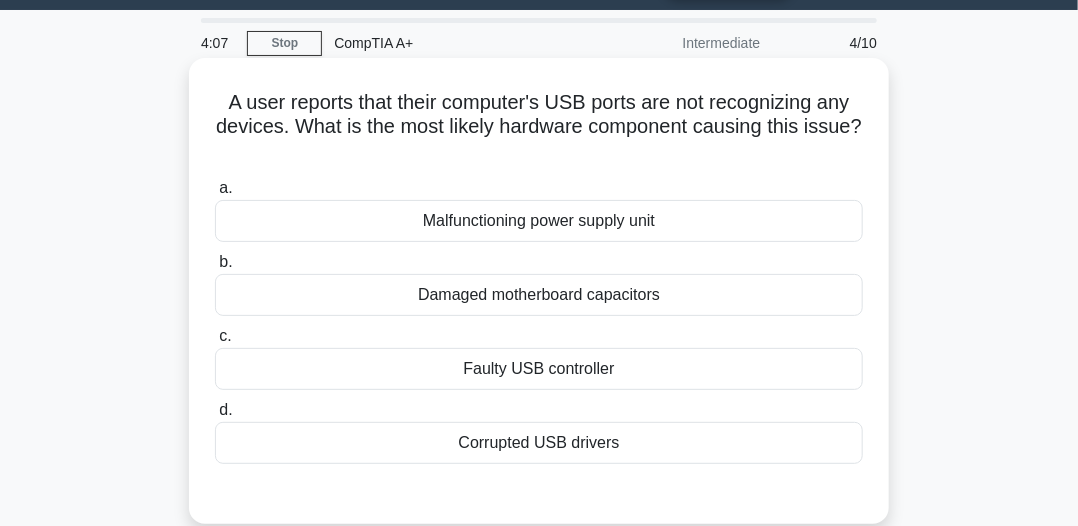 click on "Corrupted USB drivers" at bounding box center [539, 443] 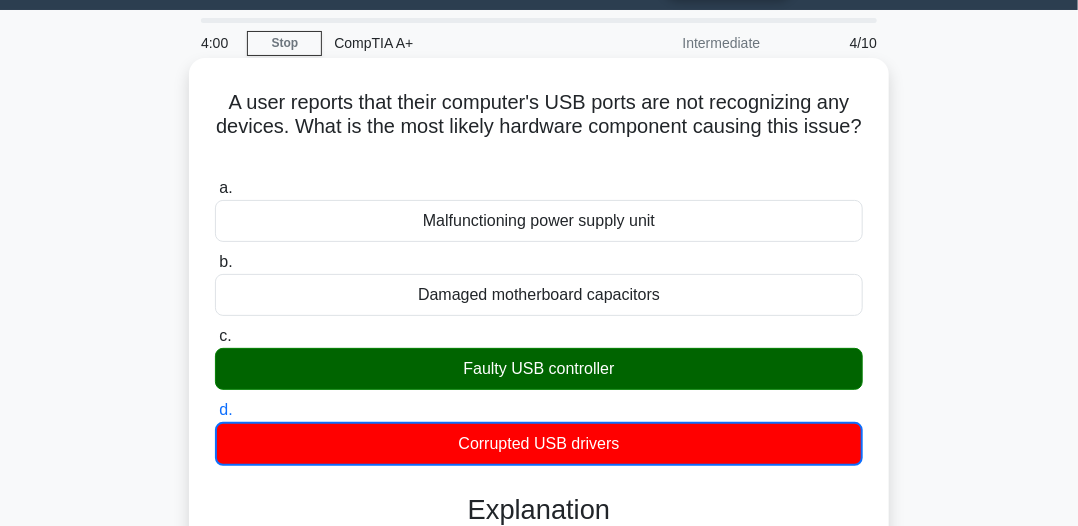 drag, startPoint x: 213, startPoint y: 103, endPoint x: 623, endPoint y: 152, distance: 412.91766 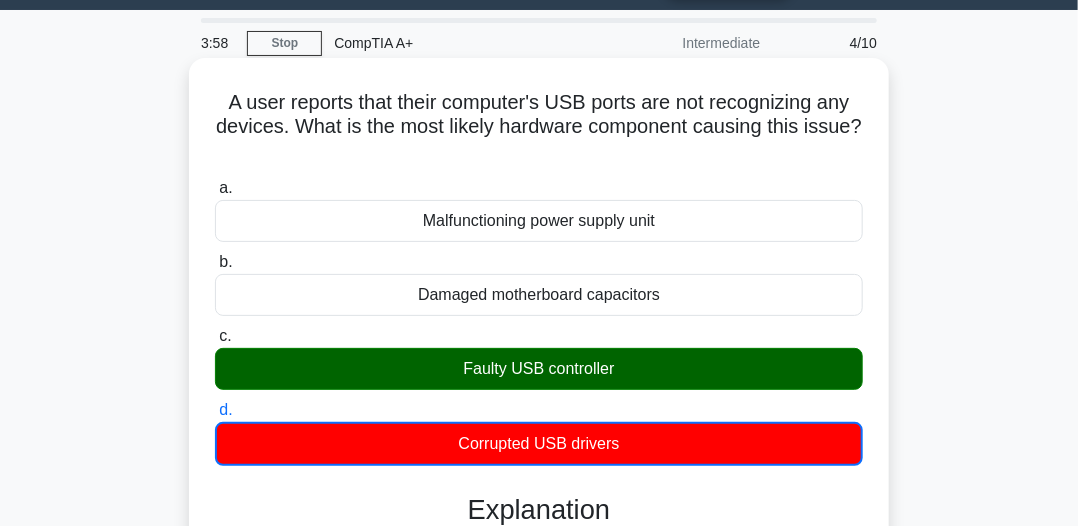 copy on "A user reports that their computer's USB ports are not recognizing any devices. What is the most likely hardware component causing this issue?" 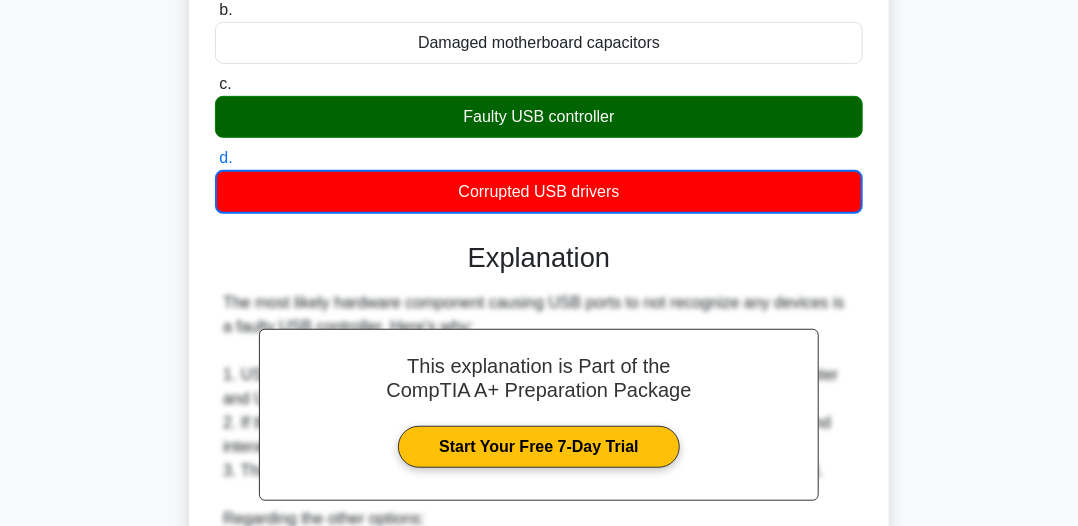 scroll, scrollTop: 54, scrollLeft: 0, axis: vertical 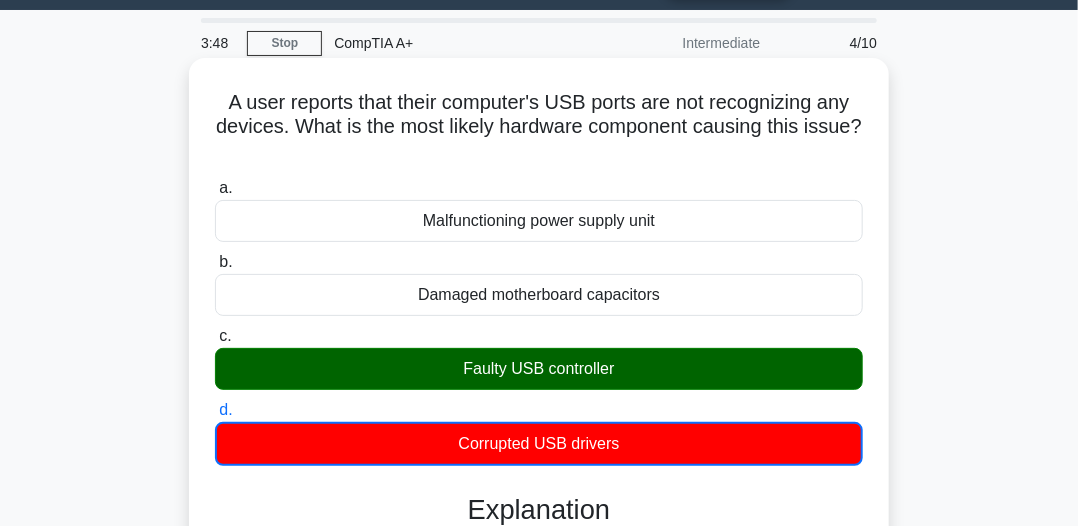 drag, startPoint x: 461, startPoint y: 365, endPoint x: 618, endPoint y: 380, distance: 157.71494 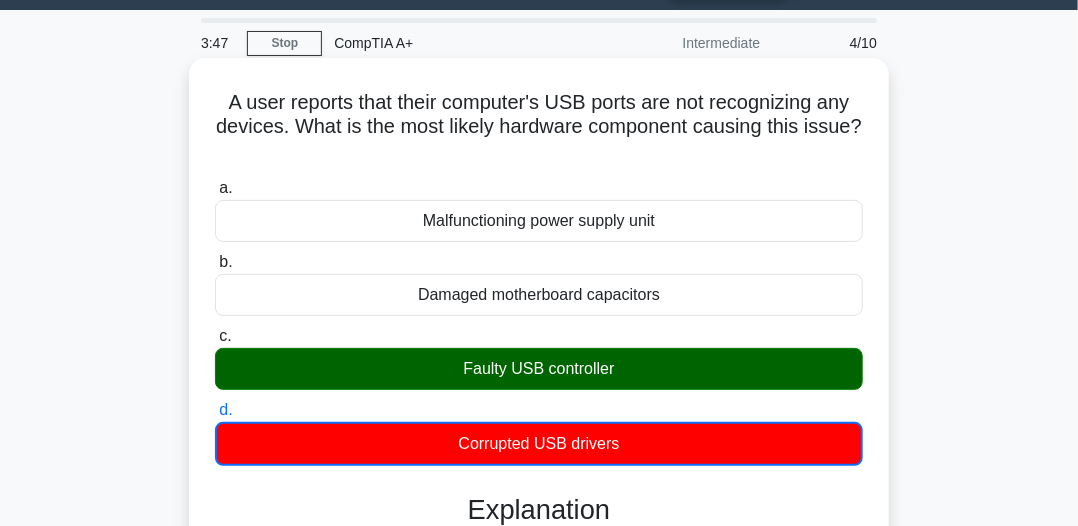 copy on "Faulty USB controller" 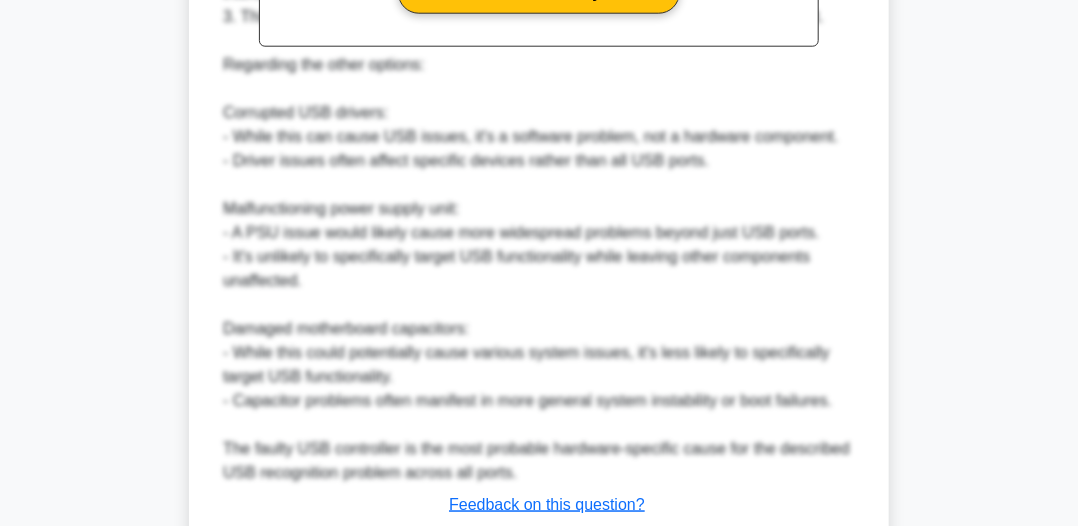 scroll, scrollTop: 854, scrollLeft: 0, axis: vertical 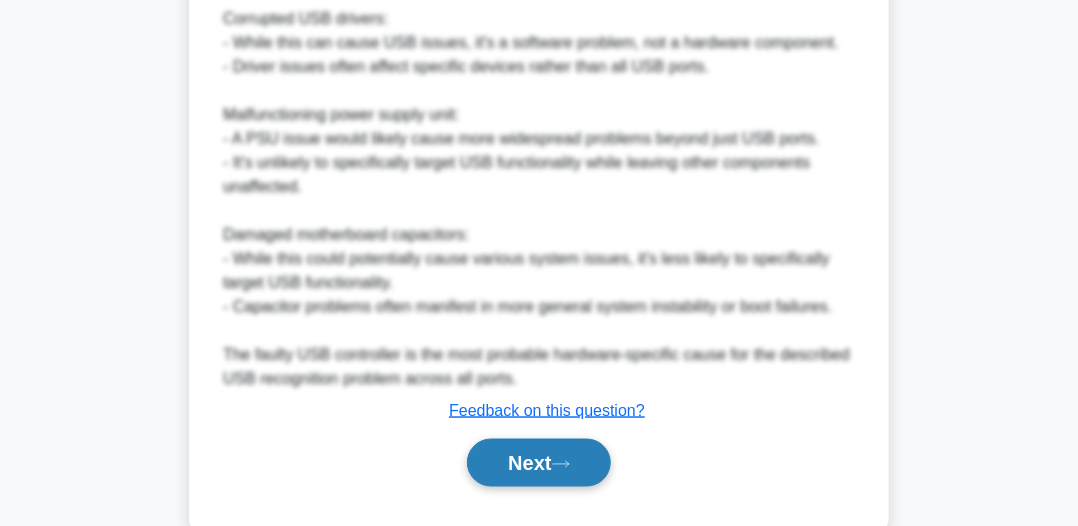 click on "Next" at bounding box center (538, 463) 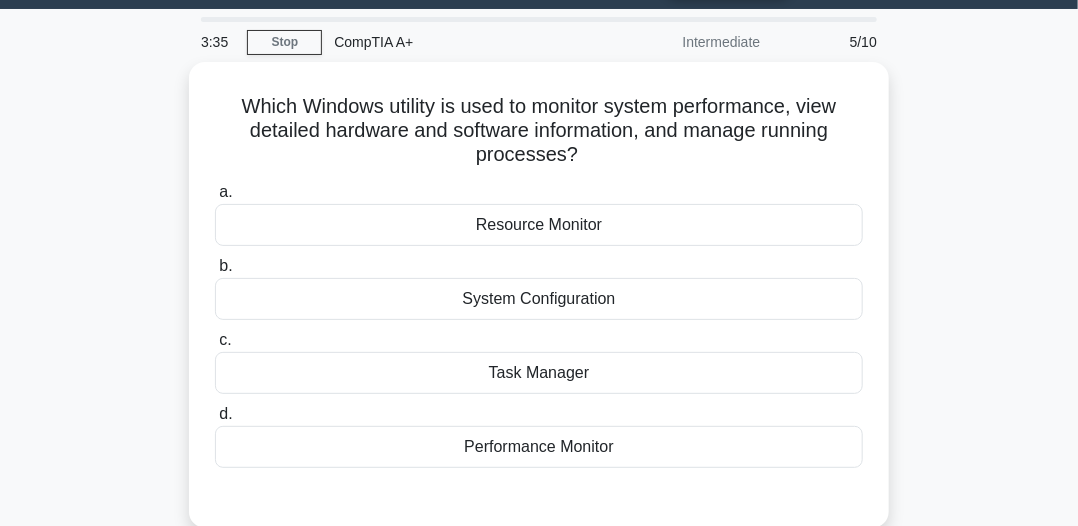 scroll, scrollTop: 54, scrollLeft: 0, axis: vertical 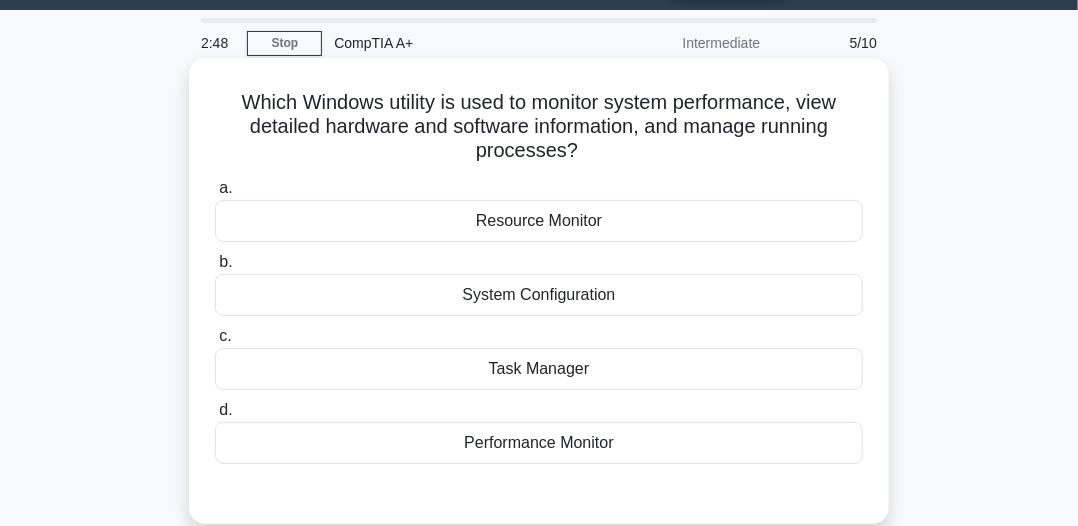 click on "Task Manager" at bounding box center [539, 369] 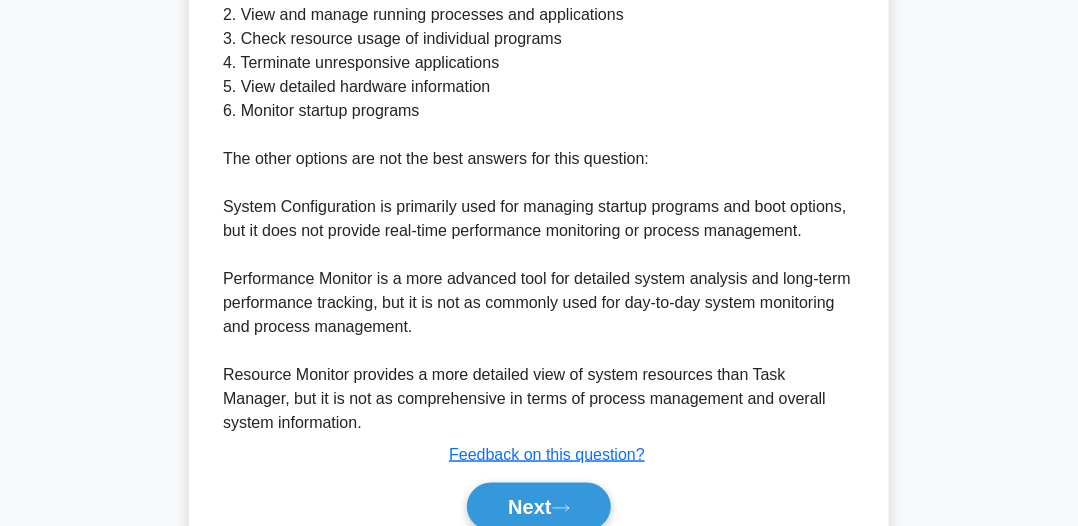 scroll, scrollTop: 896, scrollLeft: 0, axis: vertical 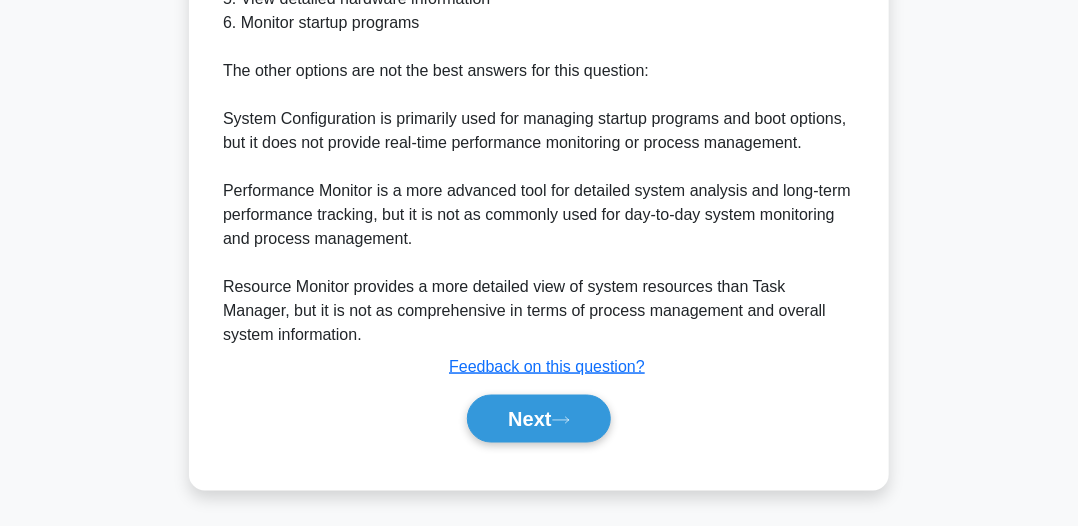click on "Next" at bounding box center [539, 419] 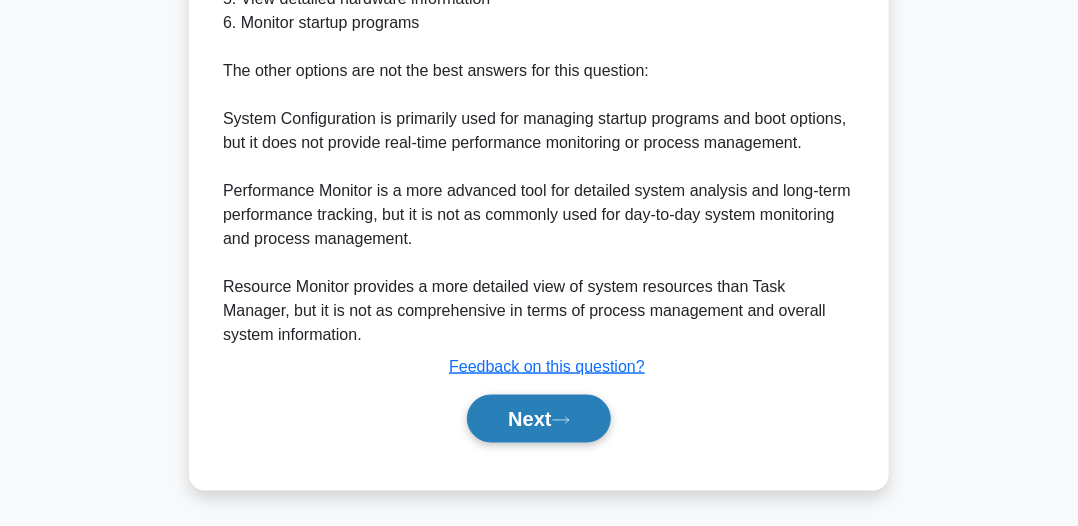 click on "Next" at bounding box center (538, 419) 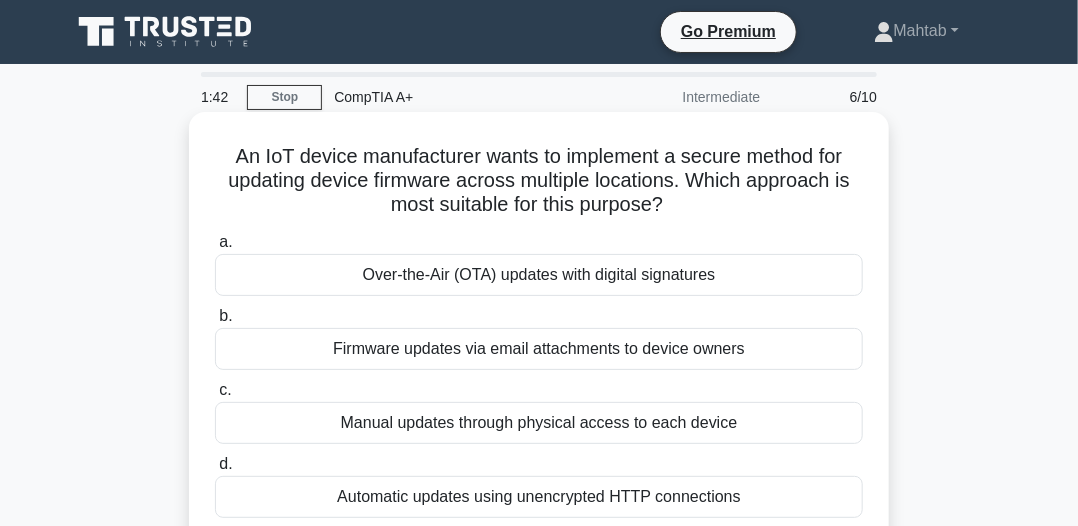 scroll, scrollTop: 100, scrollLeft: 0, axis: vertical 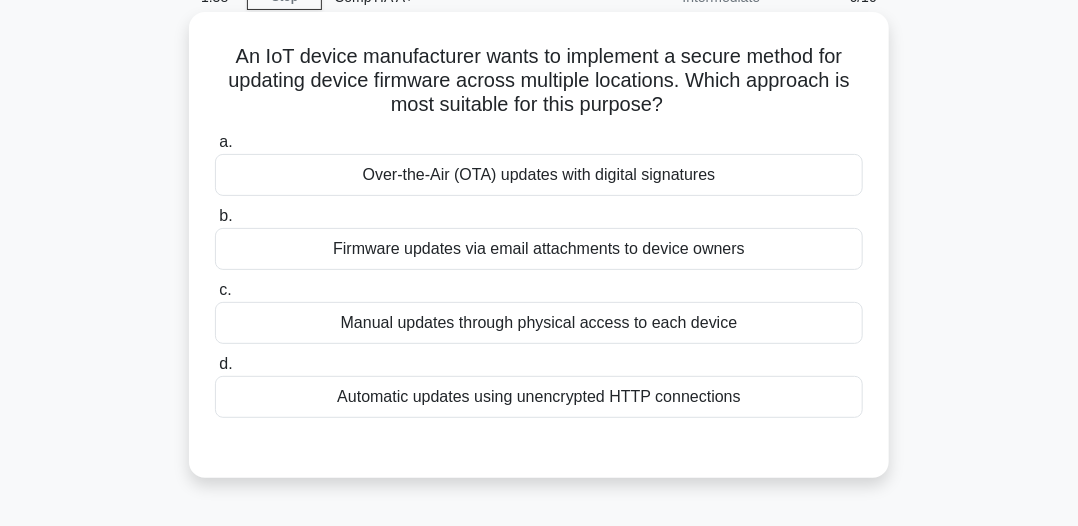 click on "Over-the-Air (OTA) updates with digital signatures" at bounding box center (539, 175) 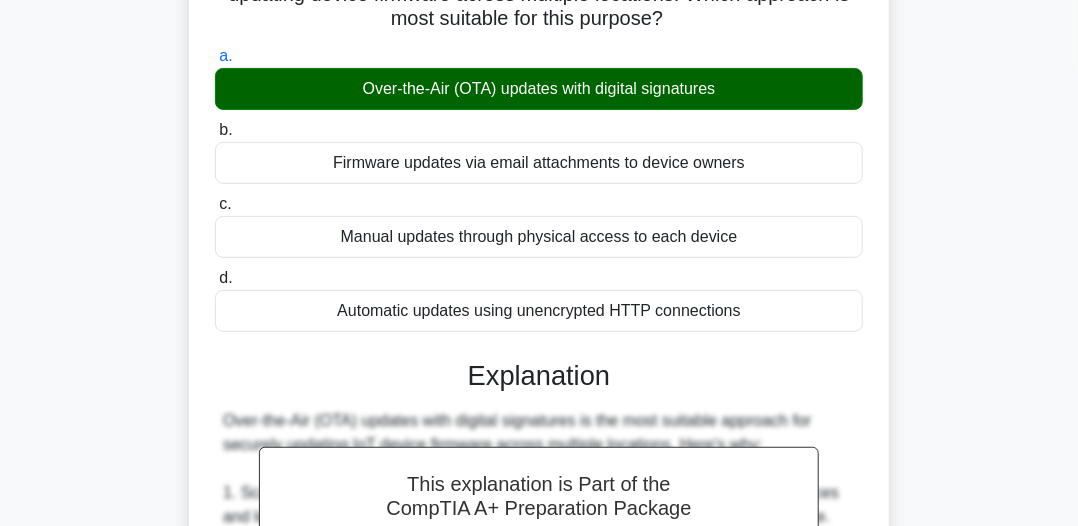 scroll, scrollTop: 100, scrollLeft: 0, axis: vertical 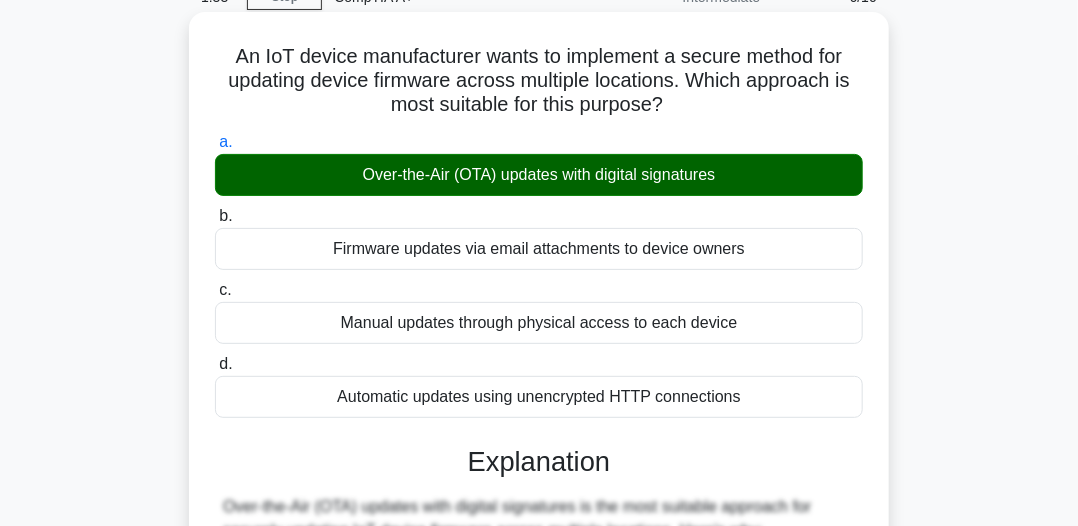 drag, startPoint x: 237, startPoint y: 57, endPoint x: 704, endPoint y: 111, distance: 470.1117 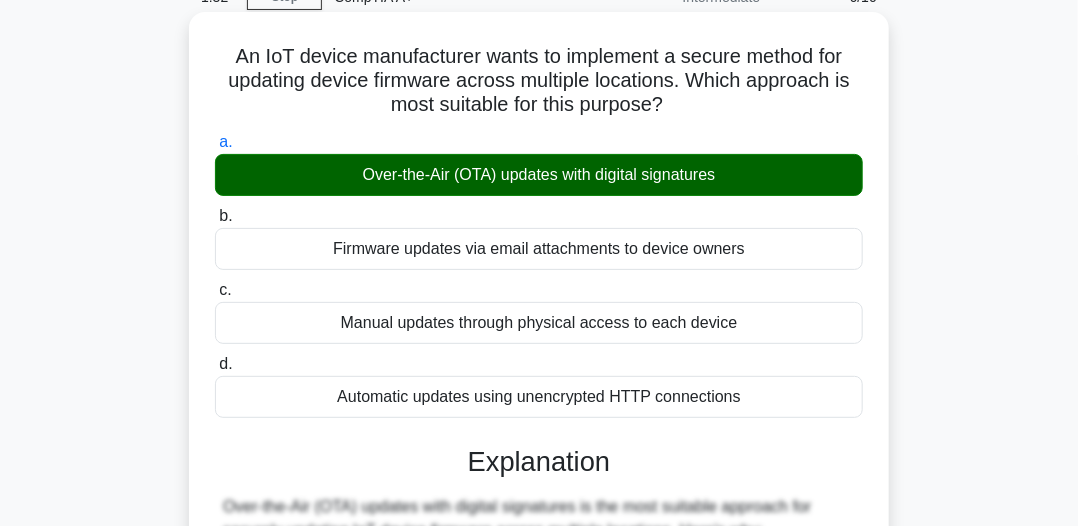 copy on "An IoT device manufacturer wants to implement a secure method for updating device firmware across multiple locations. Which approach is most suitable for this purpose?" 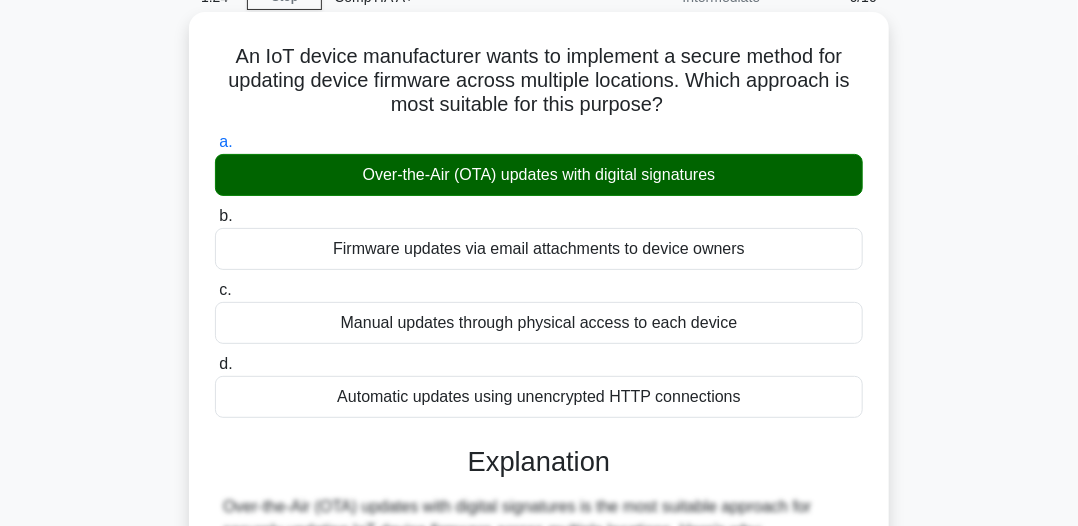 drag, startPoint x: 337, startPoint y: 173, endPoint x: 672, endPoint y: 181, distance: 335.09552 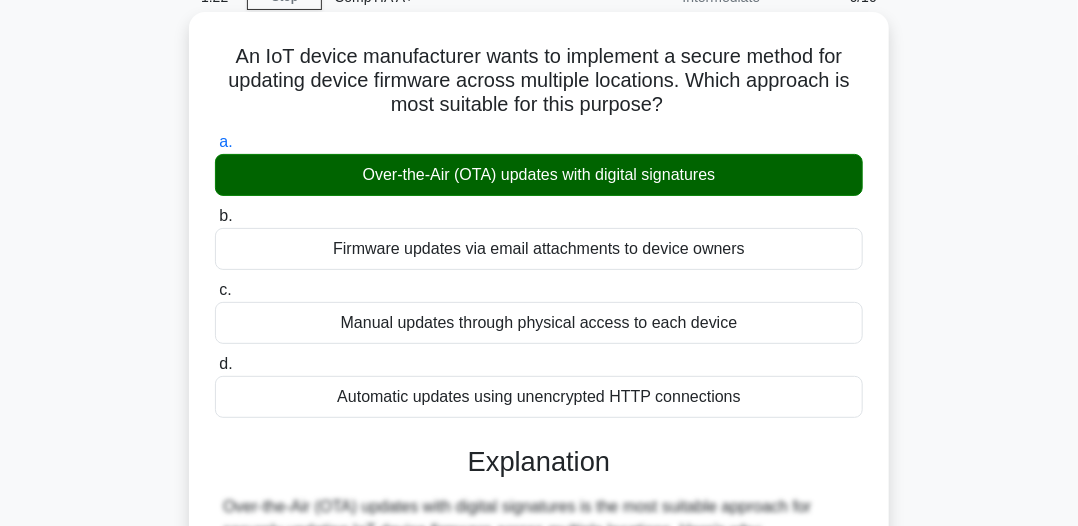 copy on "Over-the-Air (OTA) updates with digital signatures" 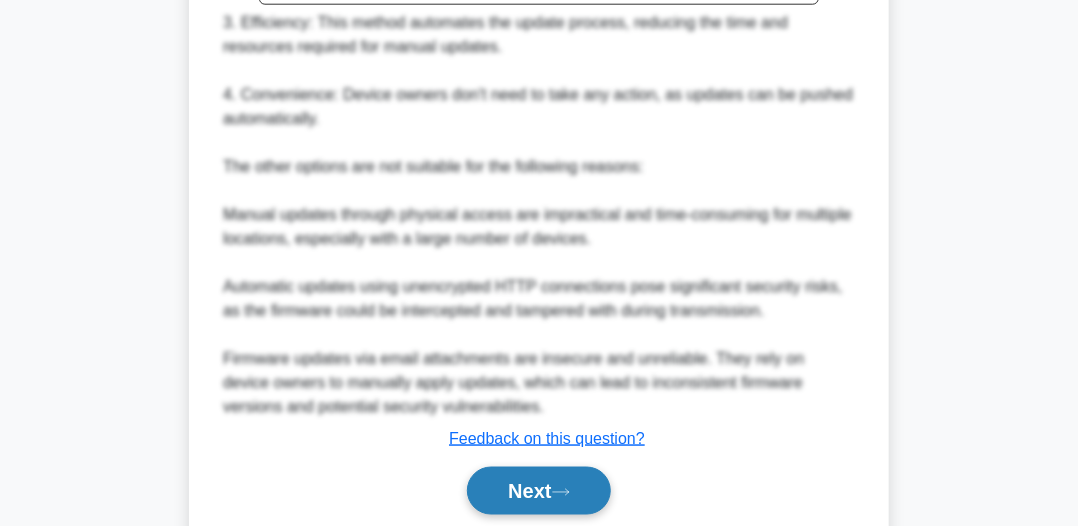 scroll, scrollTop: 872, scrollLeft: 0, axis: vertical 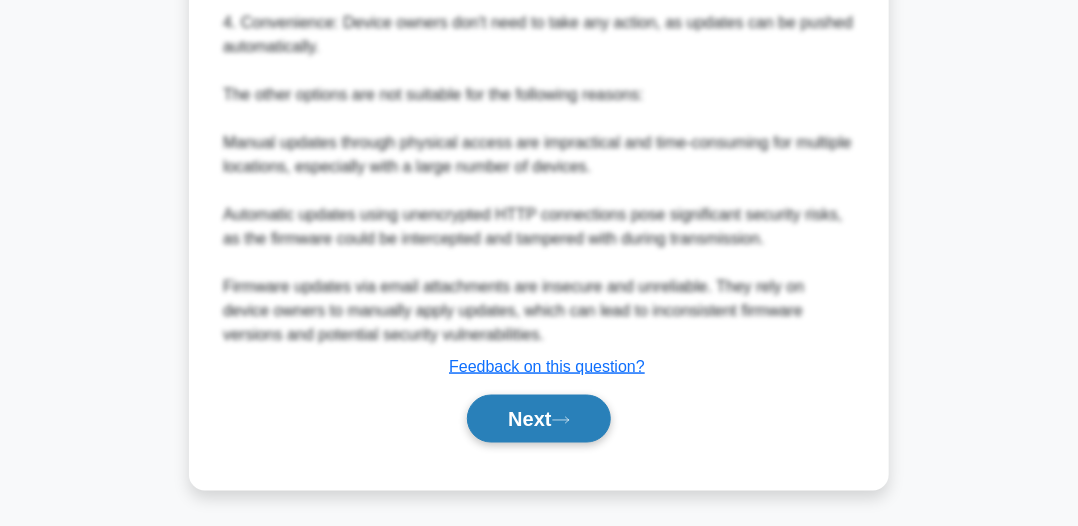 click on "Next" at bounding box center [538, 419] 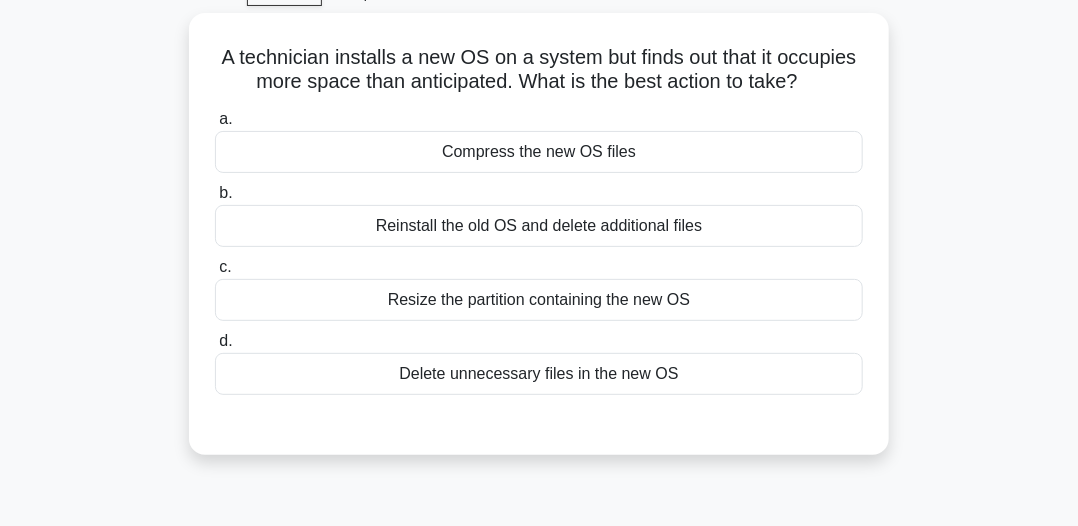 scroll, scrollTop: 54, scrollLeft: 0, axis: vertical 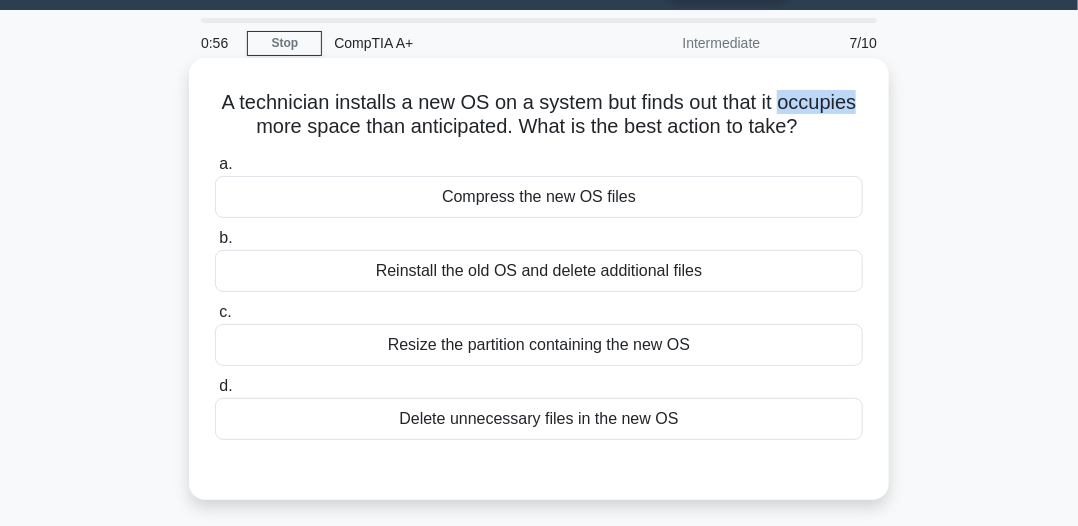 drag, startPoint x: 783, startPoint y: 105, endPoint x: 868, endPoint y: 98, distance: 85.28775 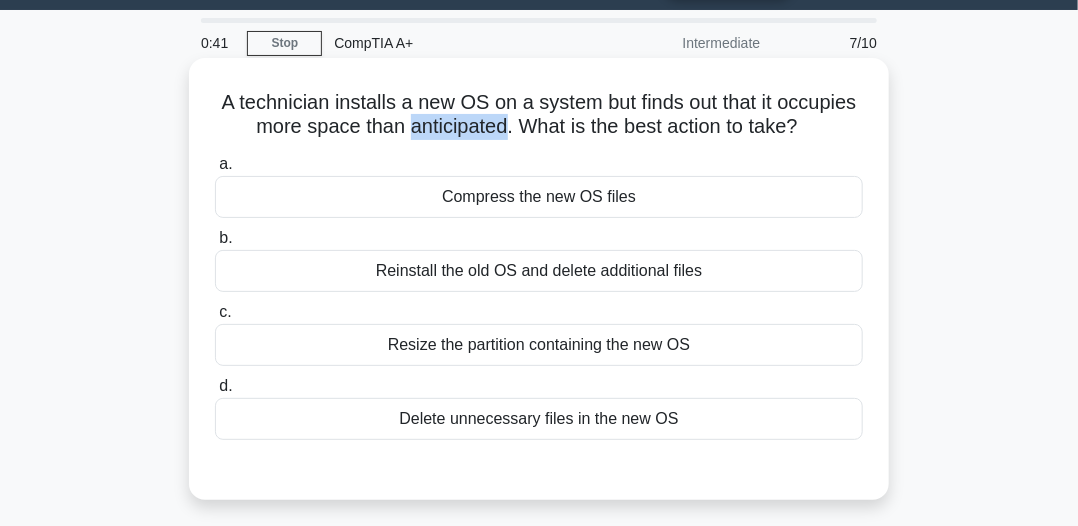 drag, startPoint x: 407, startPoint y: 126, endPoint x: 506, endPoint y: 128, distance: 99.0202 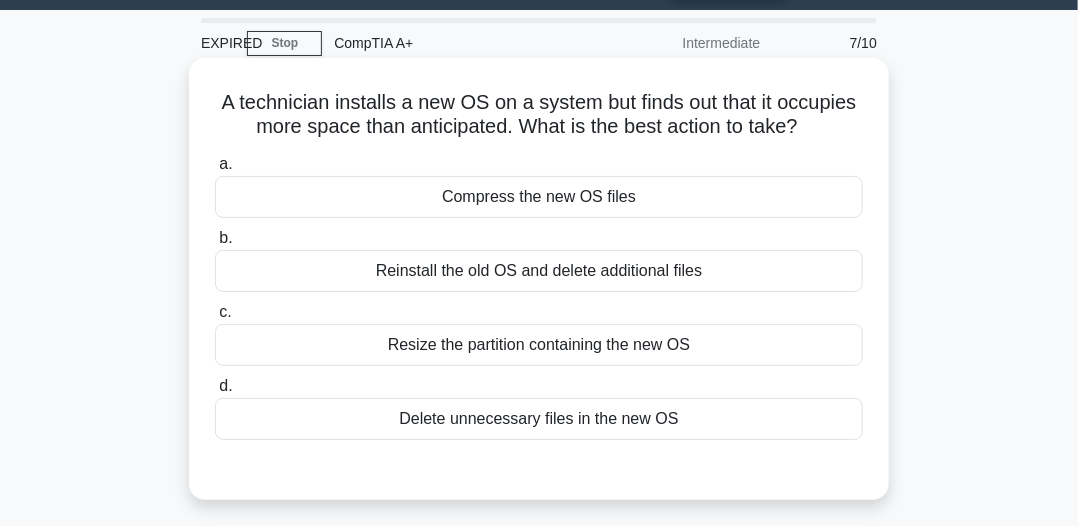 click on "Delete unnecessary files in the new OS" at bounding box center (539, 419) 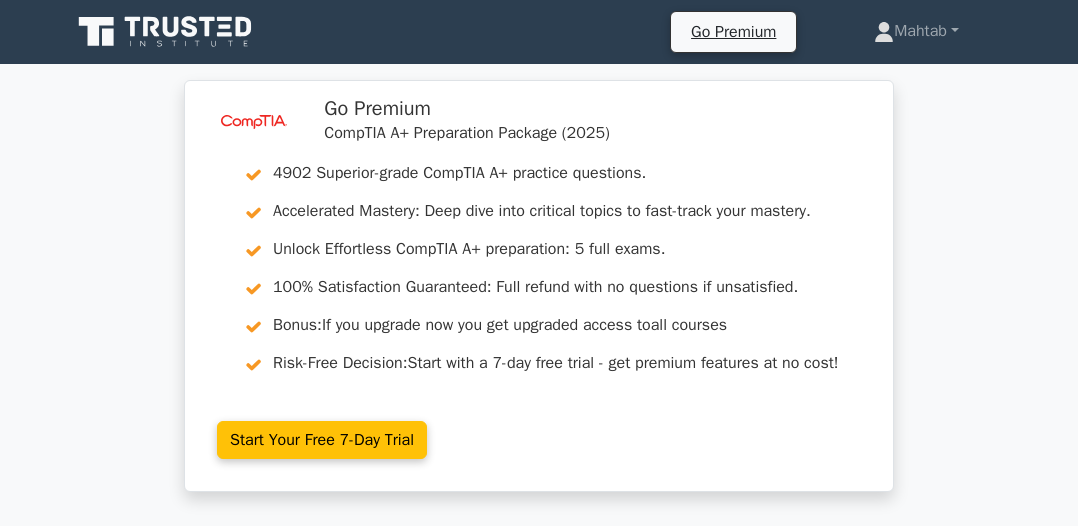 scroll, scrollTop: 0, scrollLeft: 0, axis: both 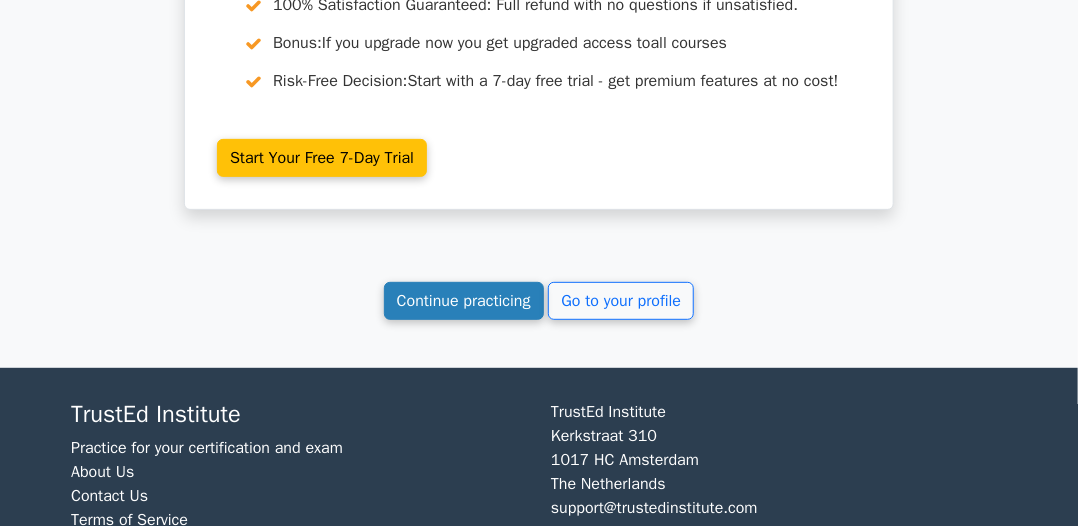 click on "Continue practicing" at bounding box center [464, 301] 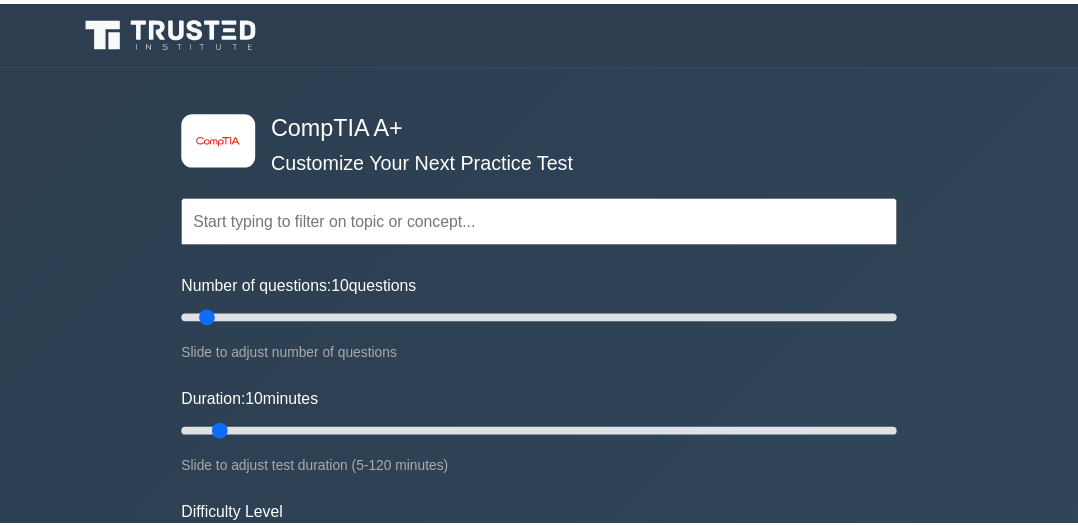 scroll, scrollTop: 0, scrollLeft: 0, axis: both 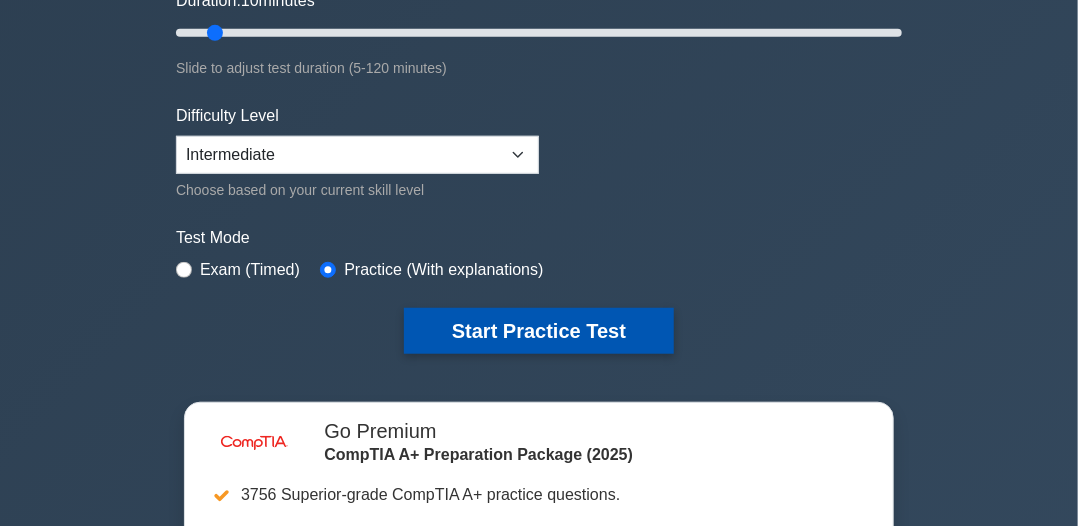 click on "Start Practice Test" at bounding box center (539, 331) 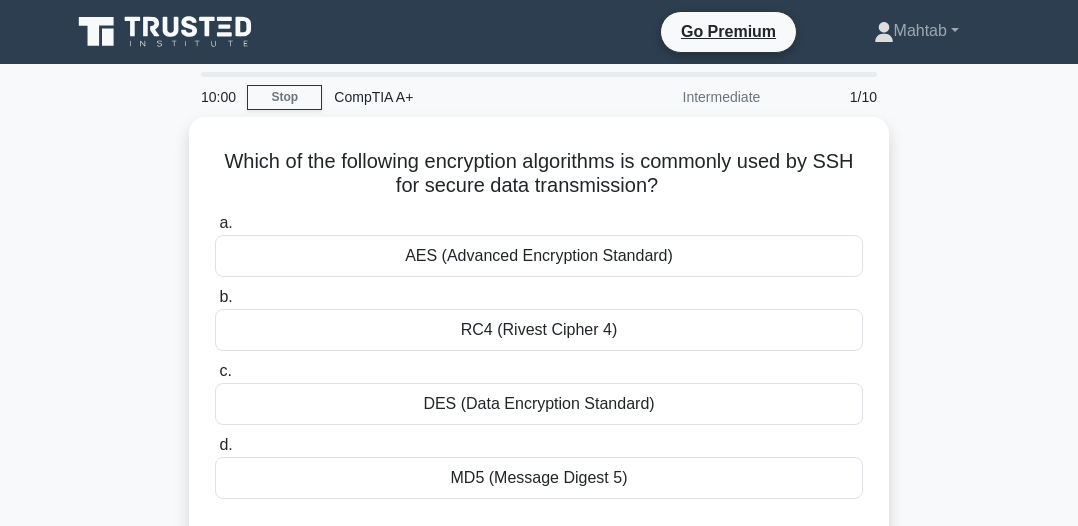 scroll, scrollTop: 0, scrollLeft: 0, axis: both 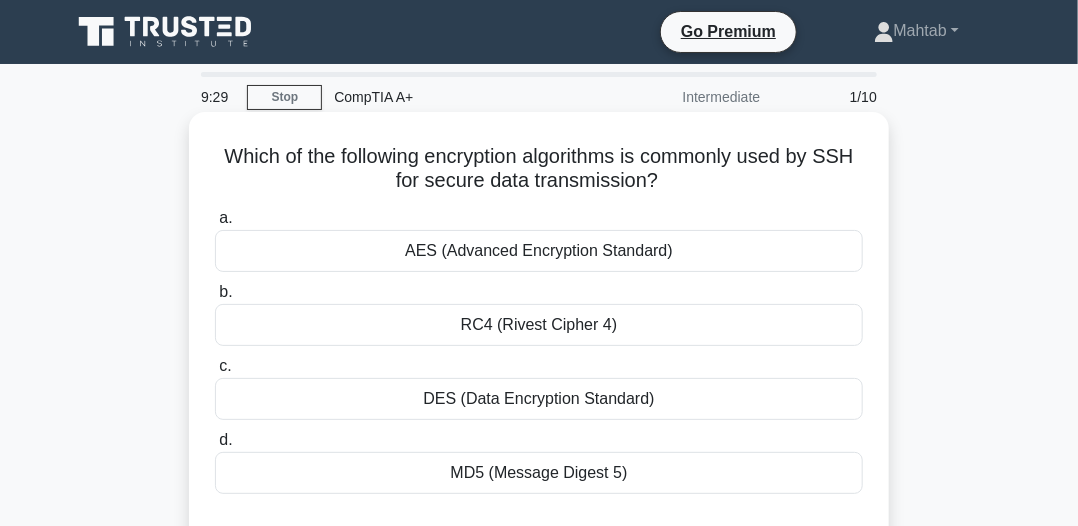 click on "DES (Data Encryption Standard)" at bounding box center [539, 399] 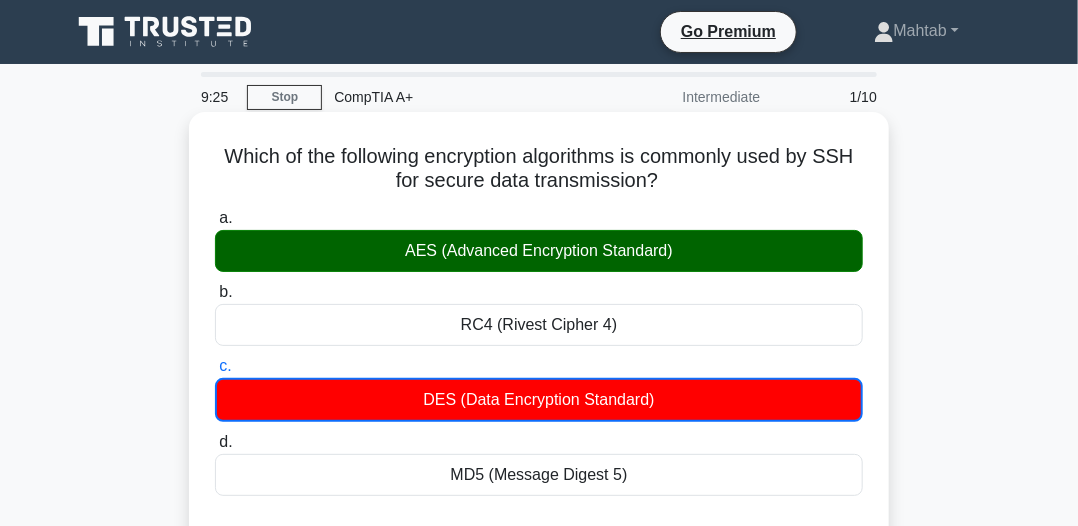 drag, startPoint x: 232, startPoint y: 153, endPoint x: 740, endPoint y: 187, distance: 509.13654 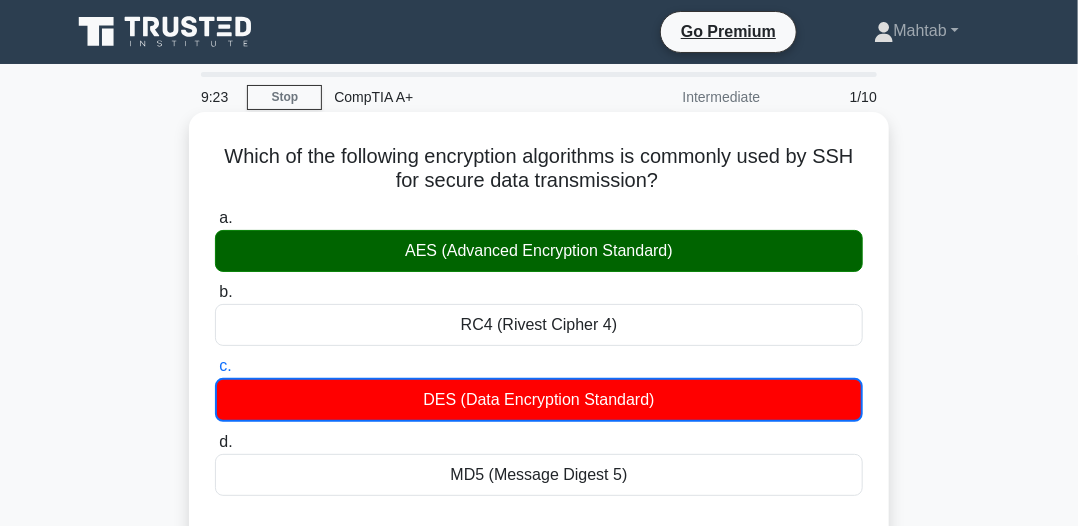 copy on "Which of the following encryption algorithms is commonly used by SSH for secure data transmission?" 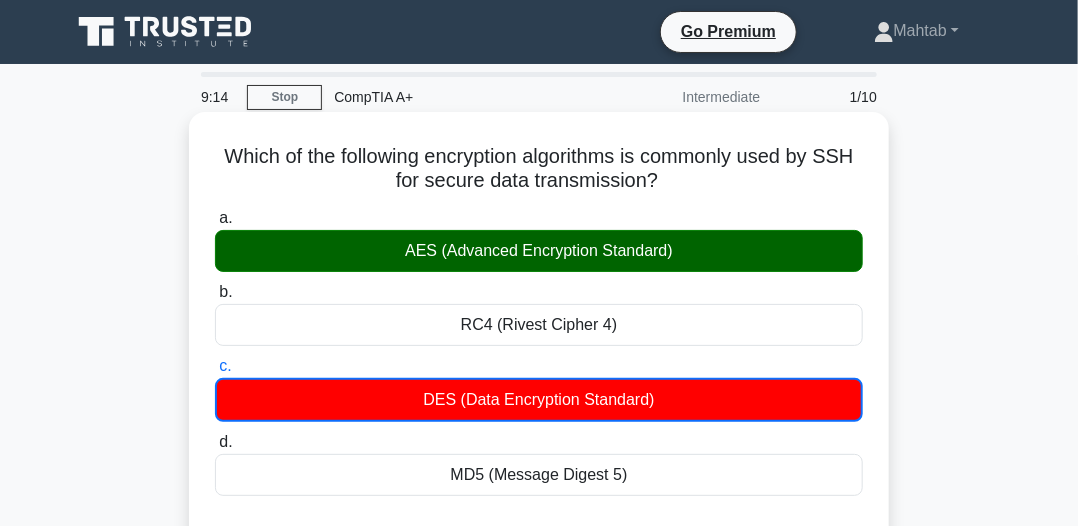 drag, startPoint x: 401, startPoint y: 264, endPoint x: 700, endPoint y: 253, distance: 299.20227 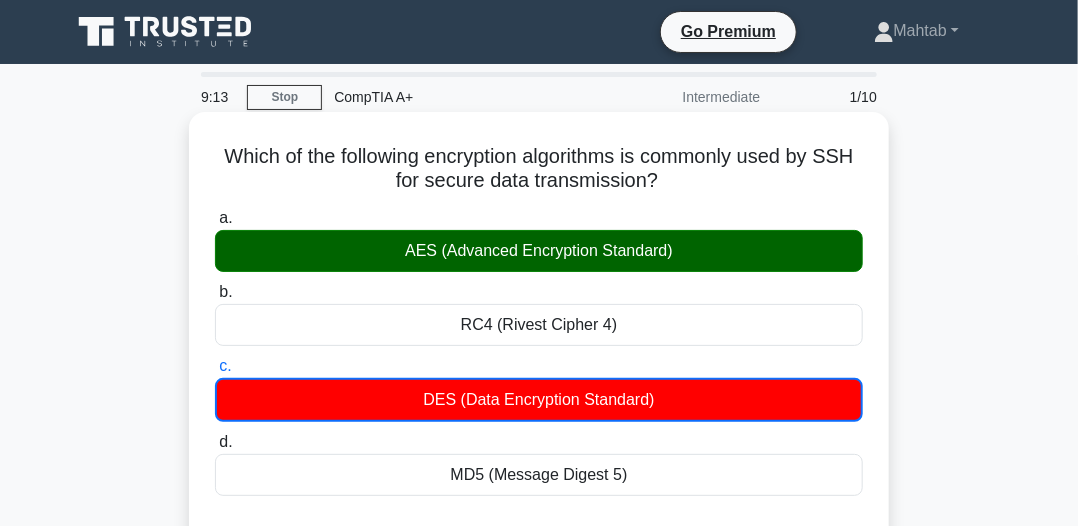 copy on "AES (Advanced Encryption Standard)" 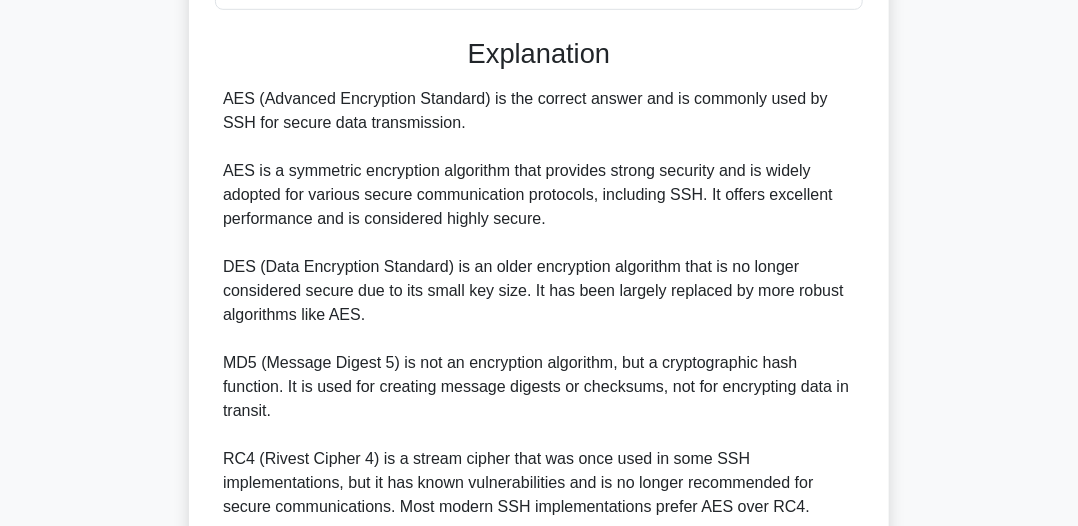 scroll, scrollTop: 500, scrollLeft: 0, axis: vertical 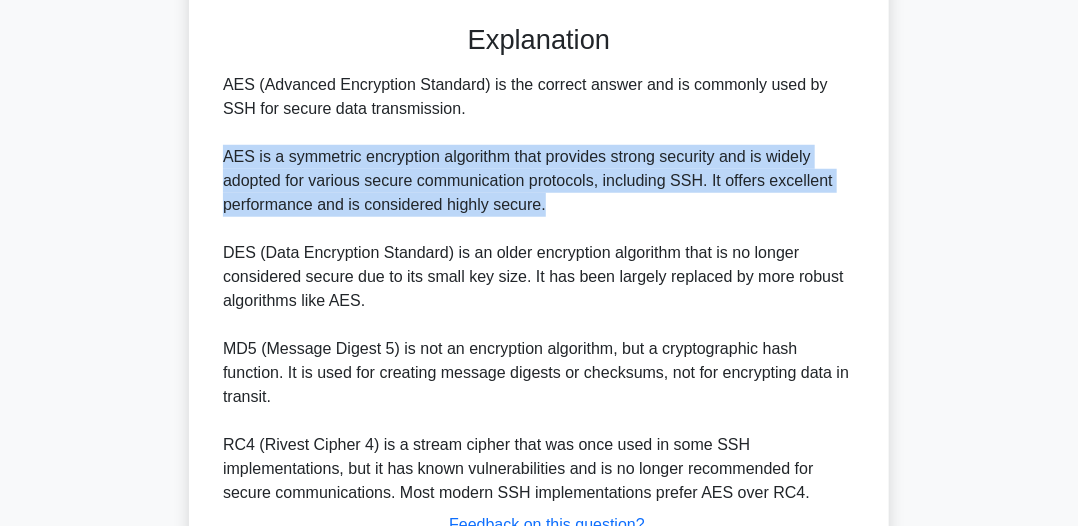 drag, startPoint x: 220, startPoint y: 157, endPoint x: 568, endPoint y: 205, distance: 351.29474 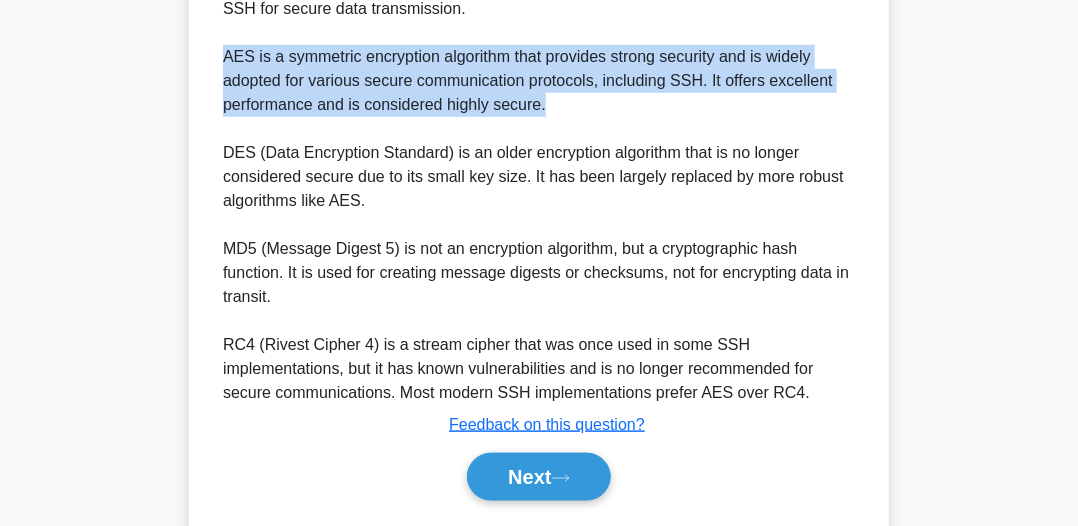 scroll, scrollTop: 500, scrollLeft: 0, axis: vertical 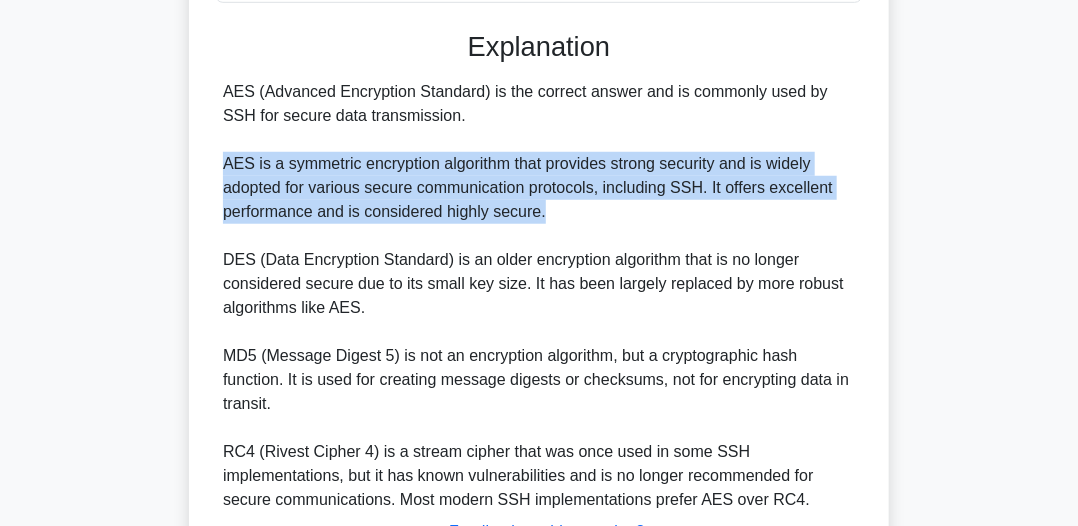 click on "AES (Advanced Encryption Standard) is the correct answer and is commonly used by SSH for secure data transmission. AES is a symmetric encryption algorithm that provides strong security and is widely adopted for various secure communication protocols, including SSH. It offers excellent performance and is considered highly secure. DES (Data Encryption Standard) is an older encryption algorithm that is no longer considered secure due to its small key size. It has been largely replaced by more robust algorithms like AES. MD5 (Message Digest 5) is not an encryption algorithm, but a cryptographic hash function. It is used for creating message digests or checksums, not for encrypting data in transit. RC4 (Rivest Cipher 4) is a stream cipher that was once used in some SSH implementations, but it has known vulnerabilities and is no longer recommended for secure communications. Most modern SSH implementations prefer AES over RC4." at bounding box center (539, 296) 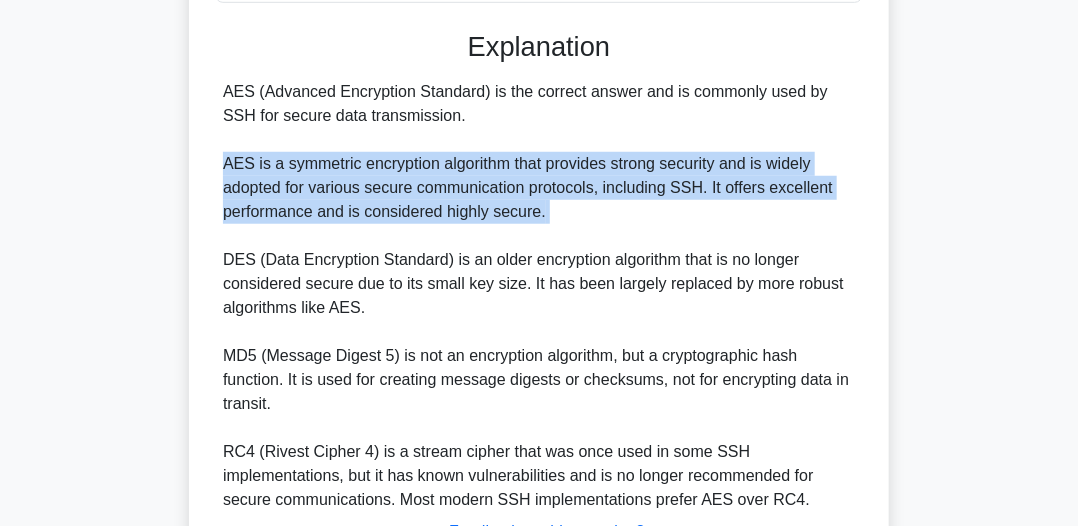 drag, startPoint x: 217, startPoint y: 165, endPoint x: 652, endPoint y: 211, distance: 437.4254 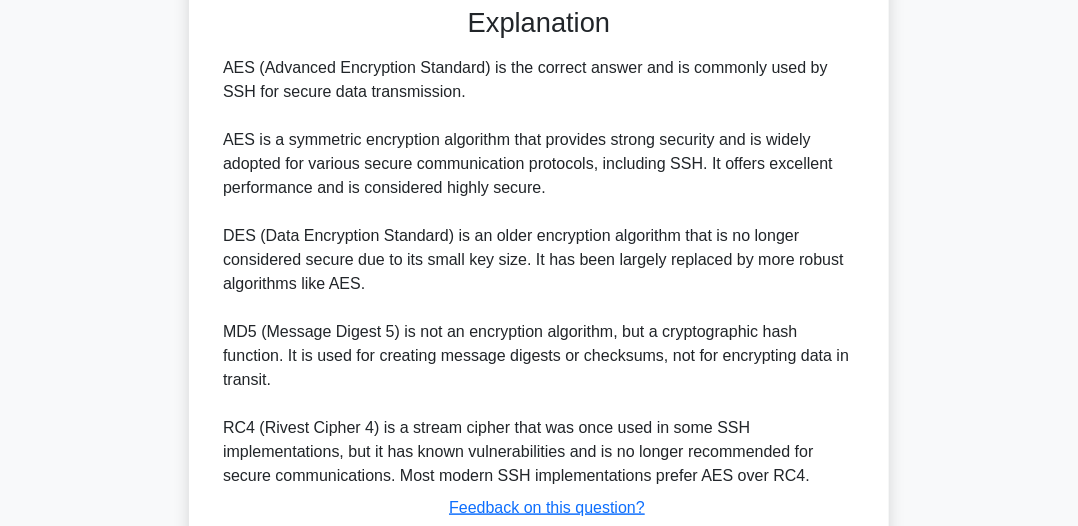 scroll, scrollTop: 524, scrollLeft: 0, axis: vertical 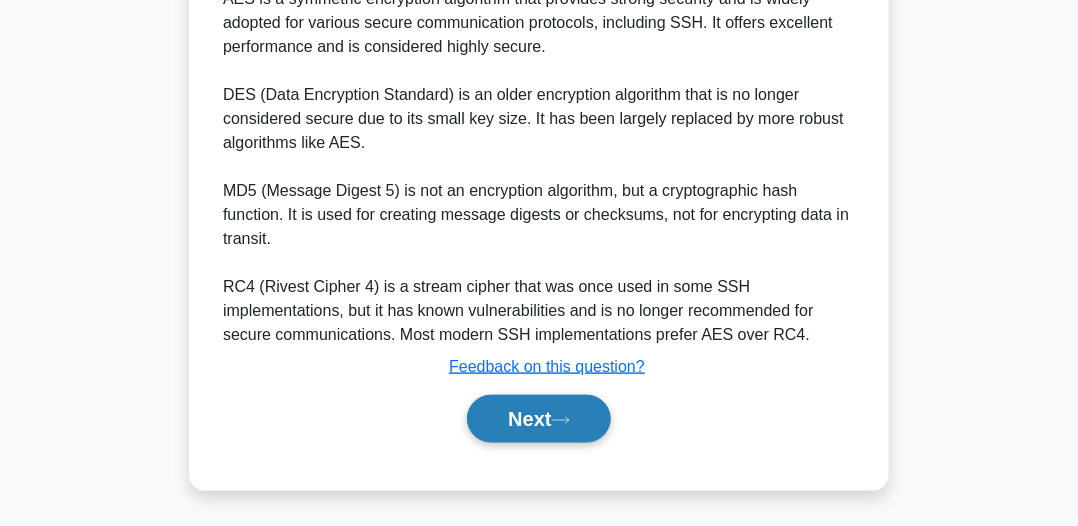 click on "Next" at bounding box center (538, 419) 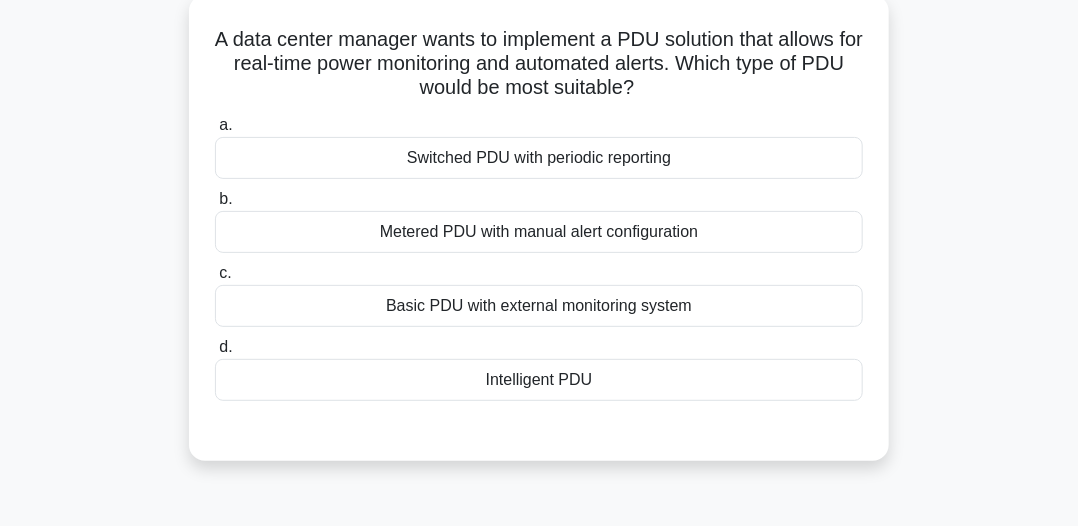 scroll, scrollTop: 54, scrollLeft: 0, axis: vertical 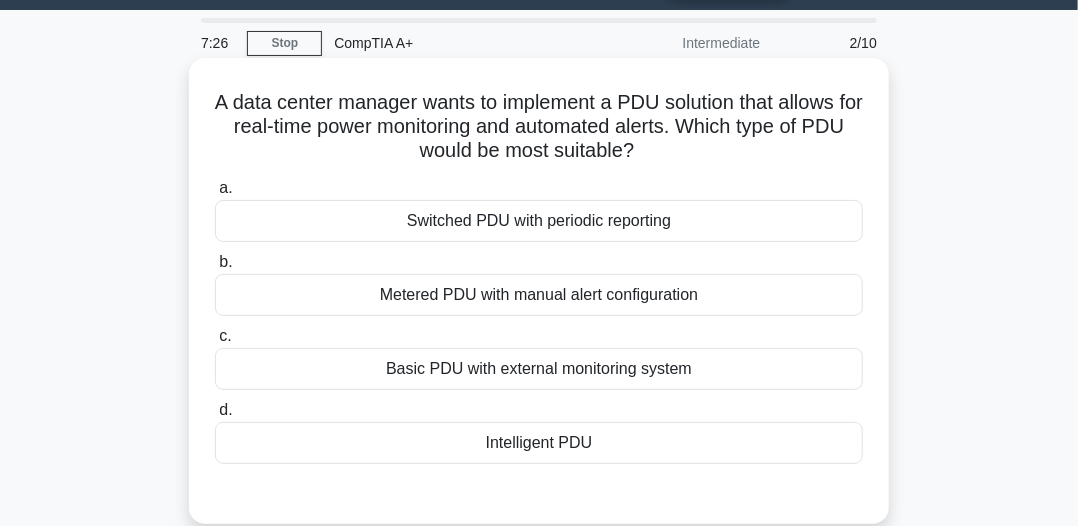 click on "Intelligent PDU" at bounding box center (539, 443) 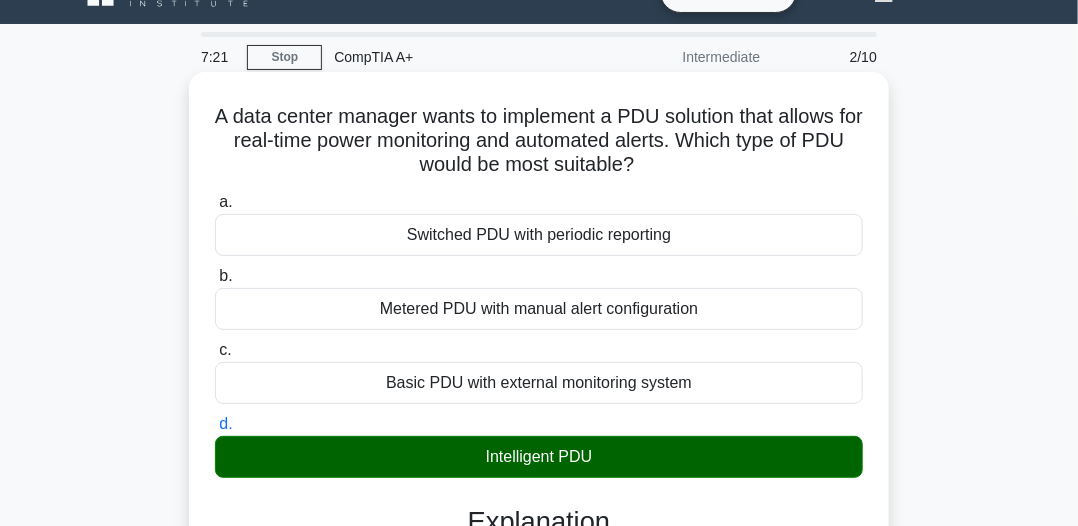 scroll, scrollTop: 0, scrollLeft: 0, axis: both 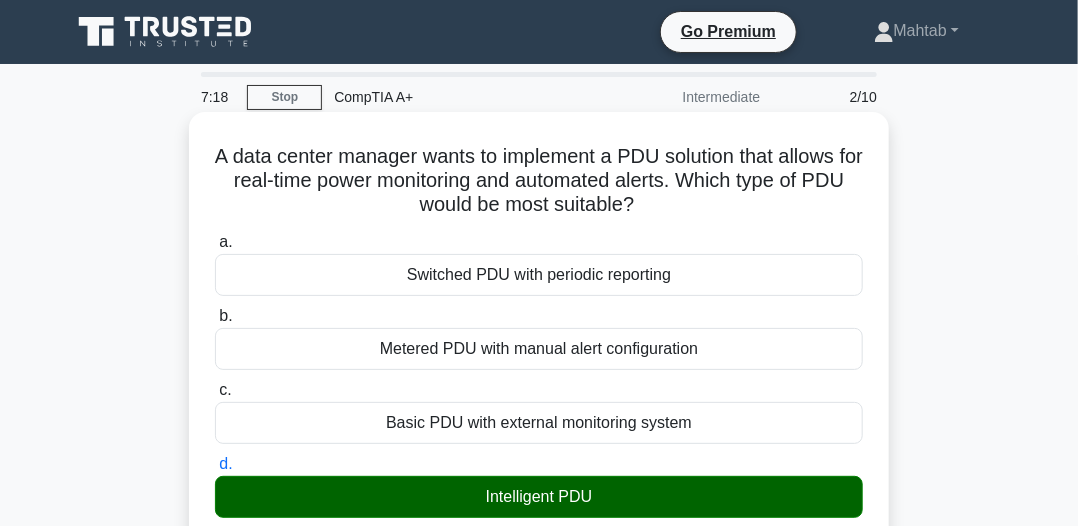 drag, startPoint x: 218, startPoint y: 161, endPoint x: 588, endPoint y: 199, distance: 371.94623 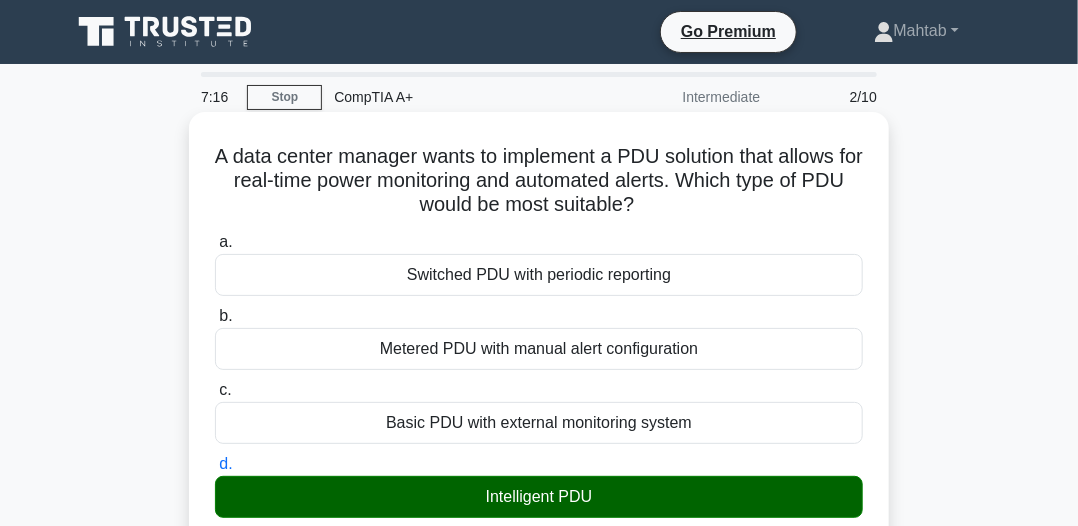 copy on "A data center manager wants to implement a PDU solution that allows for real-time power monitoring and automated alerts. Which type of PDU would be most suitable?" 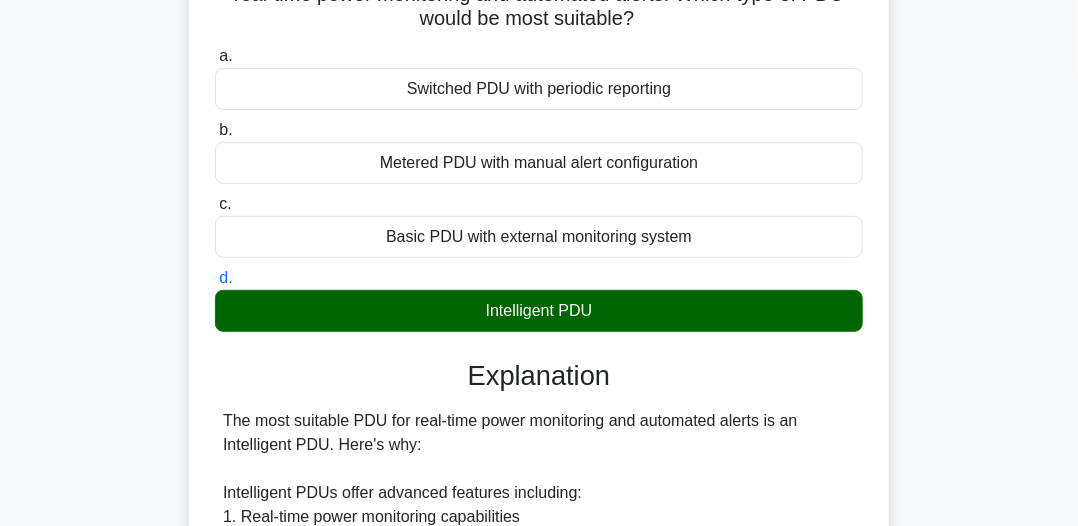 scroll, scrollTop: 200, scrollLeft: 0, axis: vertical 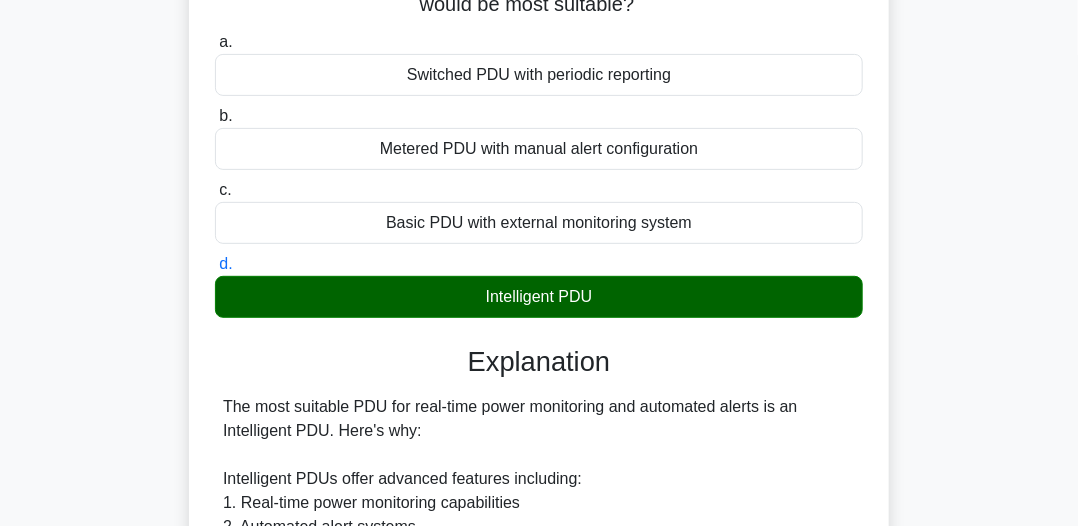drag, startPoint x: 475, startPoint y: 296, endPoint x: 564, endPoint y: 297, distance: 89.005615 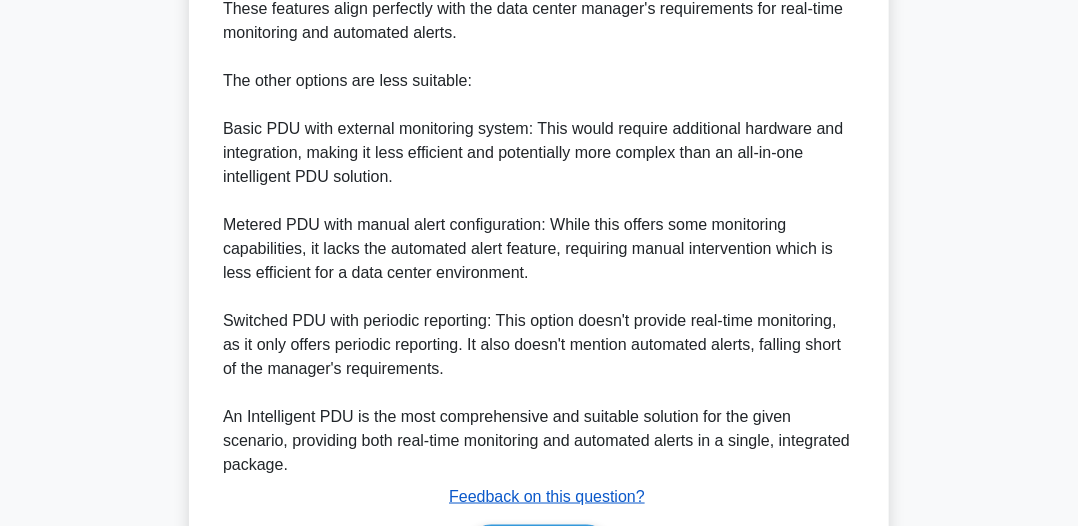 scroll, scrollTop: 944, scrollLeft: 0, axis: vertical 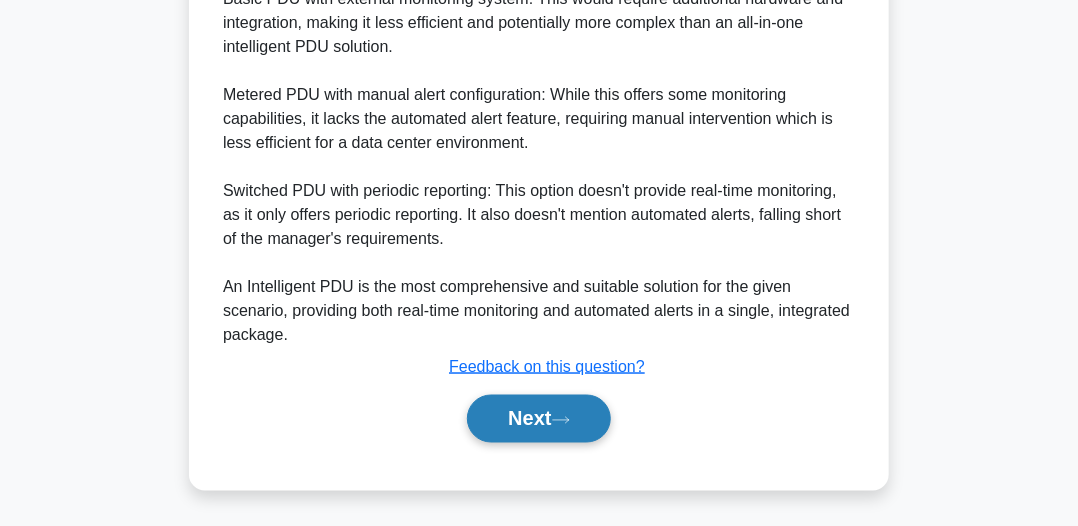click on "Next" at bounding box center (538, 419) 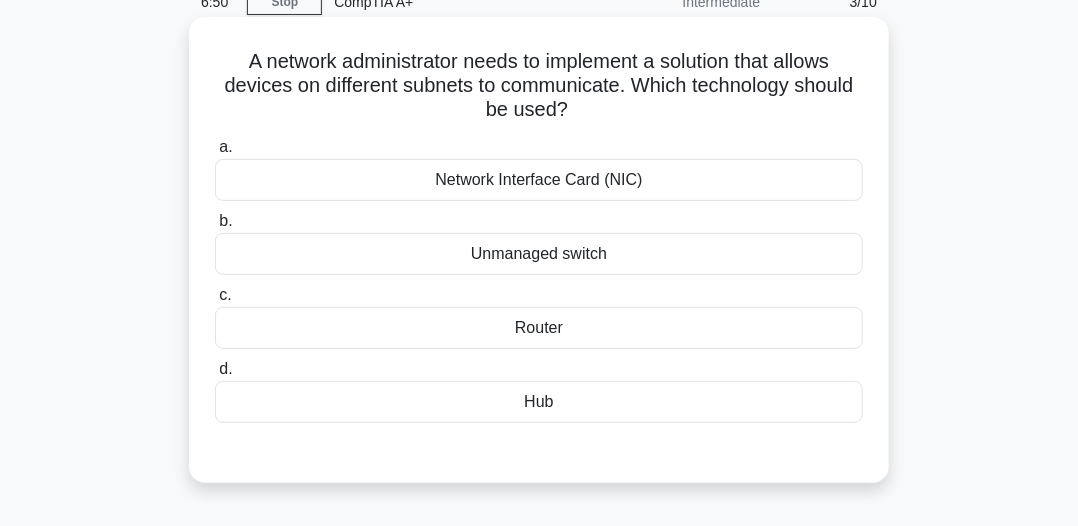 scroll, scrollTop: 100, scrollLeft: 0, axis: vertical 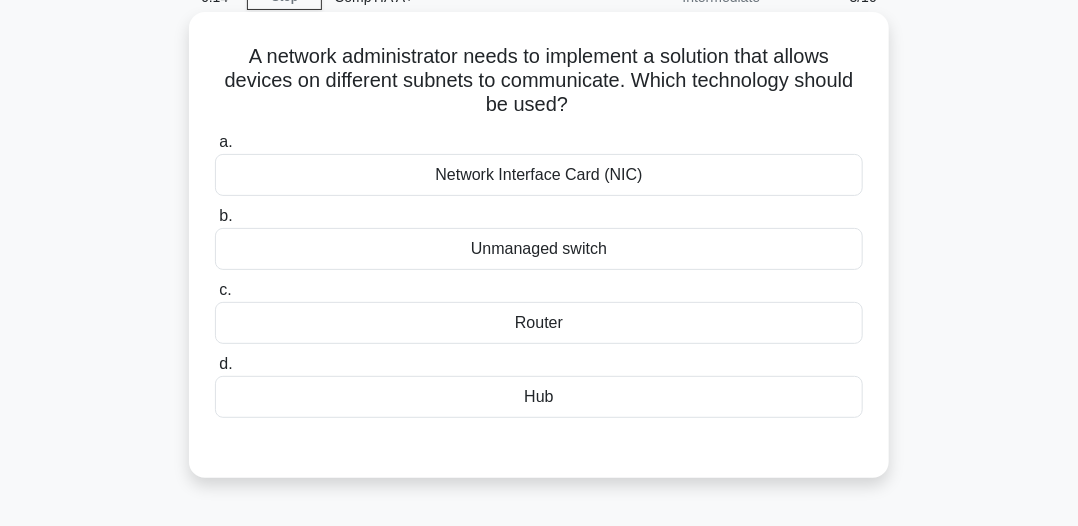 click on "Unmanaged switch" at bounding box center (539, 249) 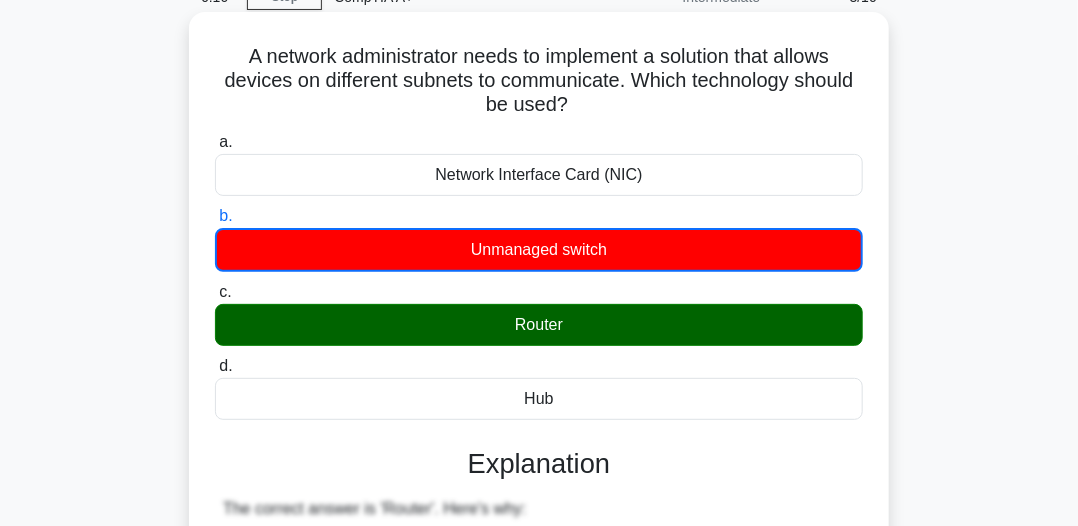drag, startPoint x: 218, startPoint y: 54, endPoint x: 589, endPoint y: 108, distance: 374.90933 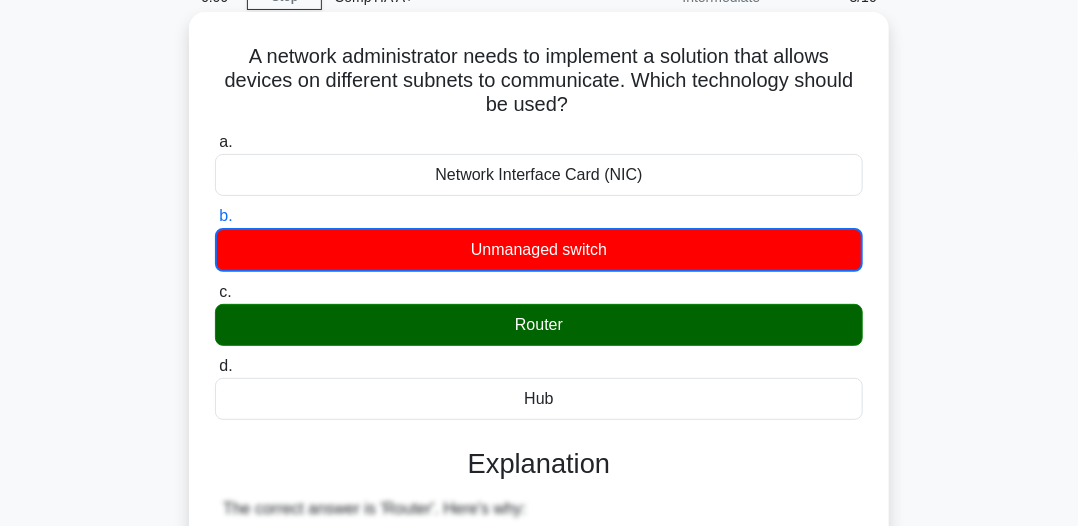 copy on "A network administrator needs to implement a solution that allows devices on different subnets to communicate. Which technology should be used?" 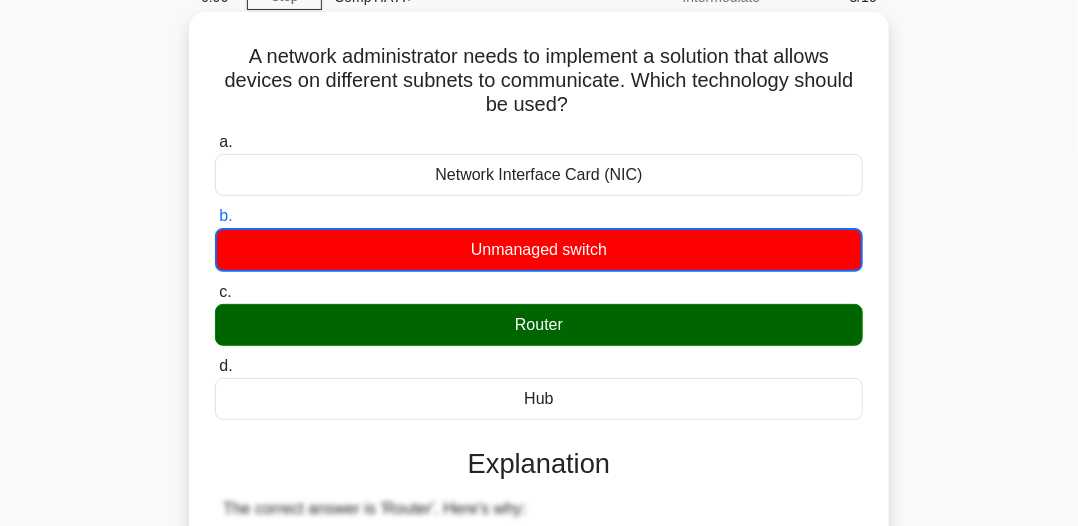 click on "This explanation is Part of the  CompTIA A+ Preparation Package
Start Your Free 7-Day Trial
Explanation
The correct answer is 'Router'. Here's why: Routers are designed to connect different networks or subnets and allow communication between them. They operate at Layer 3 of the OSI model (Network Layer) and use IP addresses to make routing decisions. Routers can forward packets between different subnets, making them the ideal solution for enabling communication between devices on different subnets. Explanation for incorrect answers: In summary, only a router has the necessary functionality to allow devices on different subnets to communicate with each other, making it the correct choice for this scenario." at bounding box center [539, 800] 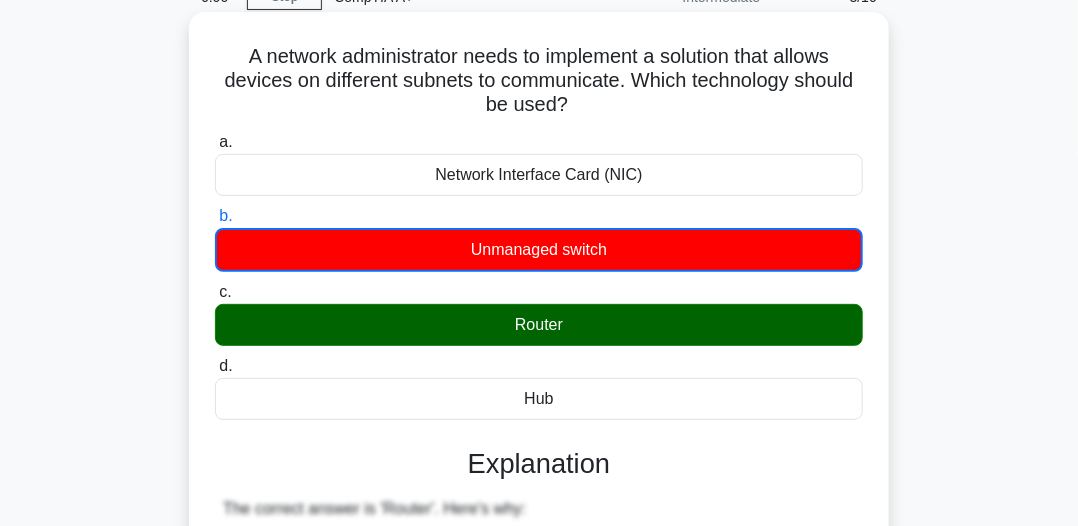 drag, startPoint x: 505, startPoint y: 318, endPoint x: 597, endPoint y: 313, distance: 92.13577 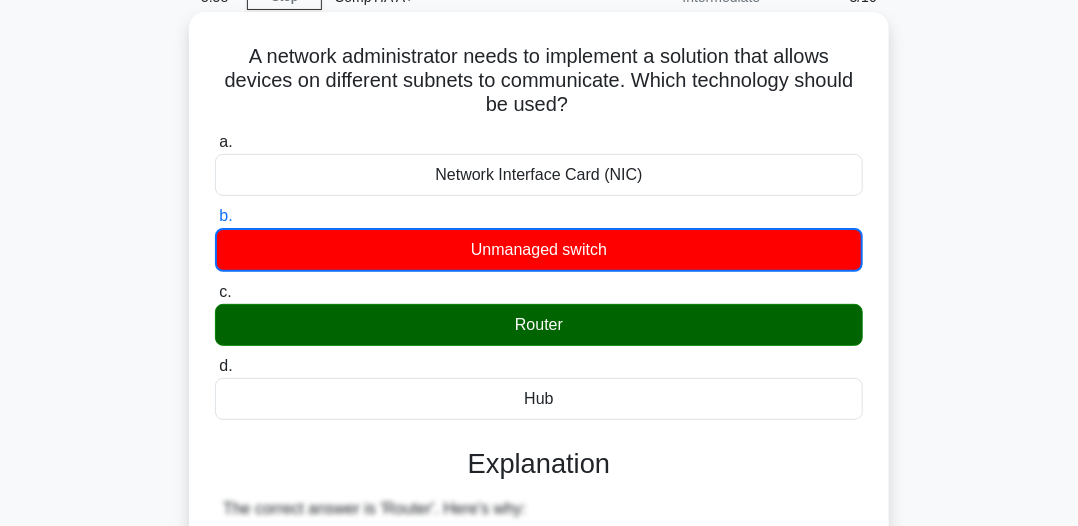 copy on "Router" 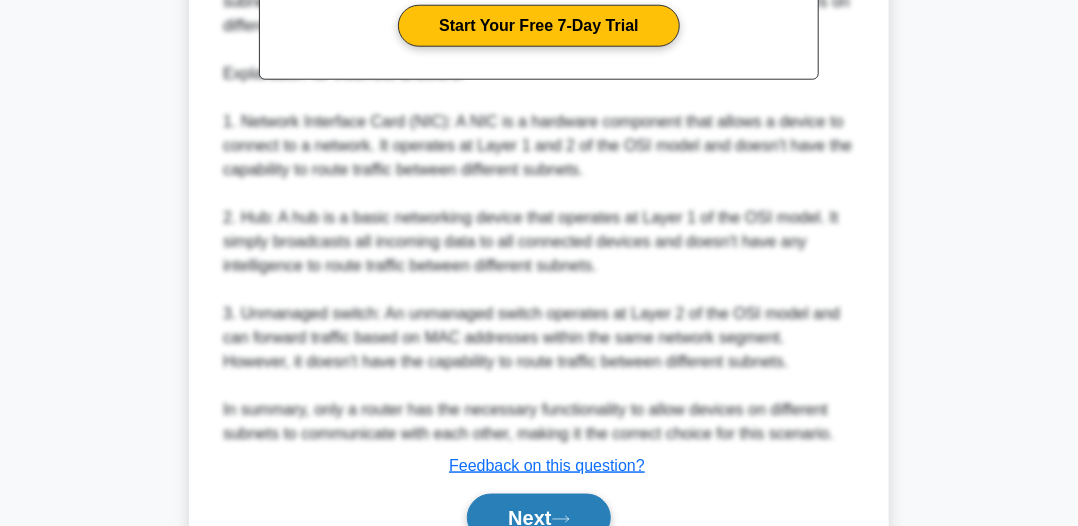 scroll, scrollTop: 826, scrollLeft: 0, axis: vertical 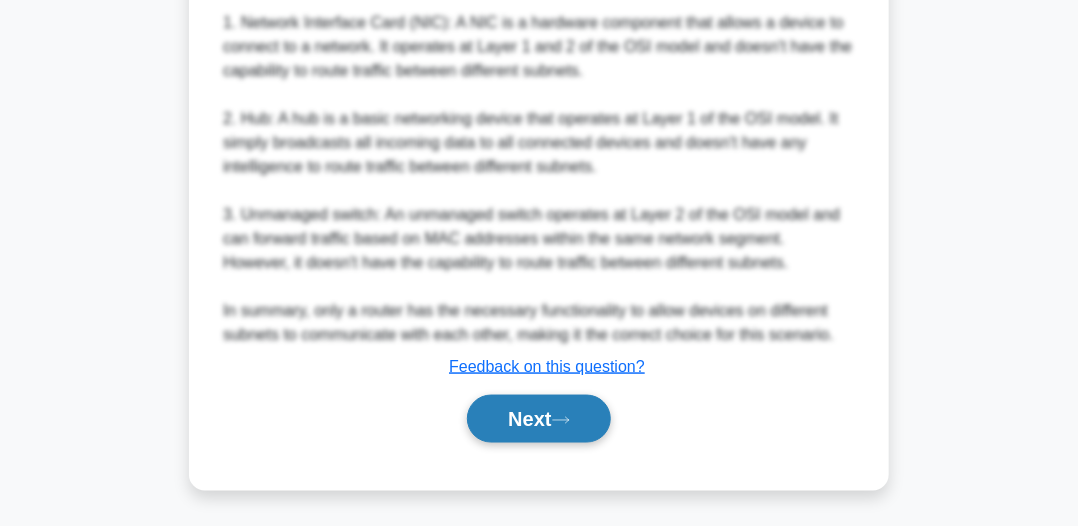 click on "Next" at bounding box center (538, 419) 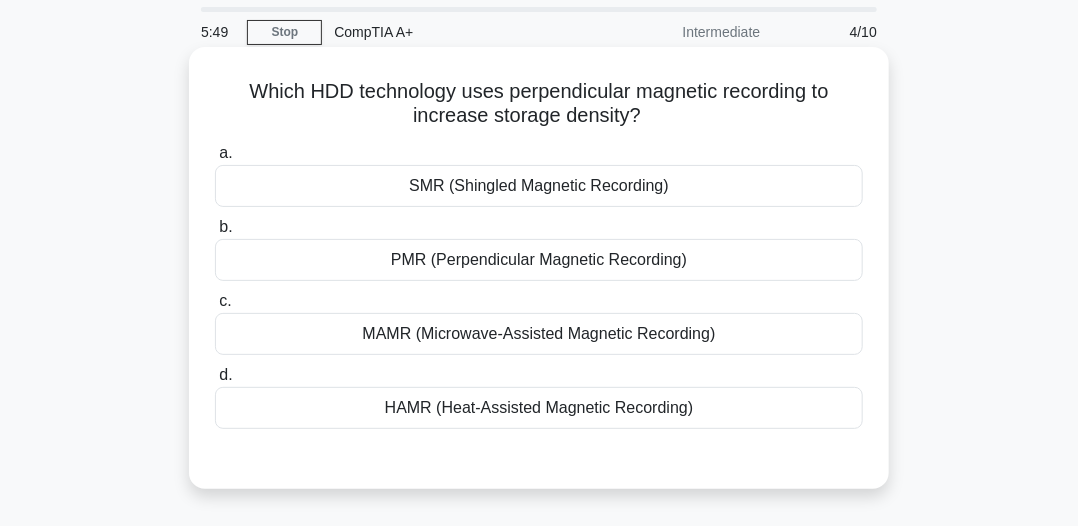 scroll, scrollTop: 100, scrollLeft: 0, axis: vertical 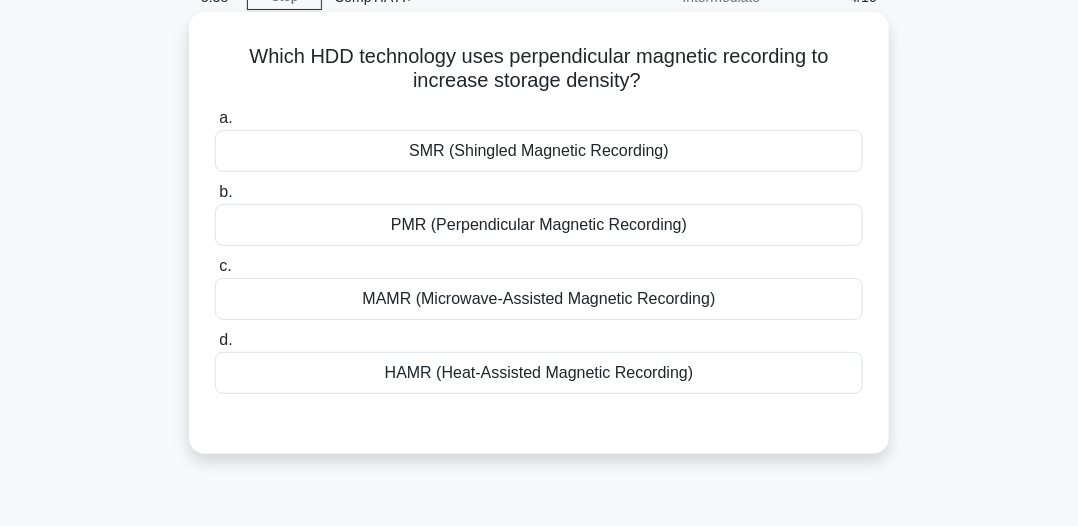 drag, startPoint x: 258, startPoint y: 63, endPoint x: 676, endPoint y: 93, distance: 419.07516 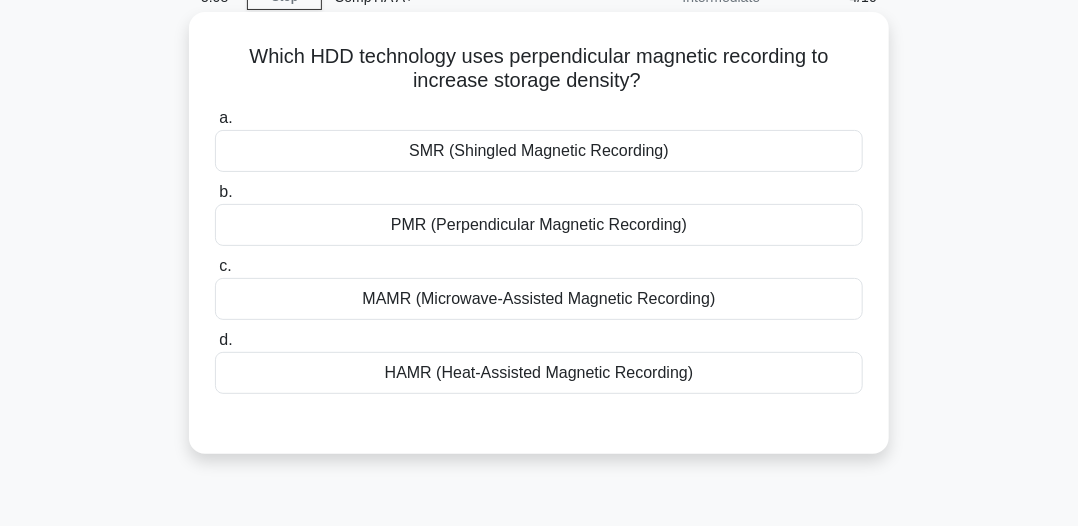 click on "Which HDD technology uses perpendicular magnetic recording to increase storage density?
.spinner_0XTQ{transform-origin:center;animation:spinner_y6GP .75s linear infinite}@keyframes spinner_y6GP{100%{transform:rotate(360deg)}}
a.
SMR (Shingled Magnetic Recording)
b. c. d." at bounding box center (539, 233) 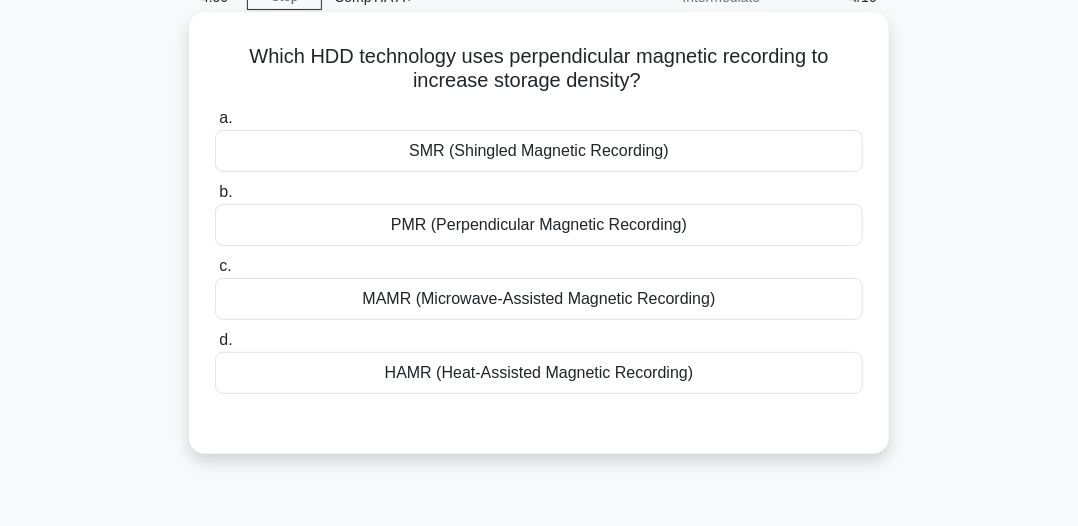 click on "b.
PMR (Perpendicular Magnetic Recording)" at bounding box center (539, 213) 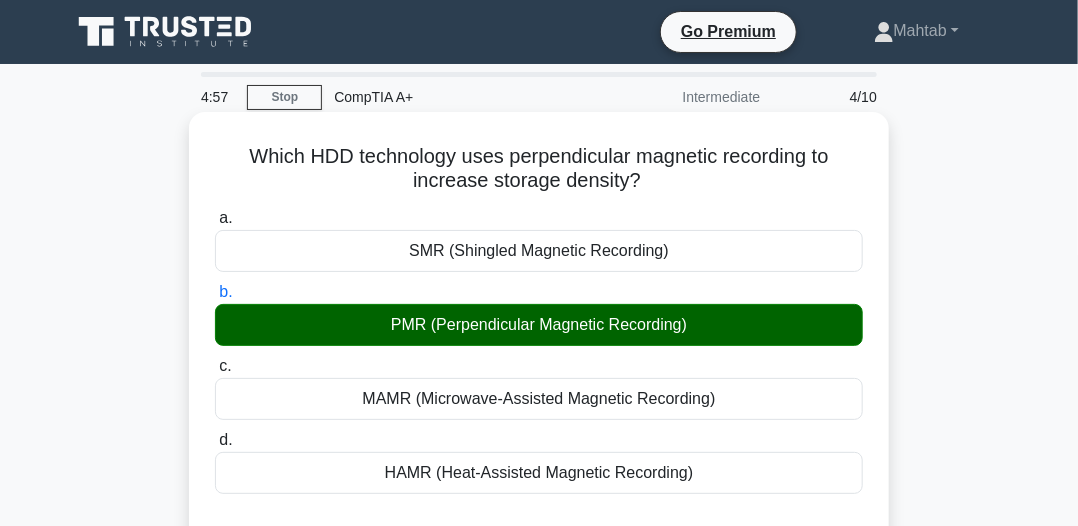 scroll, scrollTop: 100, scrollLeft: 0, axis: vertical 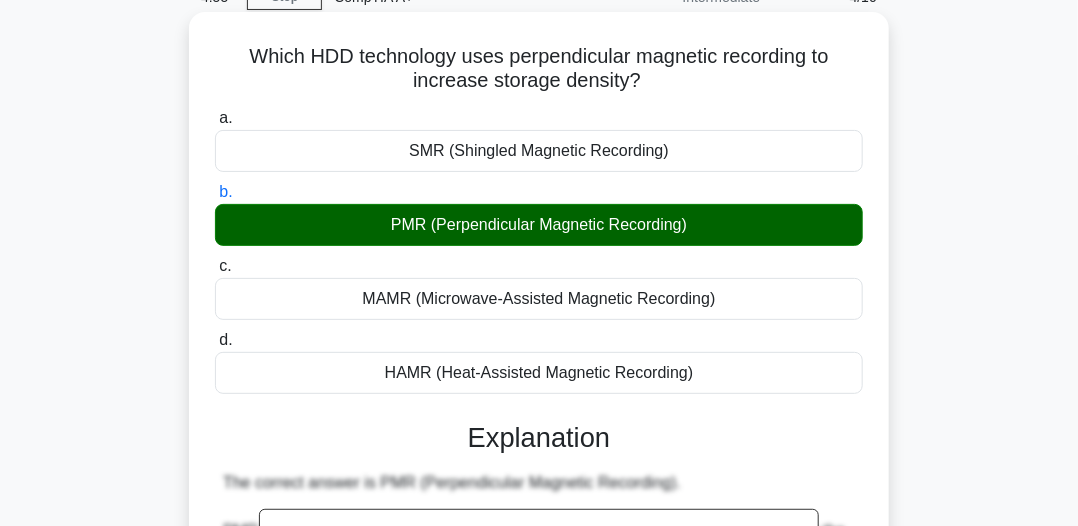 drag, startPoint x: 221, startPoint y: 58, endPoint x: 607, endPoint y: 77, distance: 386.46735 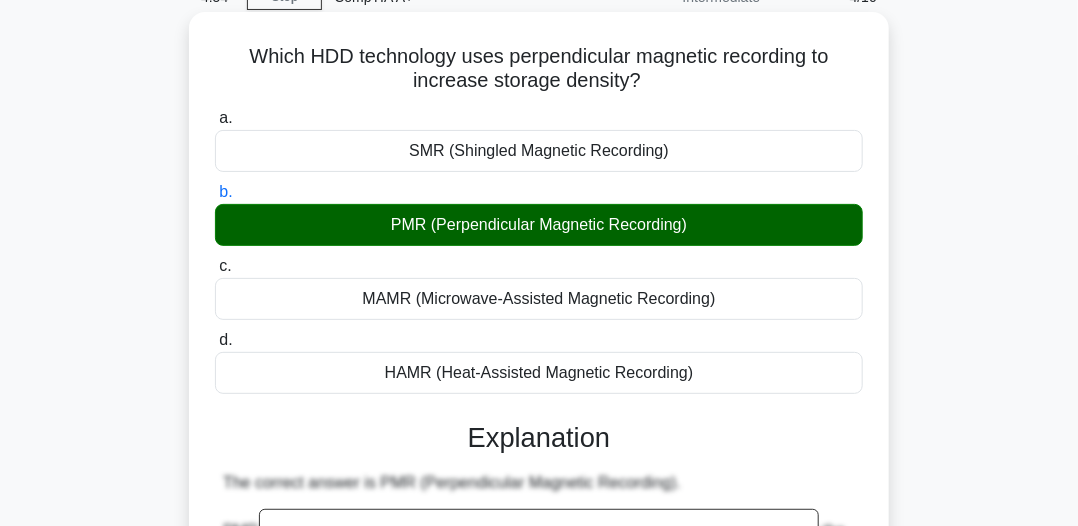 copy on "Which HDD technology uses perpendicular magnetic recording to increase storage density?" 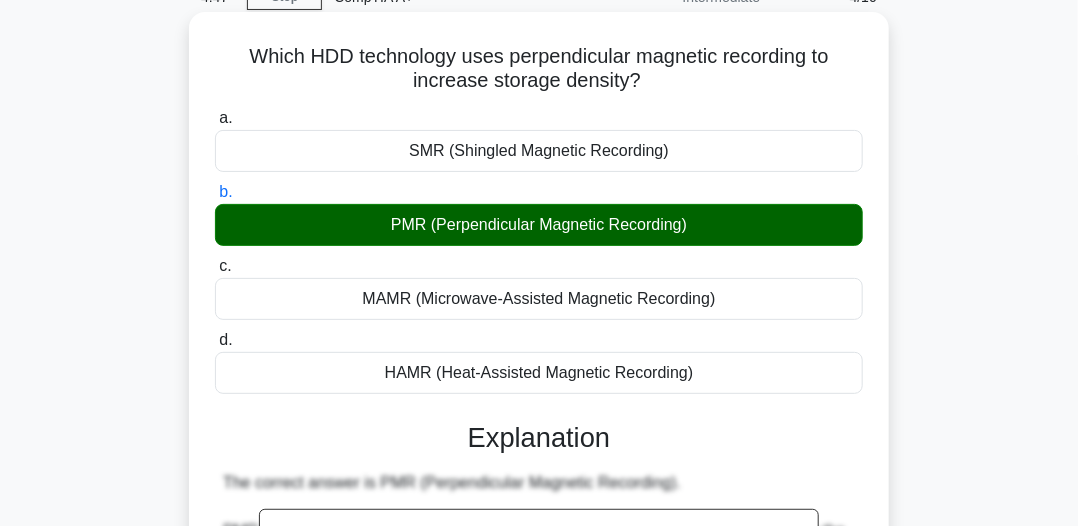 drag, startPoint x: 368, startPoint y: 228, endPoint x: 652, endPoint y: 241, distance: 284.2974 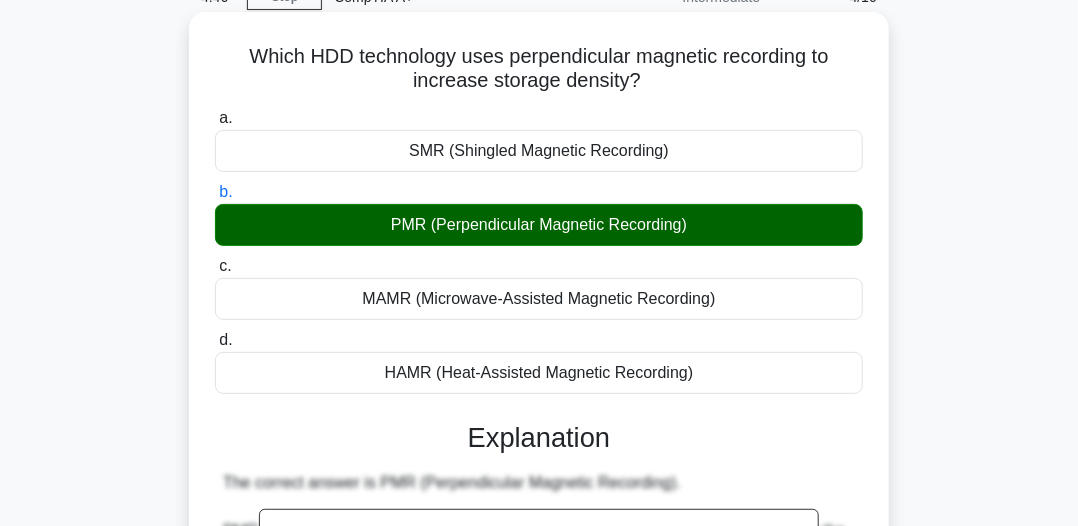 copy on "PMR (Perpendicular Magnetic Recording)" 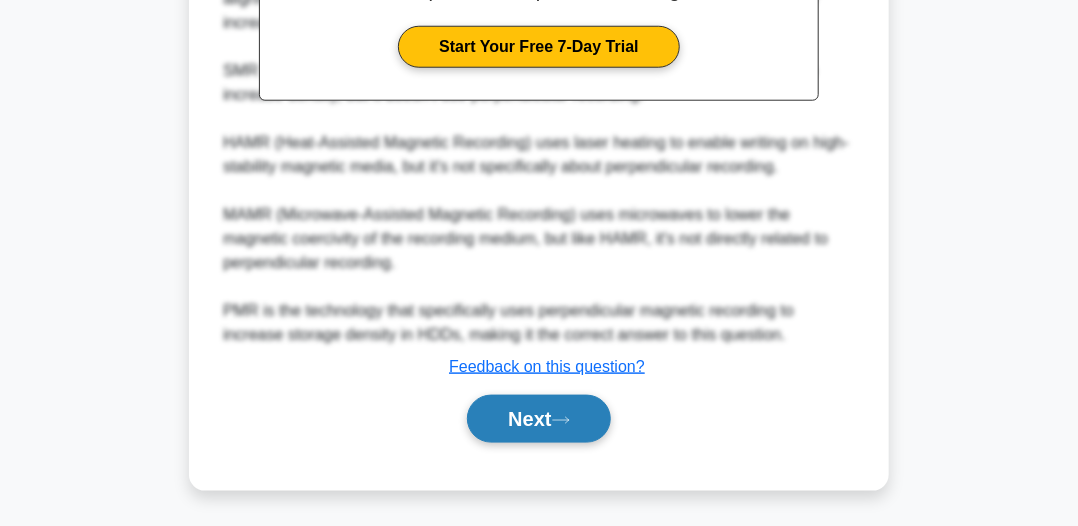 click on "Next" at bounding box center (538, 419) 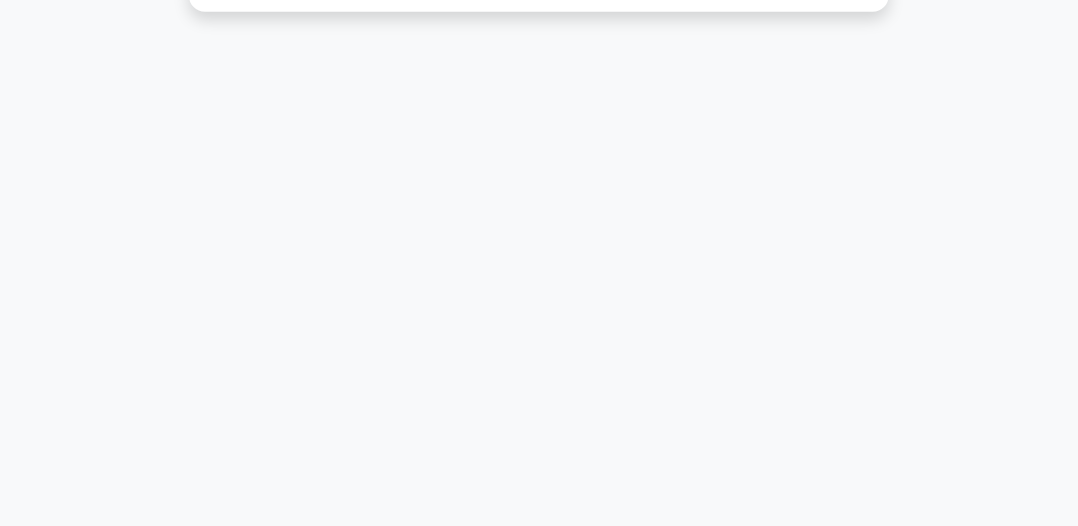 scroll, scrollTop: 54, scrollLeft: 0, axis: vertical 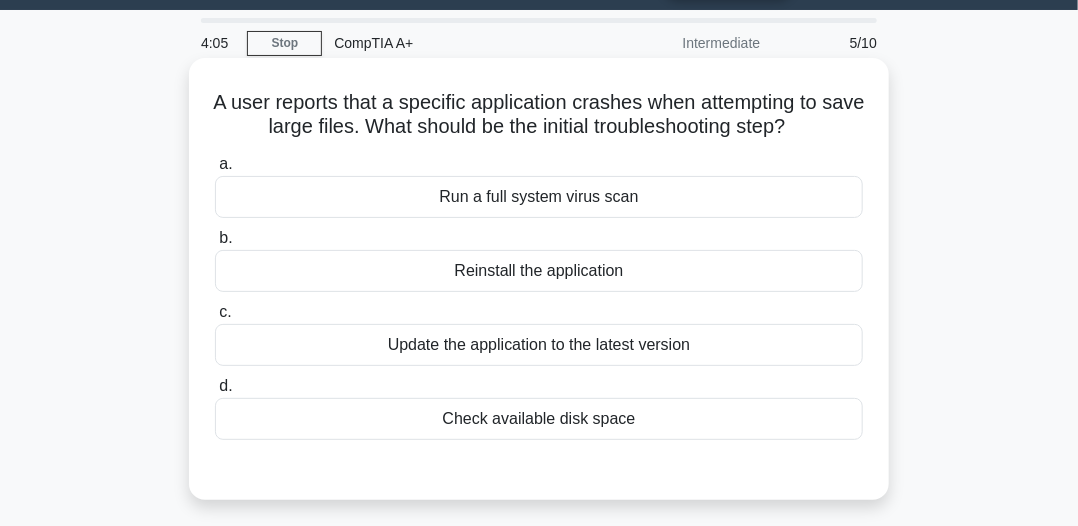 click on "Check available disk space" at bounding box center [539, 419] 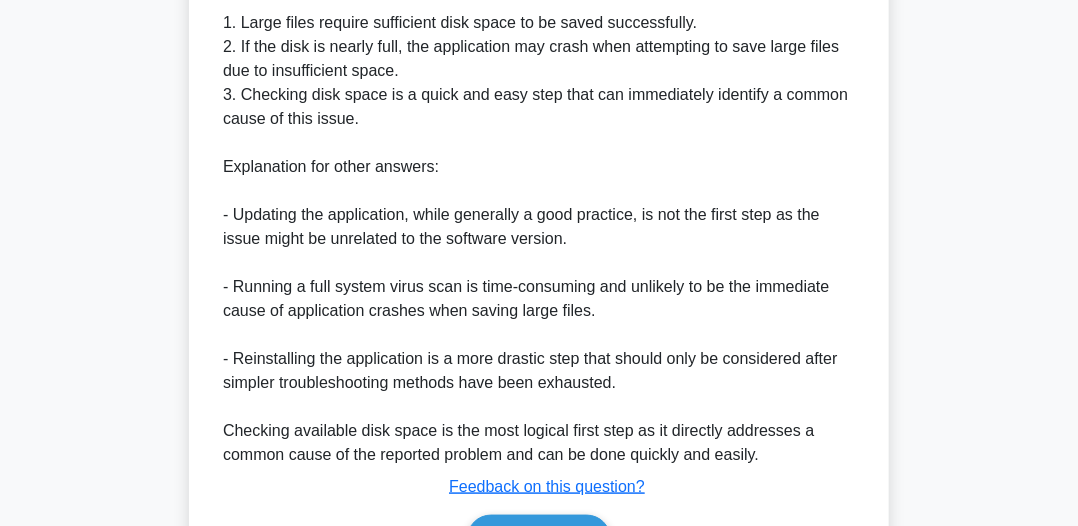 scroll, scrollTop: 728, scrollLeft: 0, axis: vertical 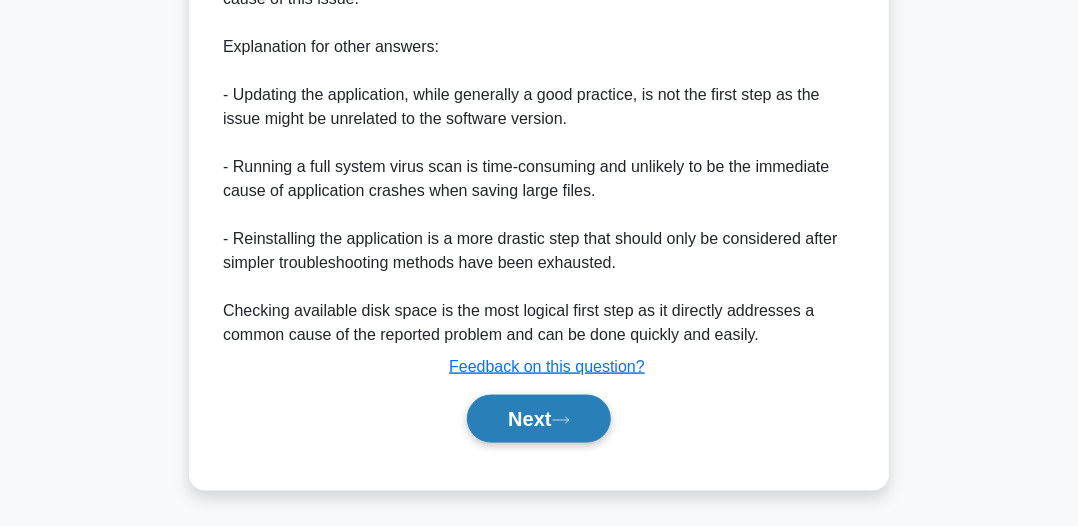 click on "Next" at bounding box center [538, 419] 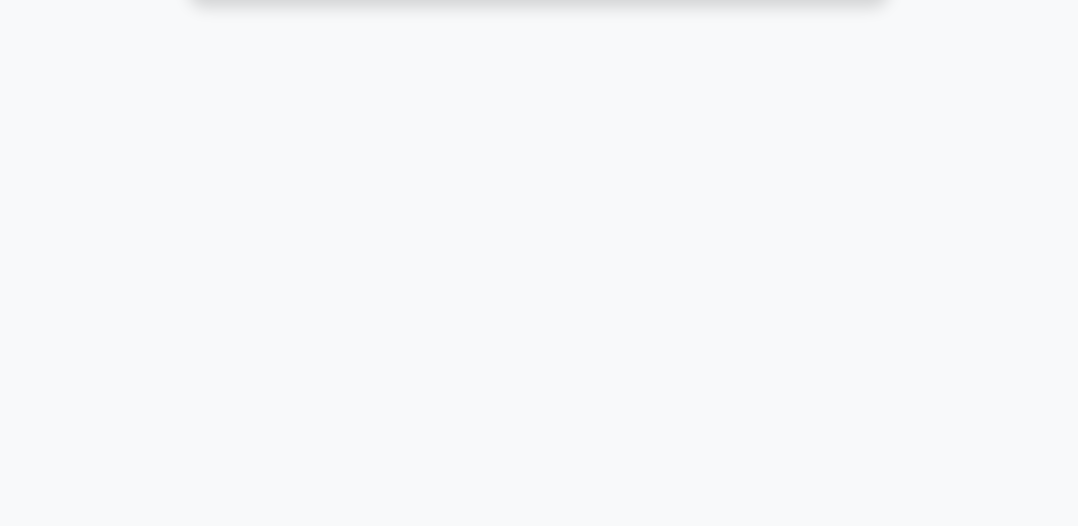 scroll, scrollTop: 54, scrollLeft: 0, axis: vertical 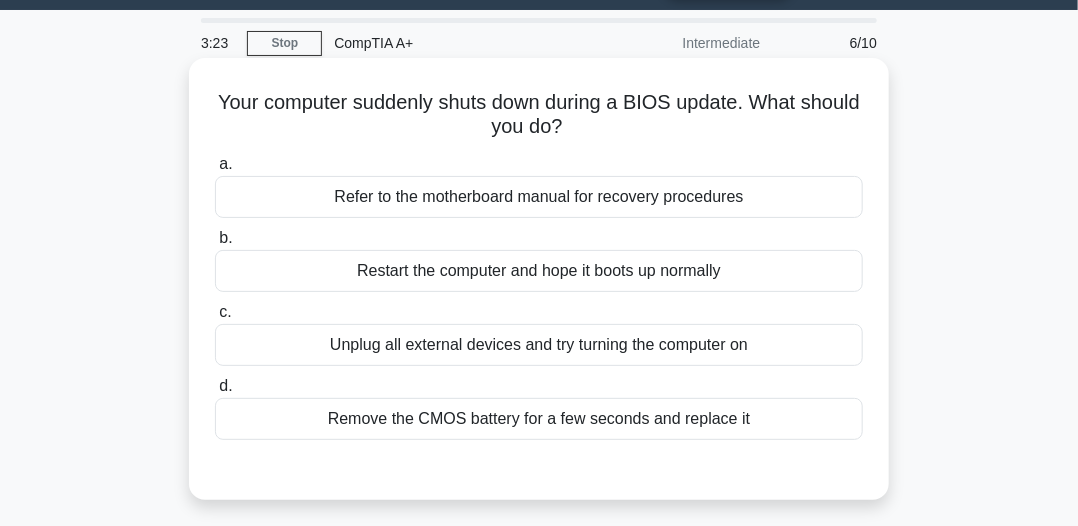 click on "Refer to the motherboard manual for recovery procedures" at bounding box center (539, 197) 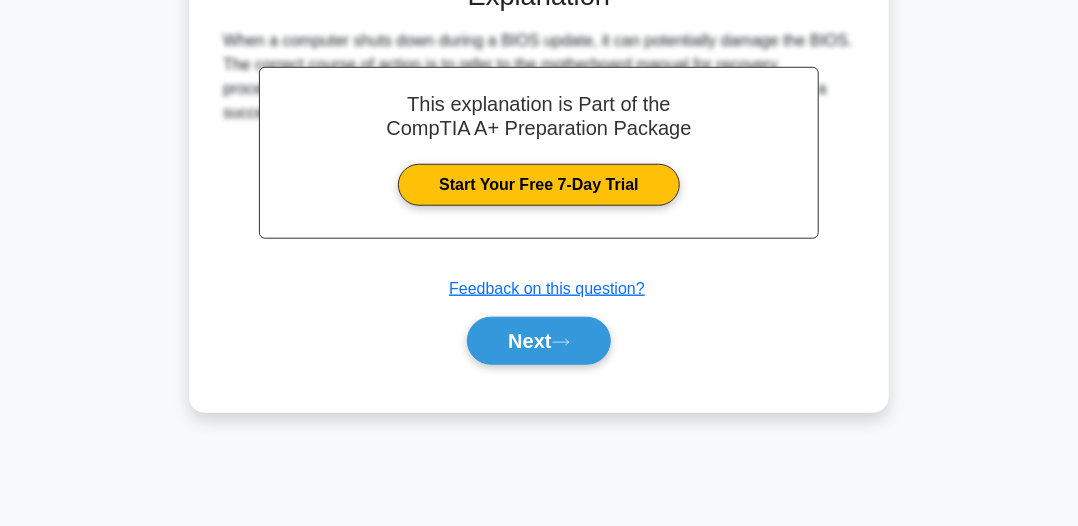 scroll, scrollTop: 554, scrollLeft: 0, axis: vertical 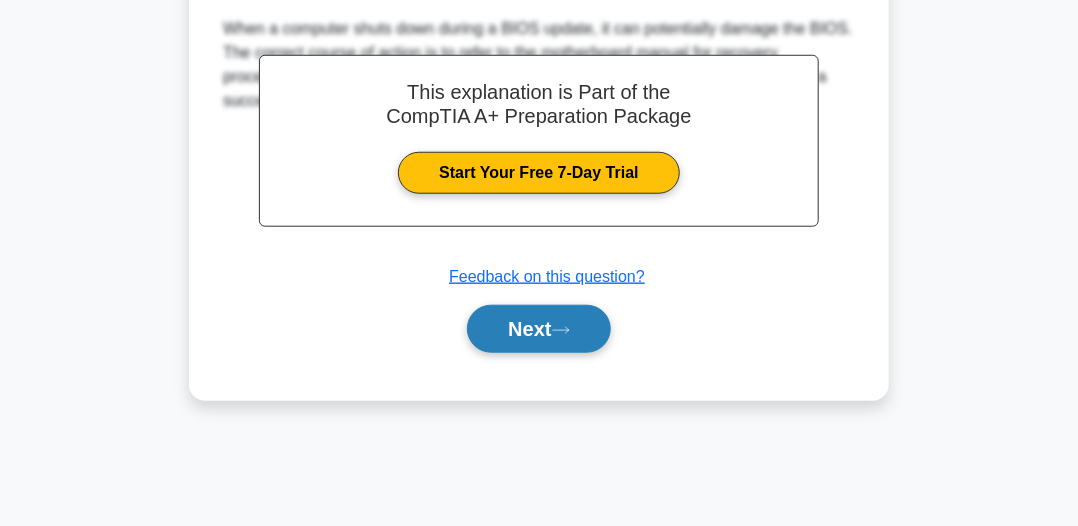 click on "Next" at bounding box center [538, 329] 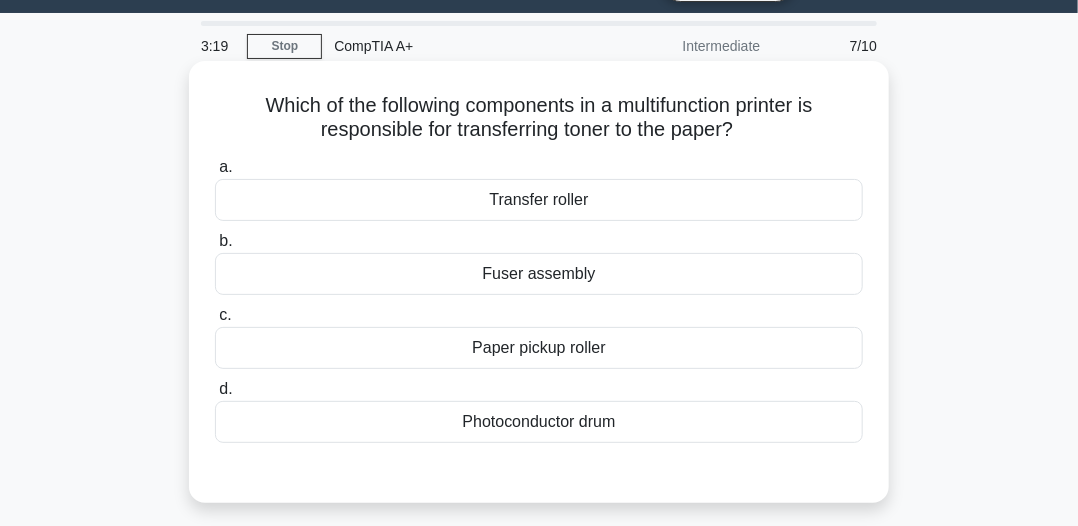 scroll, scrollTop: 100, scrollLeft: 0, axis: vertical 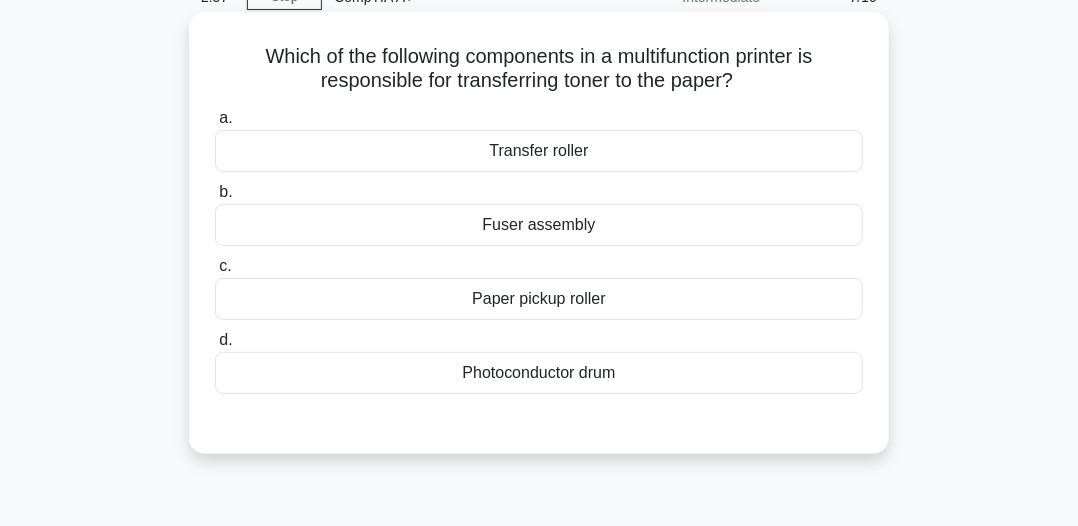 click on "Photoconductor drum" at bounding box center (539, 373) 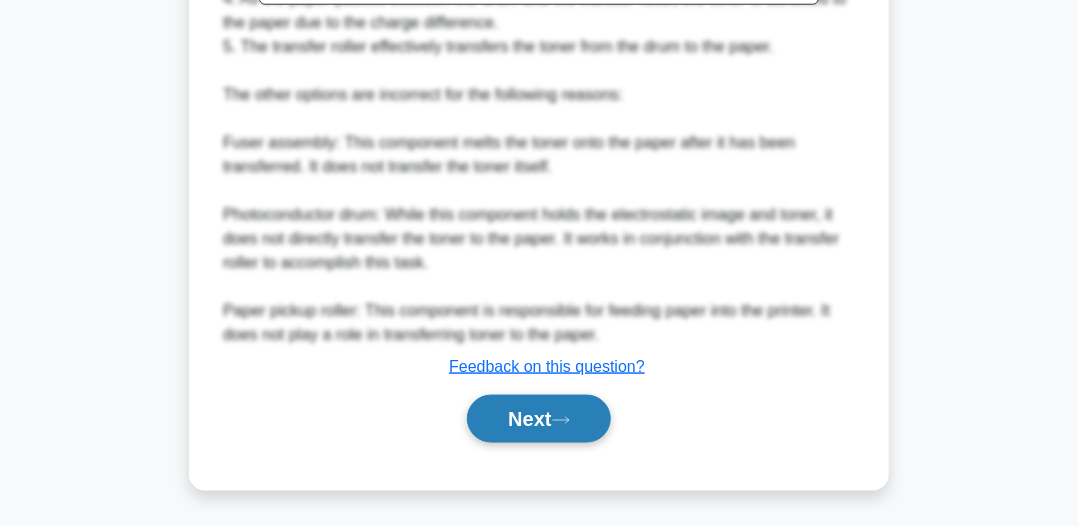 click on "Next" at bounding box center (538, 419) 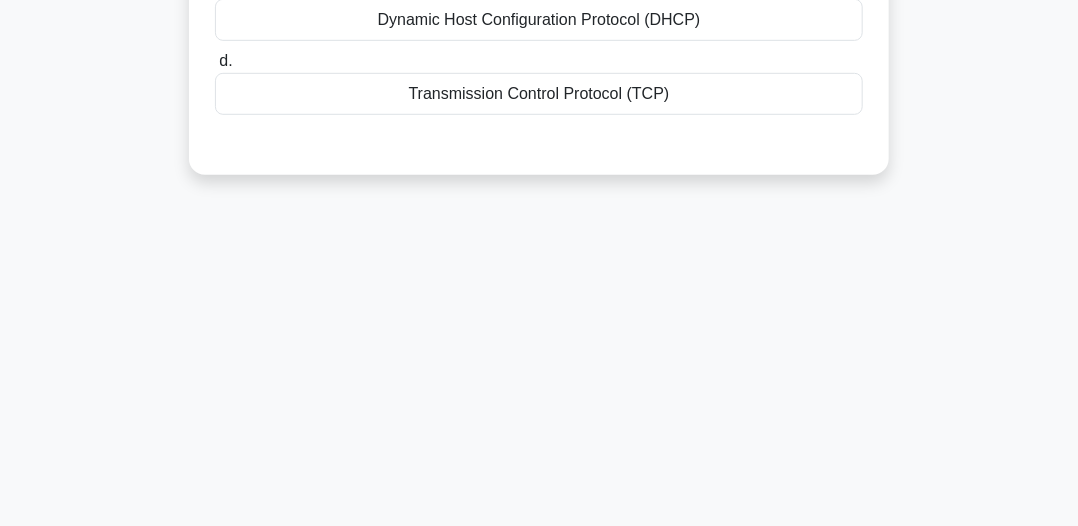 scroll, scrollTop: 54, scrollLeft: 0, axis: vertical 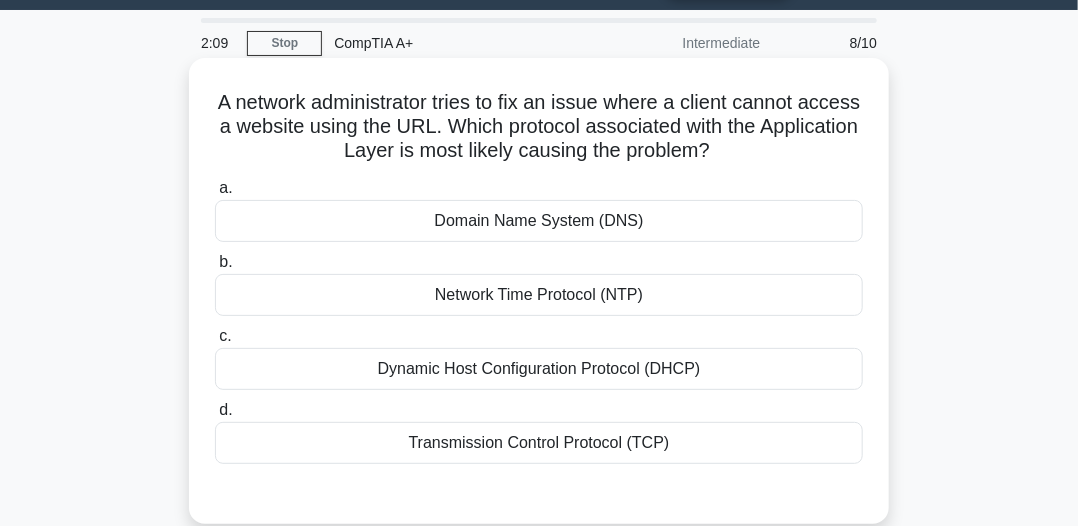 click on "Domain Name System (DNS)" at bounding box center [539, 221] 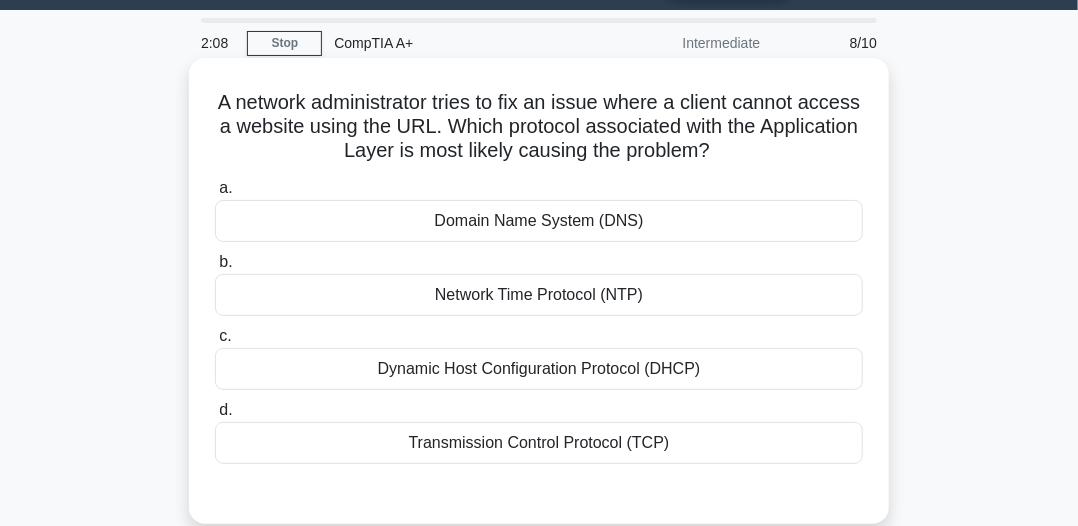 click on "Domain Name System (DNS)" at bounding box center [539, 221] 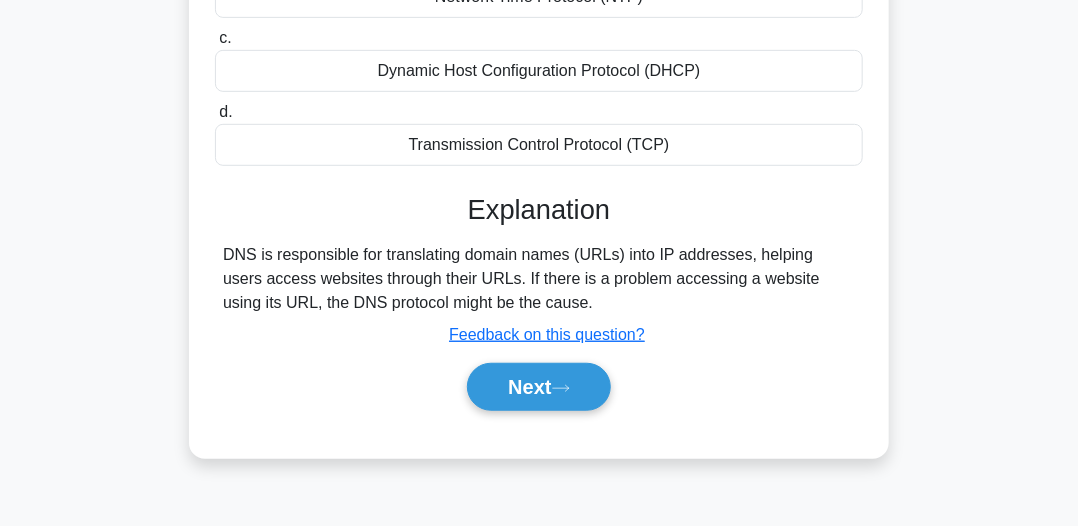 scroll, scrollTop: 354, scrollLeft: 0, axis: vertical 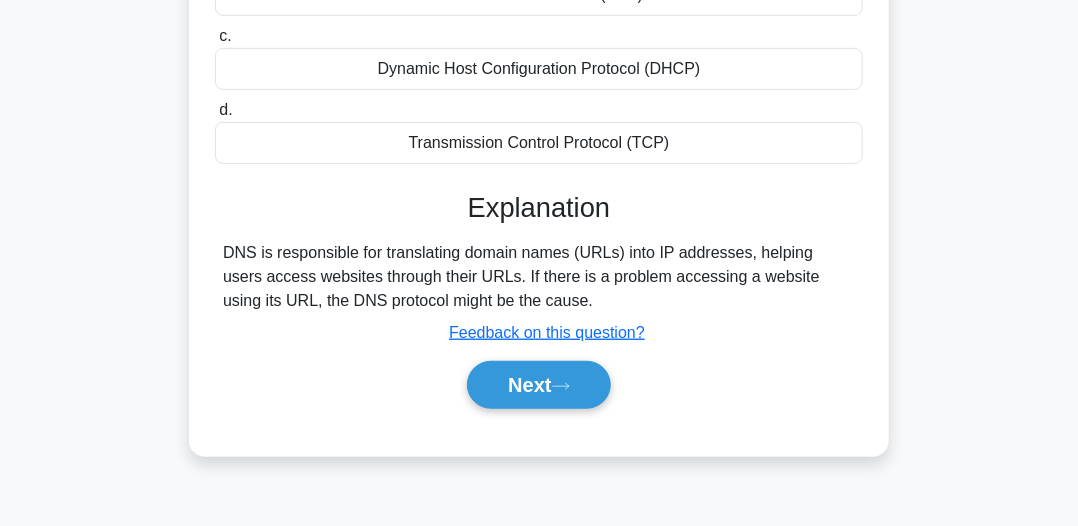 drag, startPoint x: 245, startPoint y: 263, endPoint x: 557, endPoint y: 290, distance: 313.16608 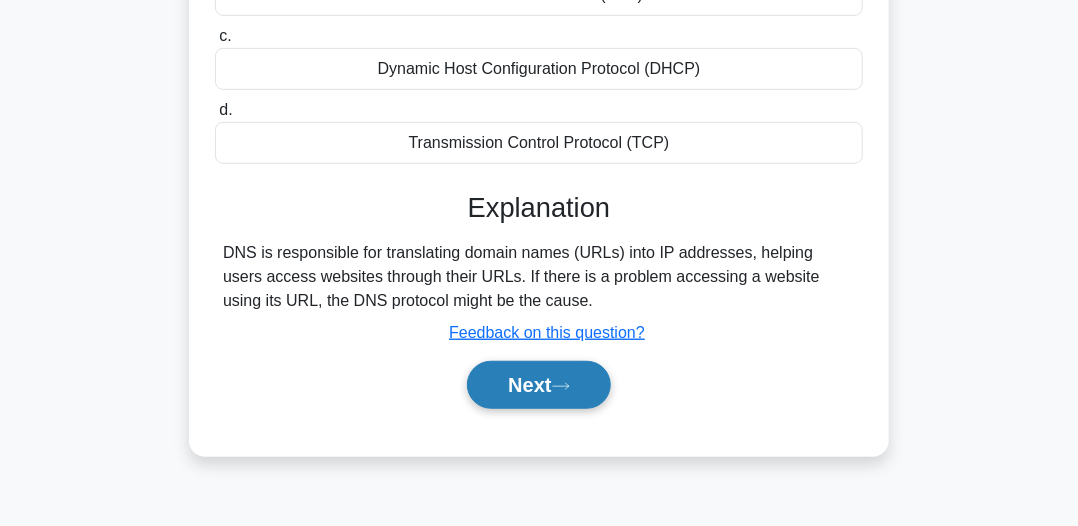 click on "Next" at bounding box center (538, 385) 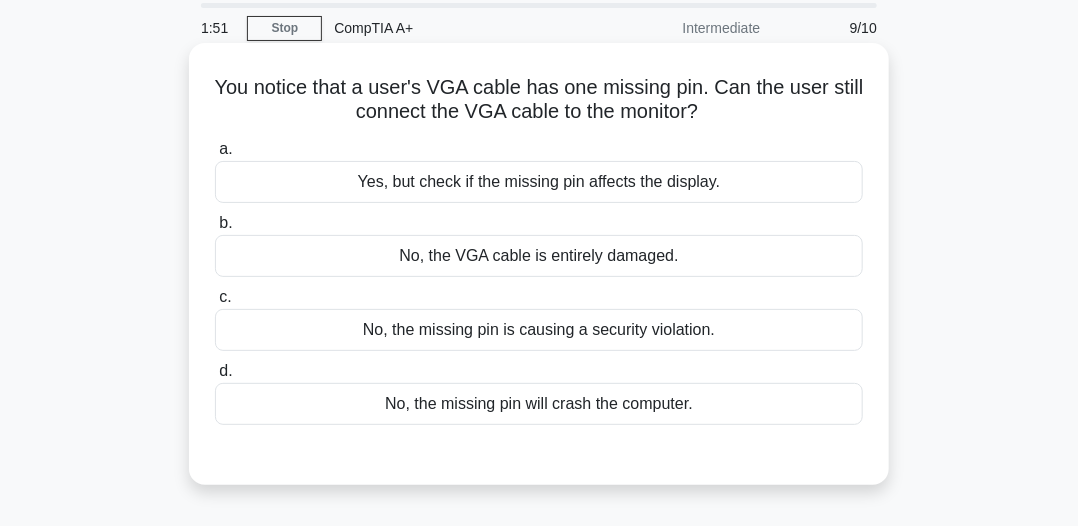 scroll, scrollTop: 100, scrollLeft: 0, axis: vertical 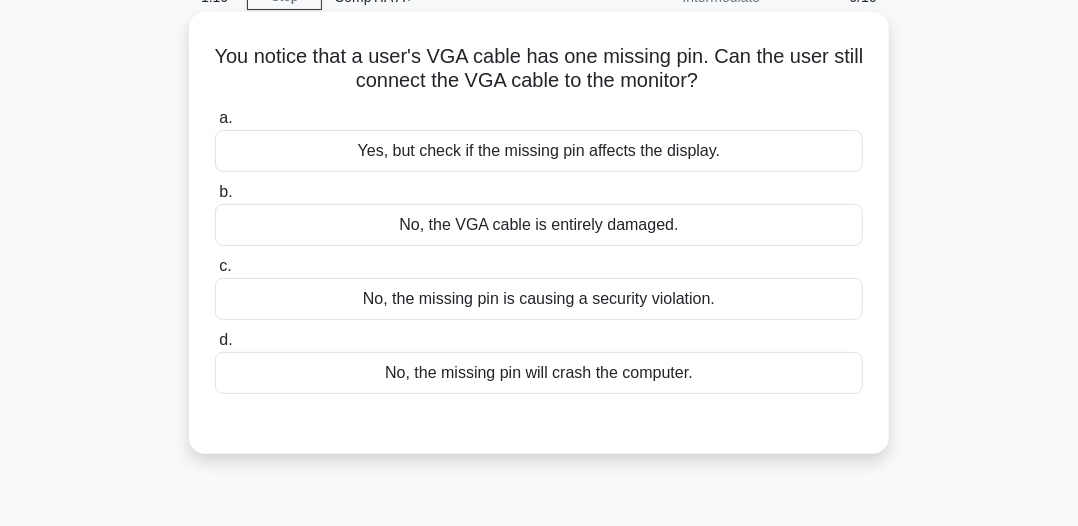 click on "No, the VGA cable is entirely damaged." at bounding box center (539, 225) 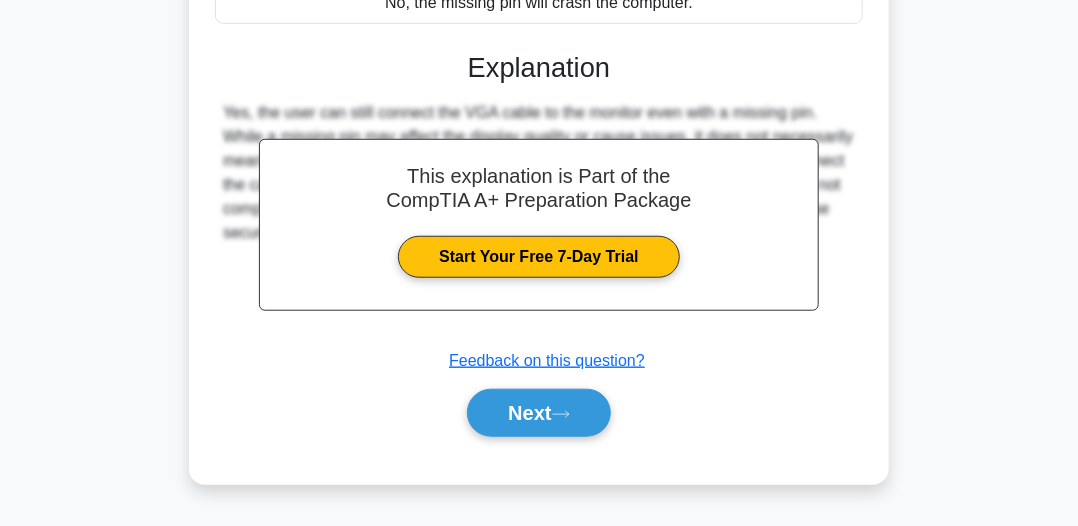 scroll, scrollTop: 554, scrollLeft: 0, axis: vertical 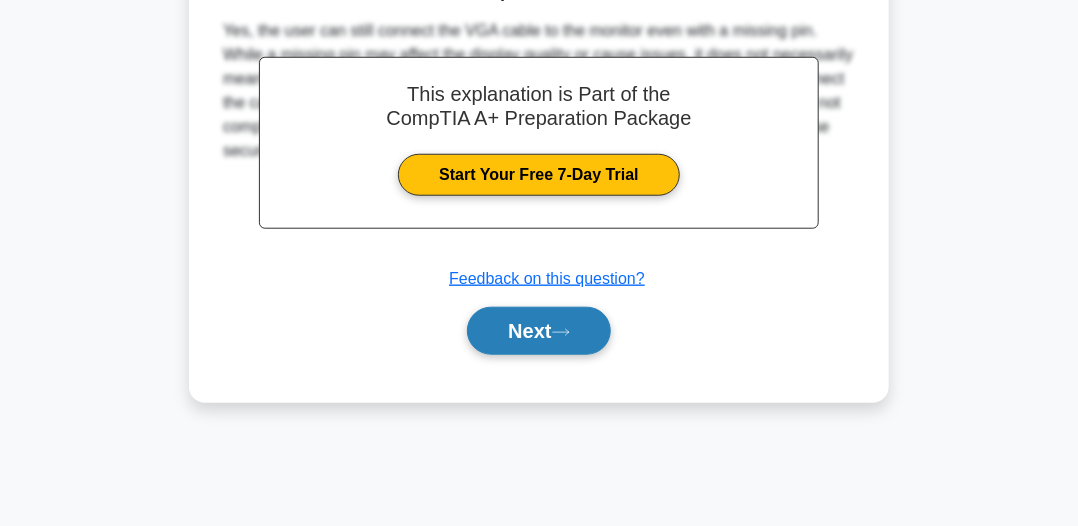 click on "Next" at bounding box center (538, 331) 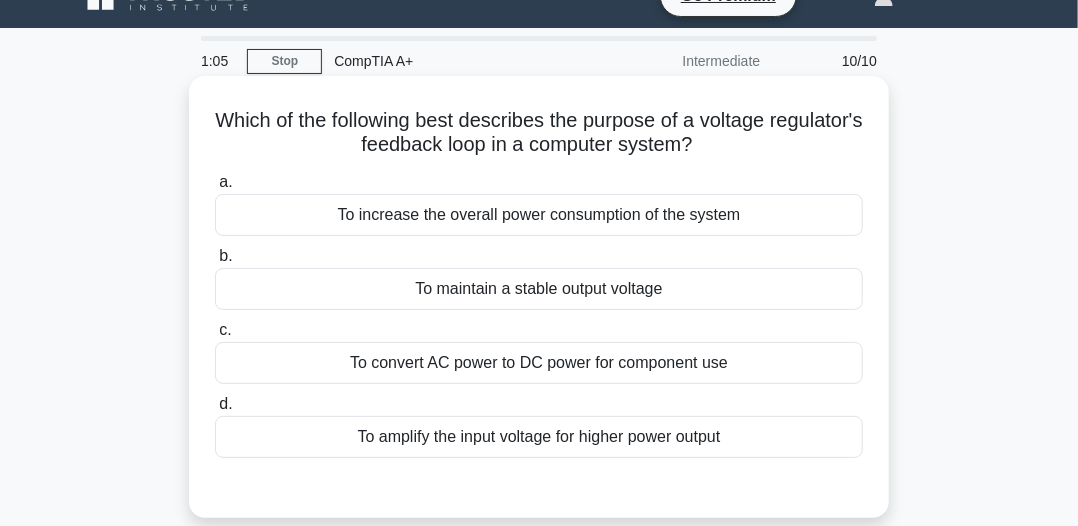scroll, scrollTop: 100, scrollLeft: 0, axis: vertical 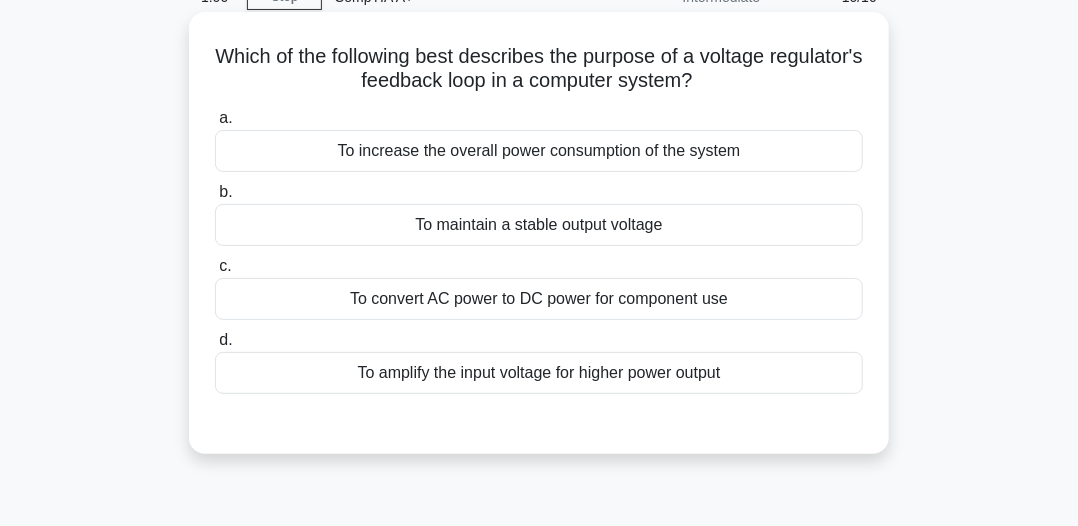 drag, startPoint x: 251, startPoint y: 58, endPoint x: 755, endPoint y: 82, distance: 504.5711 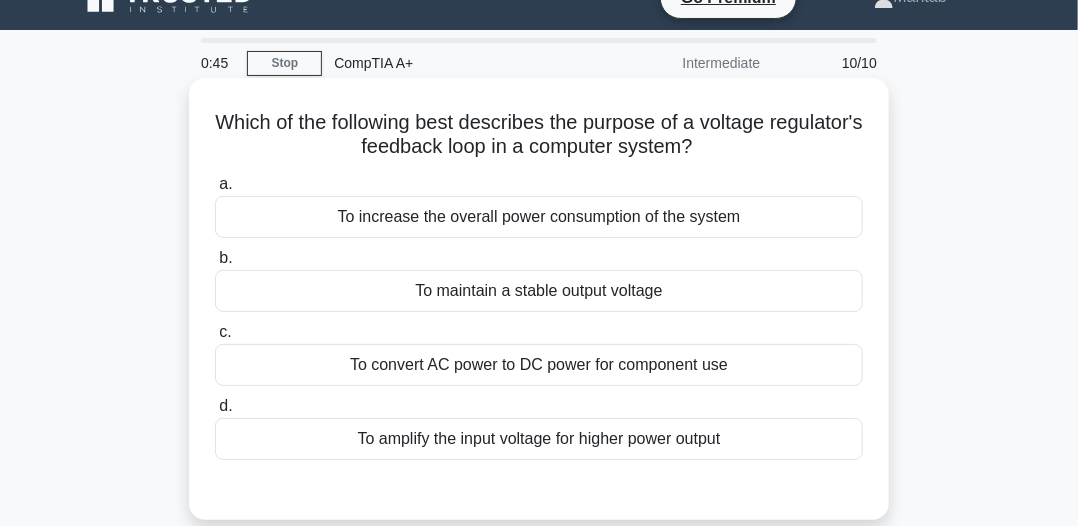 scroll, scrollTop: 0, scrollLeft: 0, axis: both 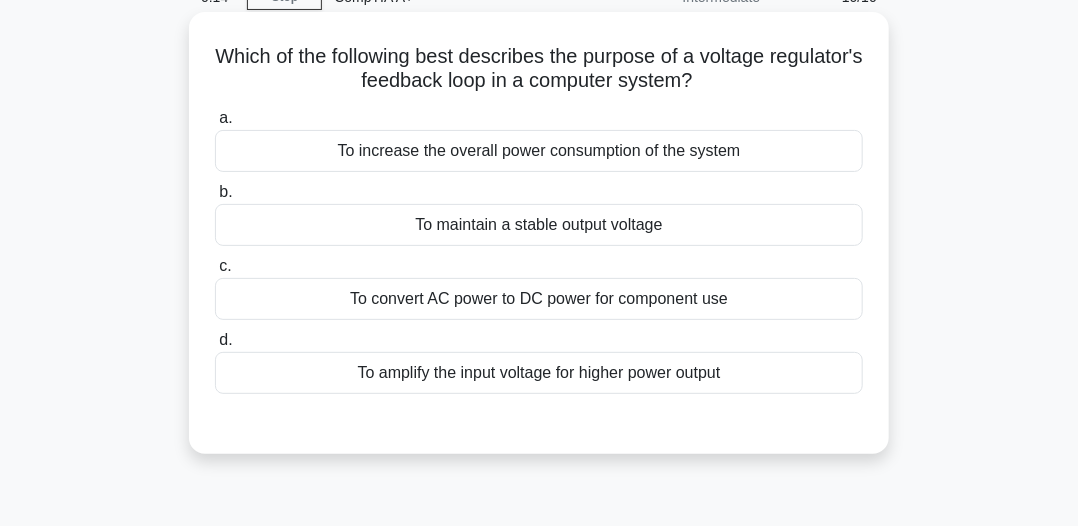click on "a.
To increase the overall power consumption of the system
b.
To maintain a stable output voltage
c. d." at bounding box center [539, 266] 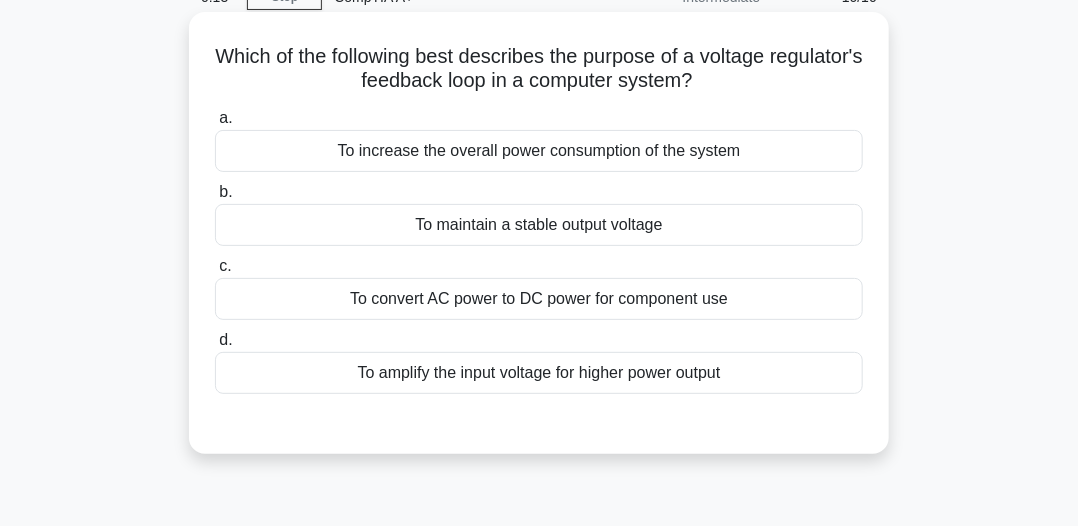 click on "To maintain a stable output voltage" at bounding box center (539, 225) 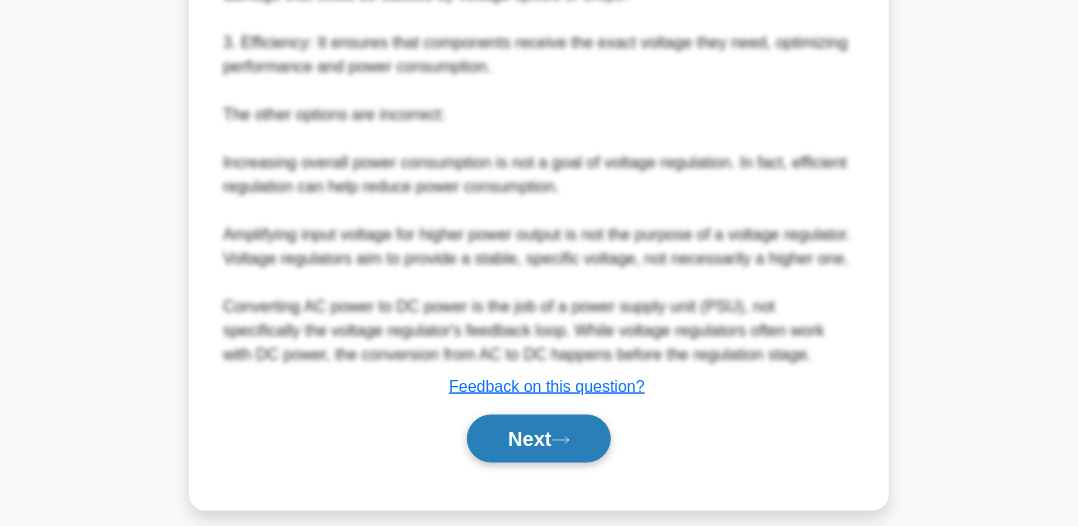 scroll, scrollTop: 896, scrollLeft: 0, axis: vertical 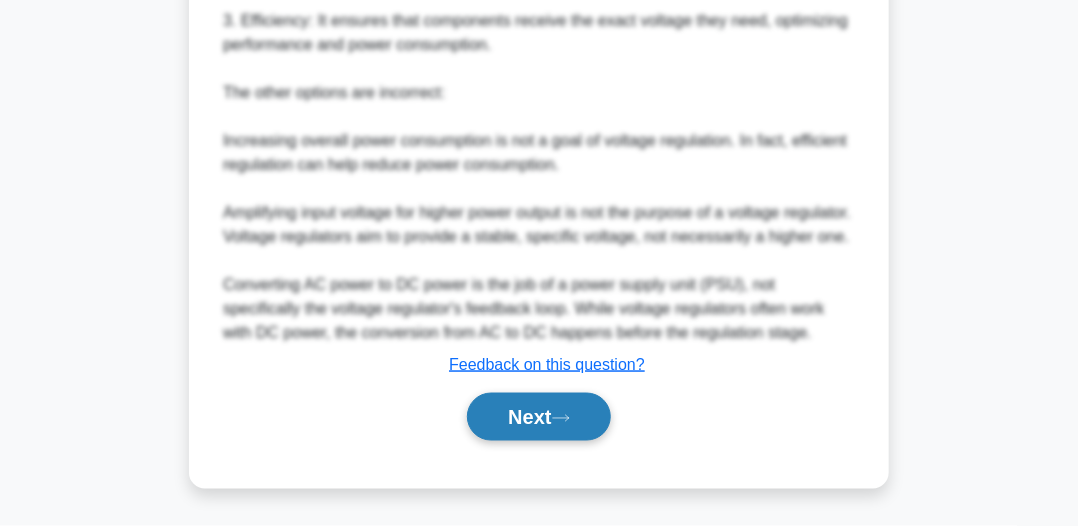 click on "Next" at bounding box center [538, 417] 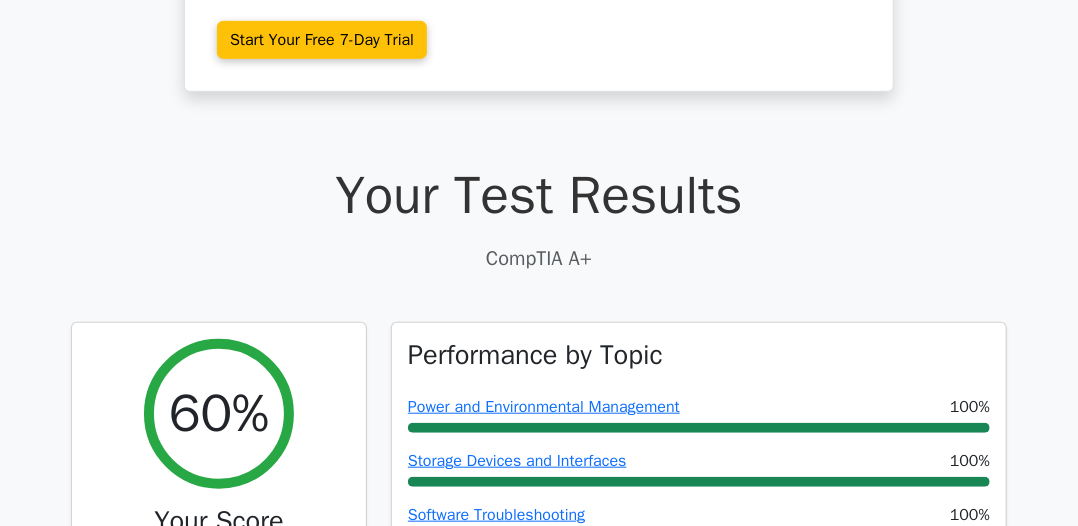 scroll, scrollTop: 400, scrollLeft: 0, axis: vertical 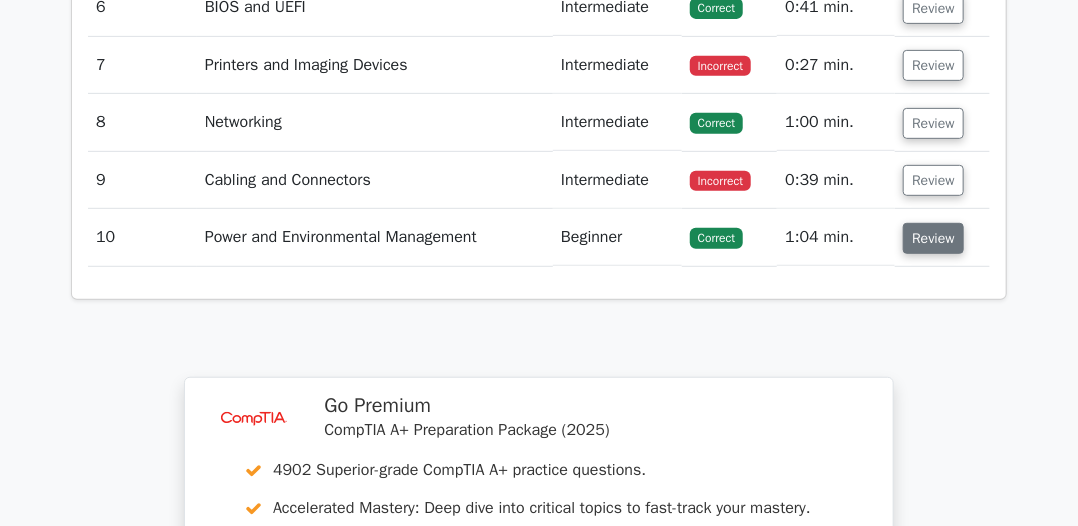 click on "Review" at bounding box center [933, 238] 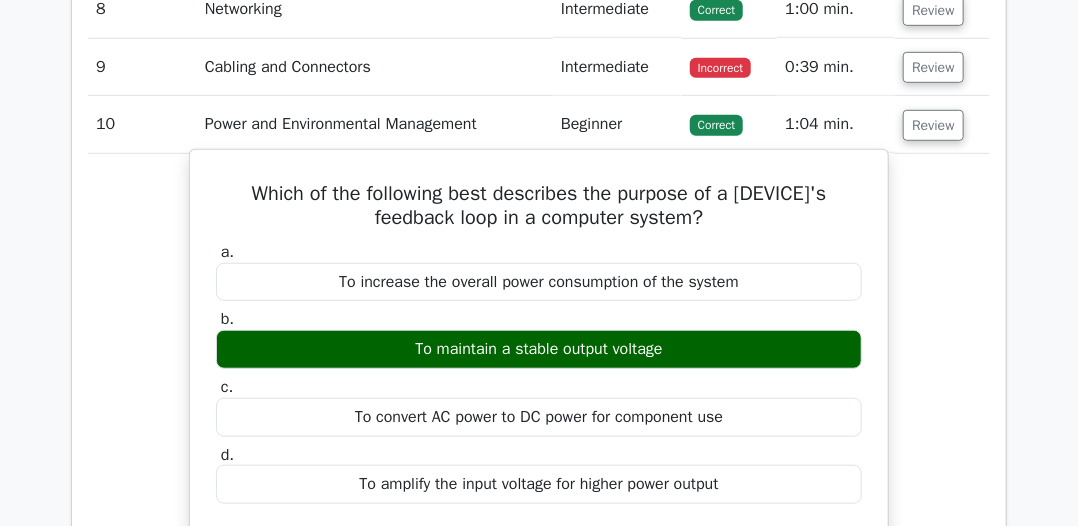 scroll, scrollTop: 3200, scrollLeft: 0, axis: vertical 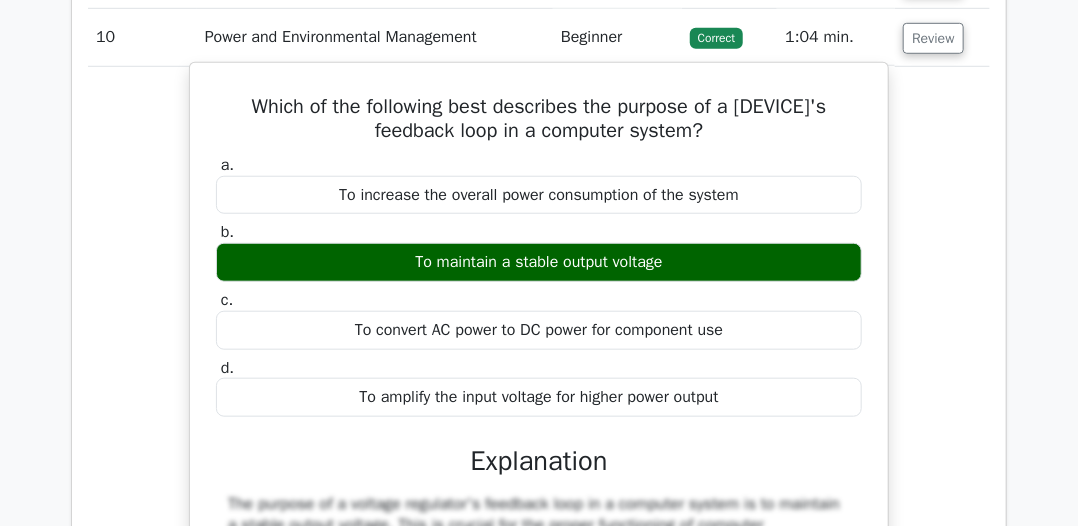drag, startPoint x: 244, startPoint y: 75, endPoint x: 780, endPoint y: 95, distance: 536.373 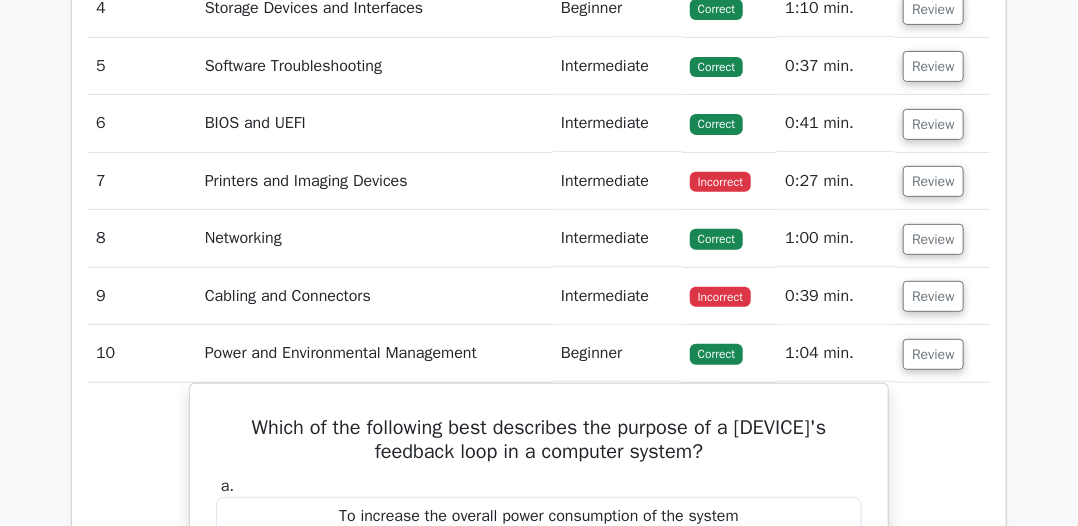 scroll, scrollTop: 2907, scrollLeft: 0, axis: vertical 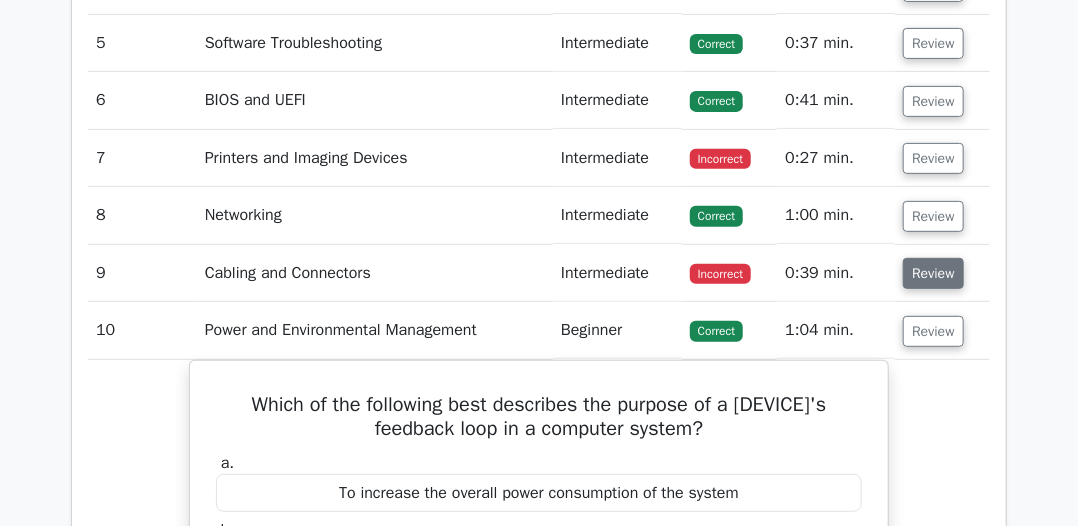 click on "Review" at bounding box center [933, 273] 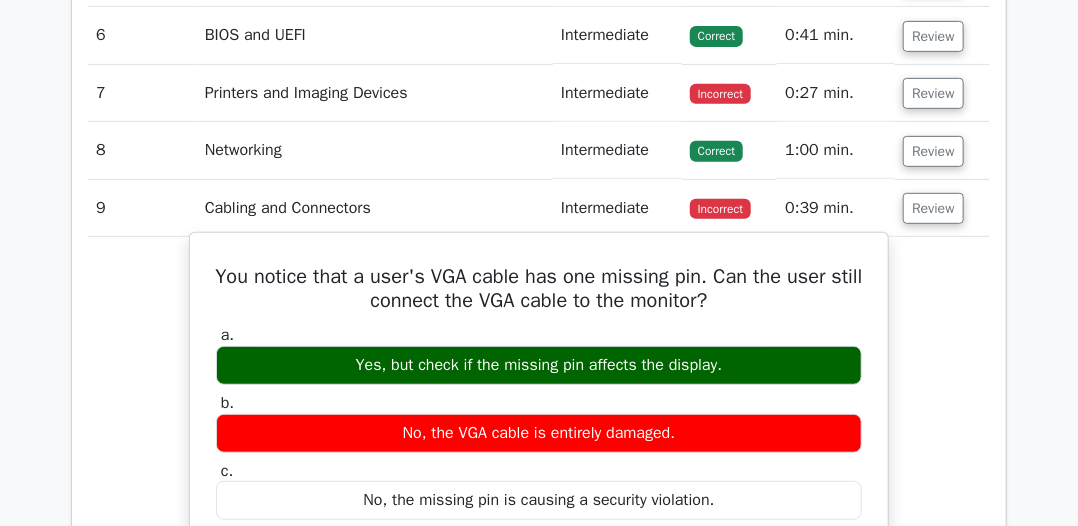 scroll, scrollTop: 3107, scrollLeft: 0, axis: vertical 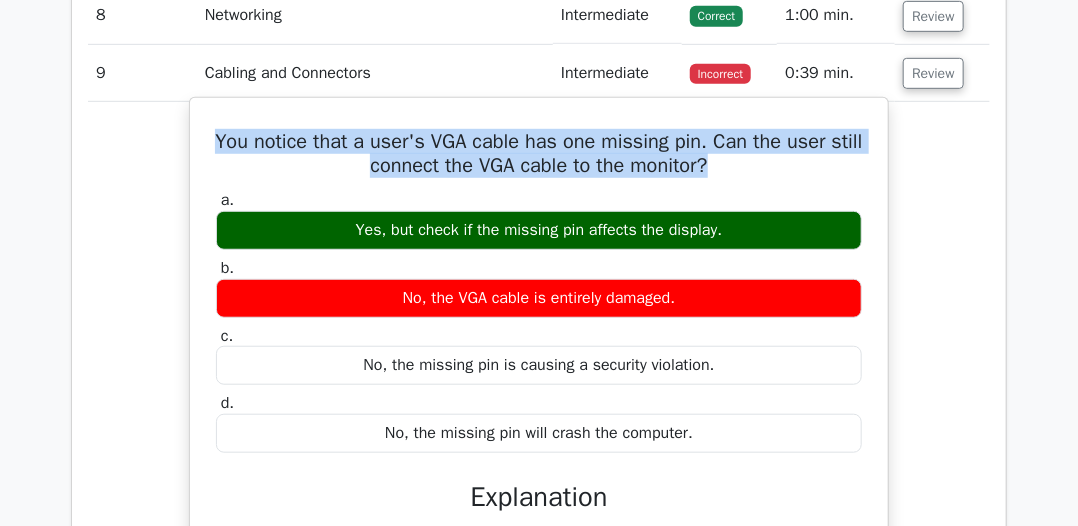 drag, startPoint x: 228, startPoint y: 110, endPoint x: 809, endPoint y: 150, distance: 582.3753 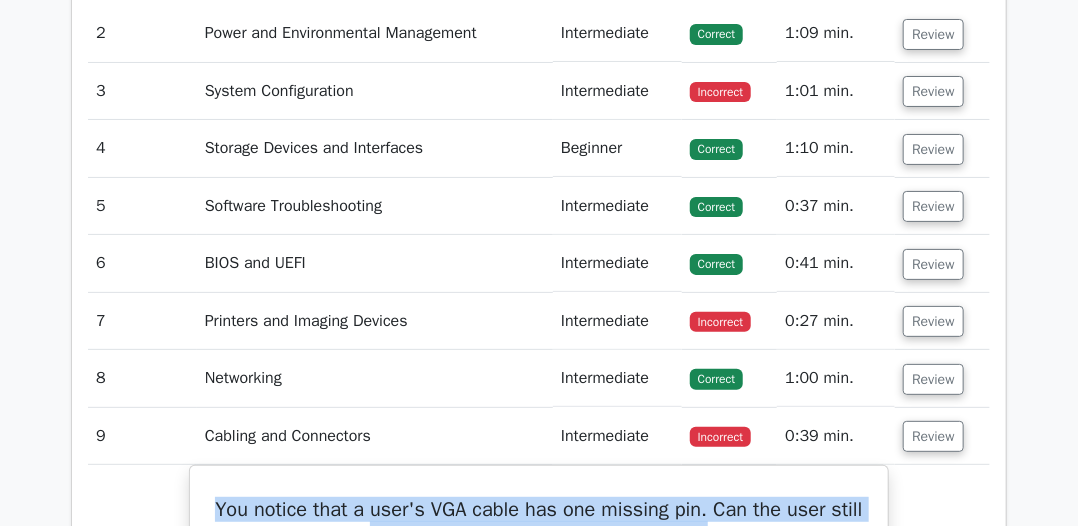 scroll, scrollTop: 2807, scrollLeft: 0, axis: vertical 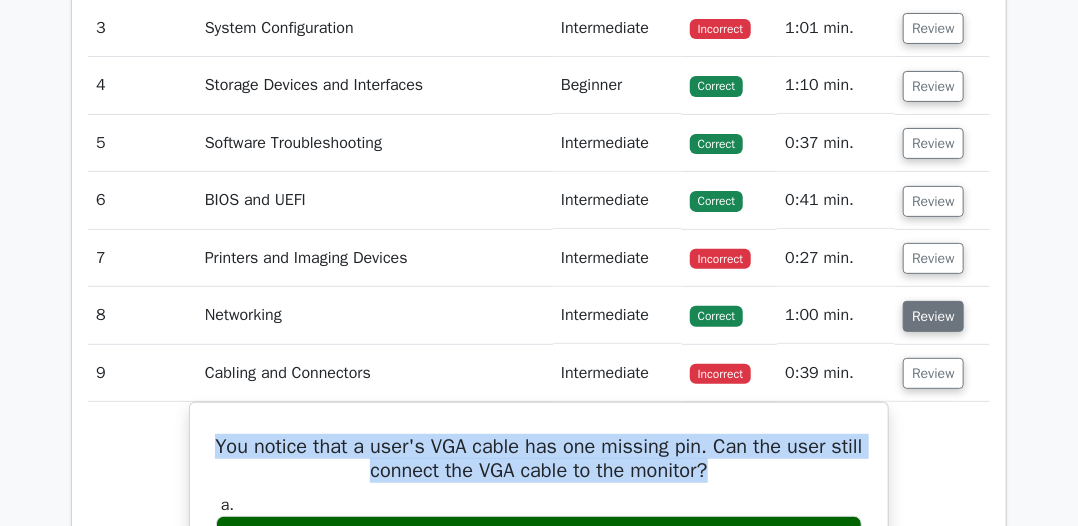 click on "Review" at bounding box center [933, 316] 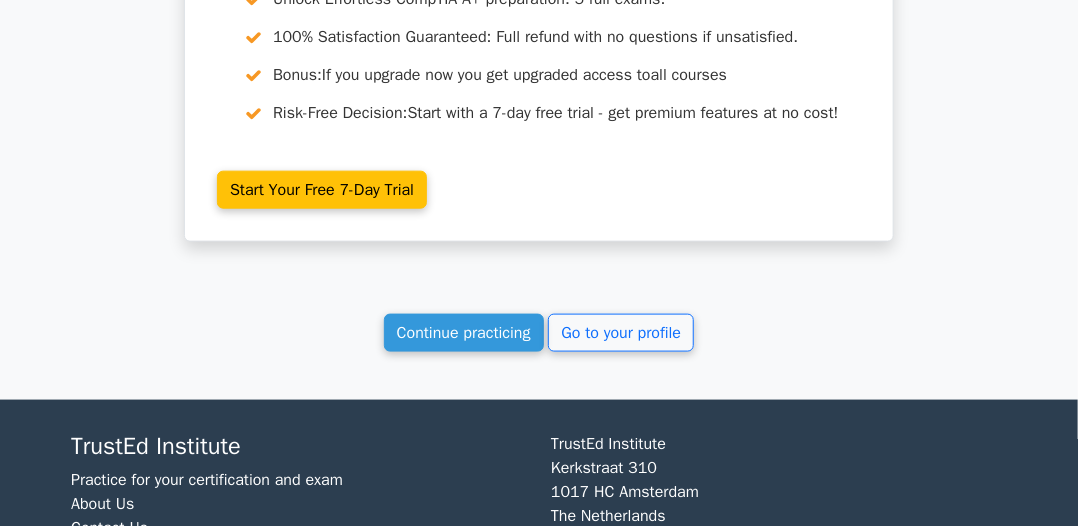 scroll, scrollTop: 6279, scrollLeft: 0, axis: vertical 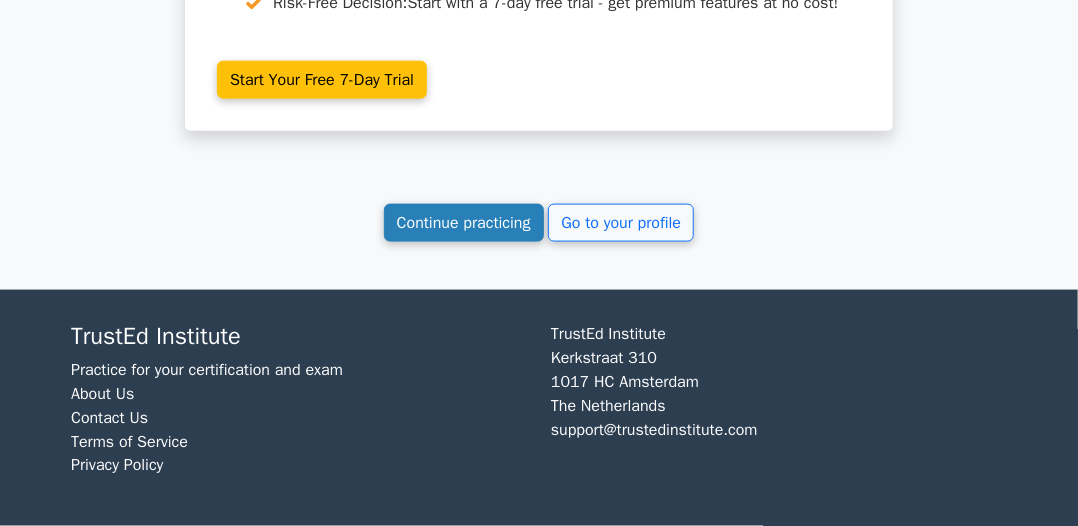 click on "Continue practicing" at bounding box center (464, 223) 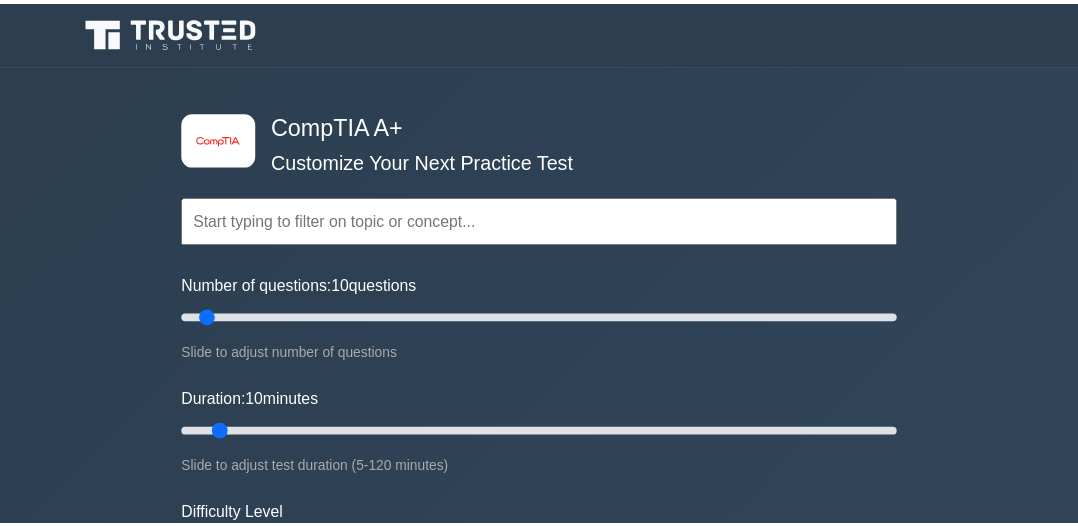 scroll, scrollTop: 0, scrollLeft: 0, axis: both 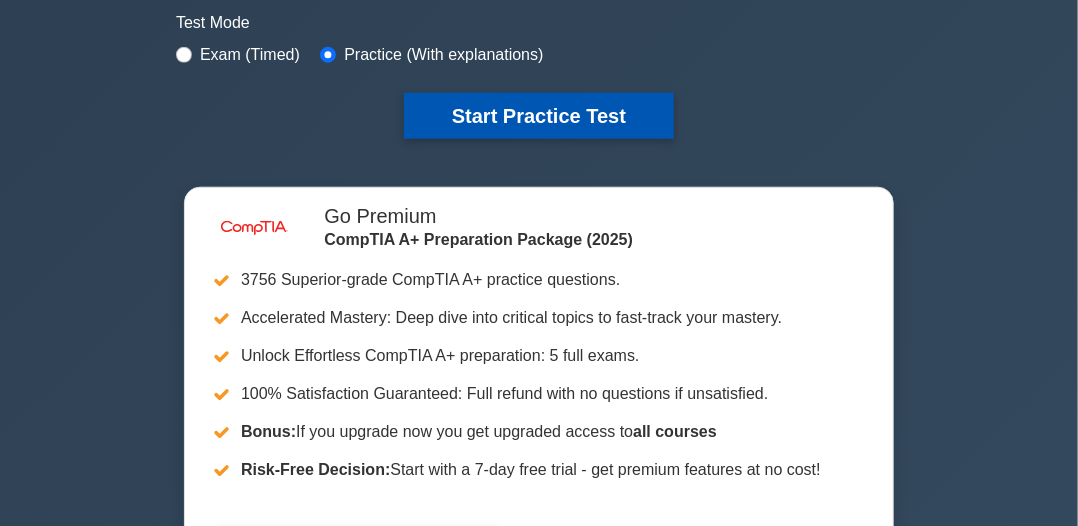 click on "Start Practice Test" at bounding box center (539, 116) 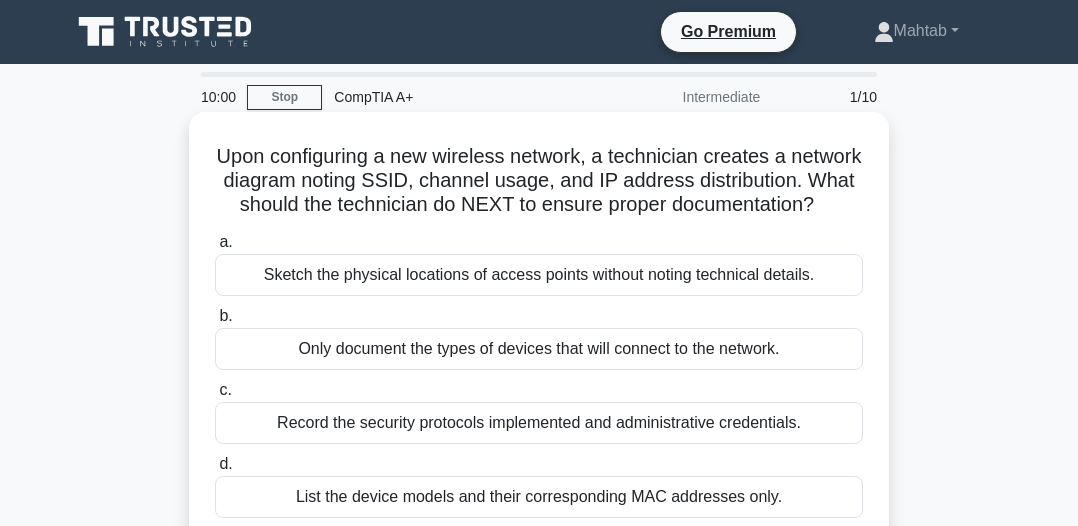 scroll, scrollTop: 0, scrollLeft: 0, axis: both 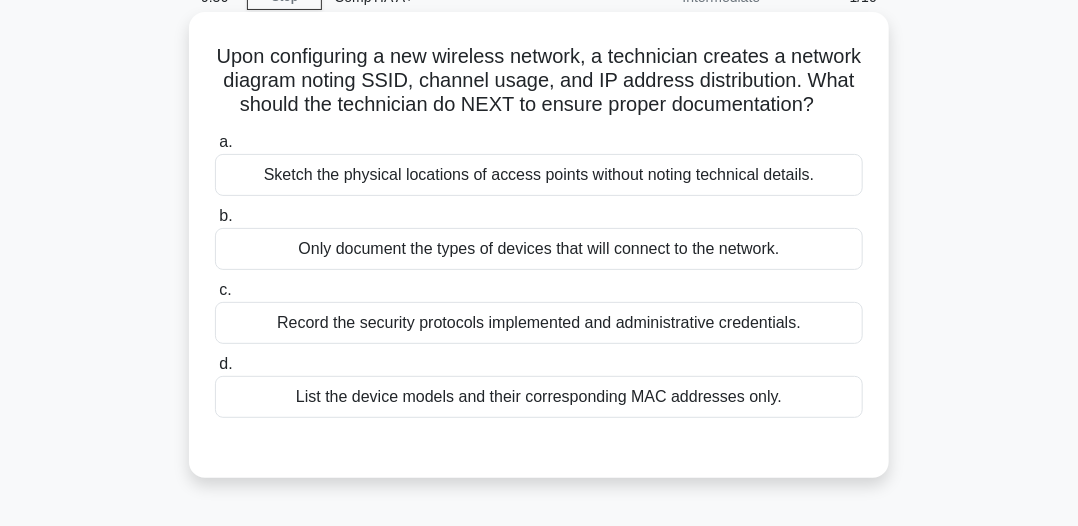 drag, startPoint x: 241, startPoint y: 61, endPoint x: 649, endPoint y: 145, distance: 416.5573 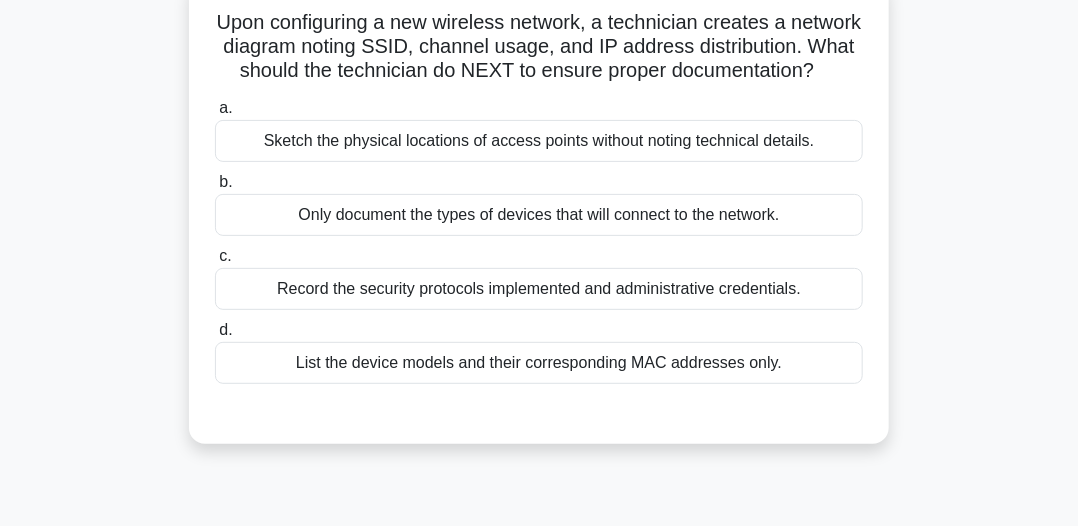 scroll, scrollTop: 100, scrollLeft: 0, axis: vertical 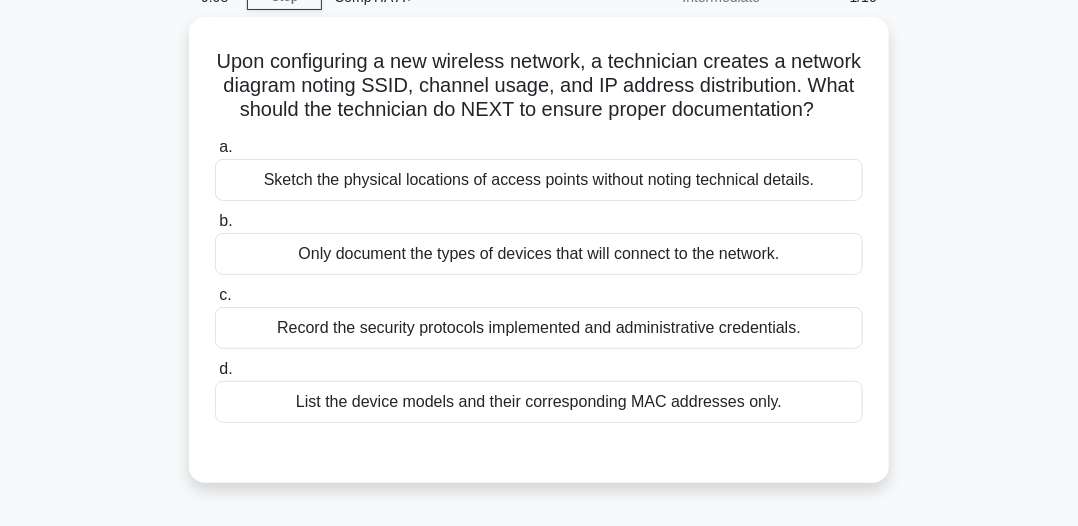 click on "Upon configuring a new wireless network, a technician creates a network diagram noting SSID, channel usage, and IP address distribution. What should the technician do NEXT to ensure proper documentation?
.spinner_0XTQ{transform-origin:center;animation:spinner_y6GP .75s linear infinite}@keyframes spinner_y6GP{100%{transform:rotate(360deg)}}
a.
b.
c." at bounding box center [539, 262] 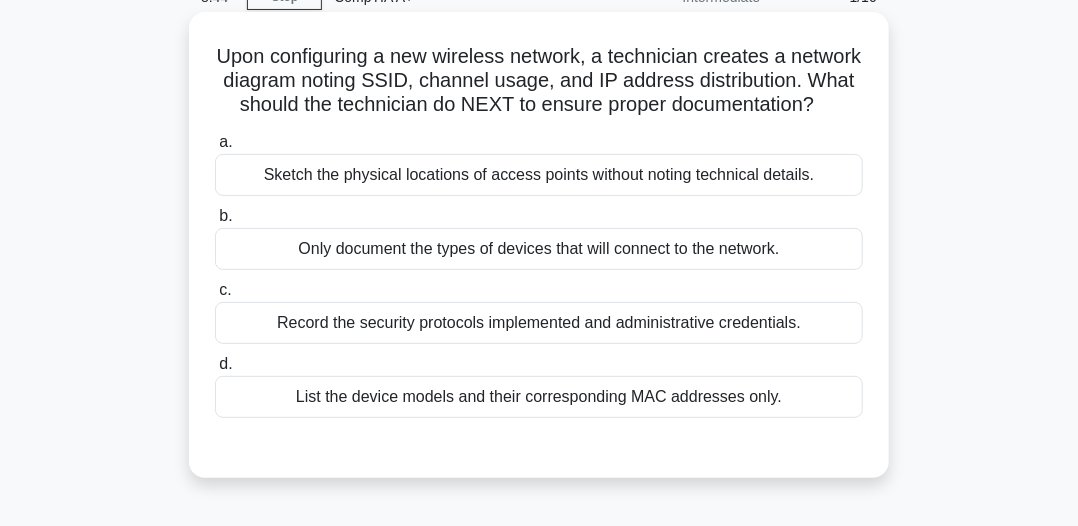 click on "Record the security protocols implemented and administrative credentials." at bounding box center (539, 323) 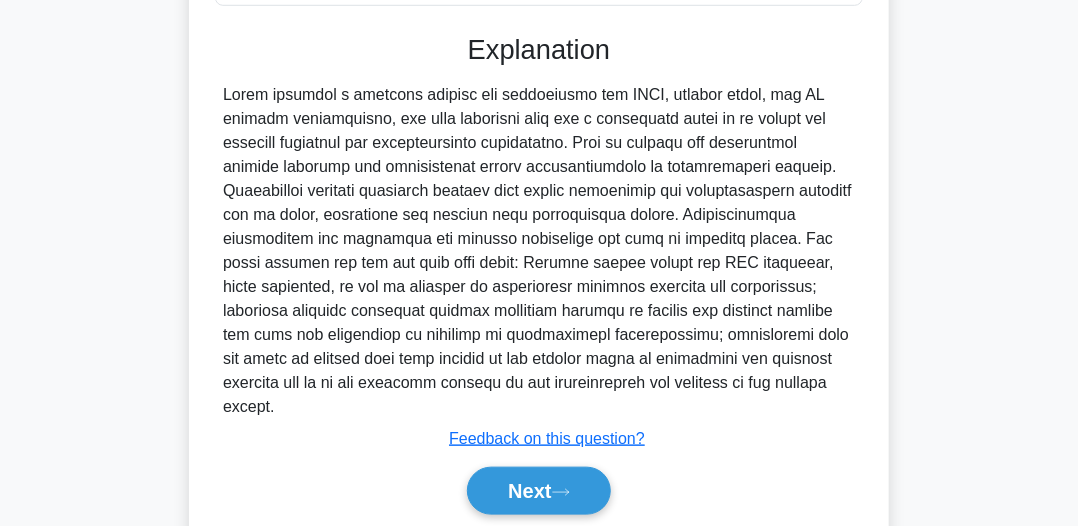 scroll, scrollTop: 584, scrollLeft: 0, axis: vertical 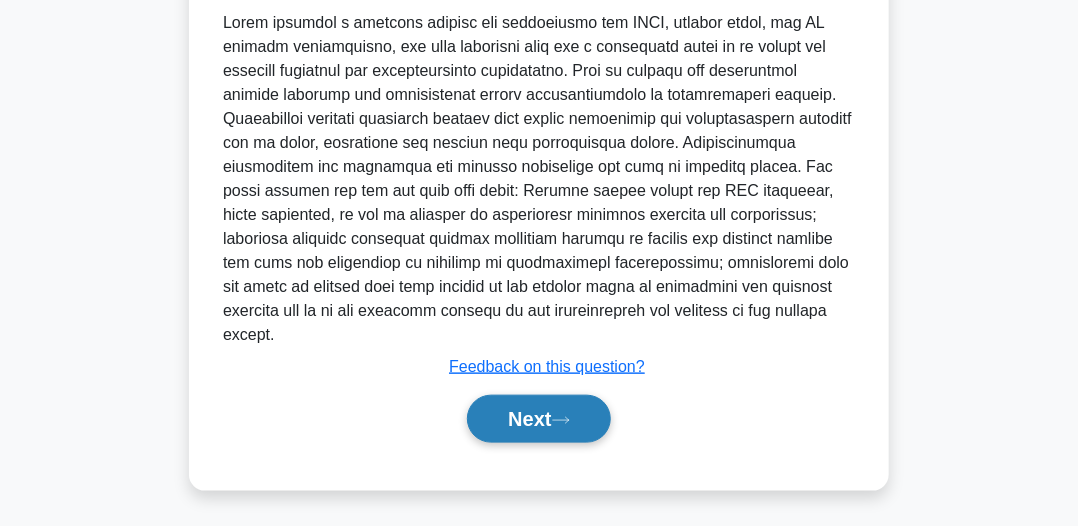 click on "Next" at bounding box center [538, 419] 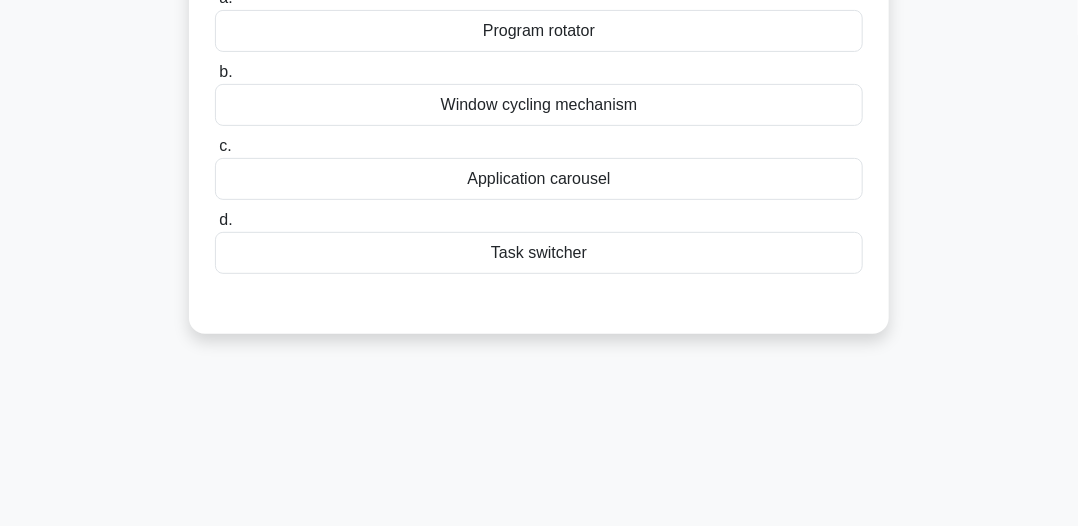scroll, scrollTop: 54, scrollLeft: 0, axis: vertical 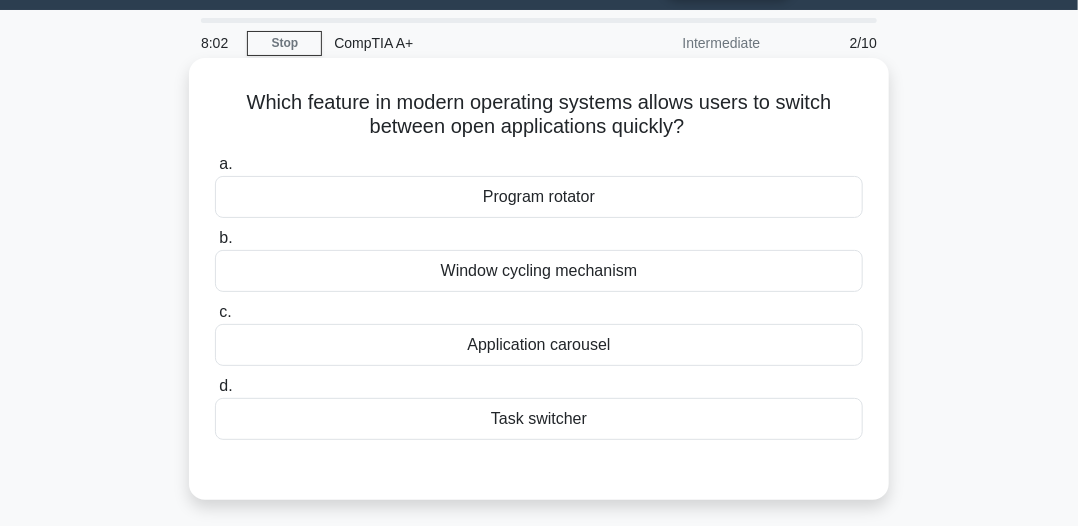 click on "Task switcher" at bounding box center [539, 419] 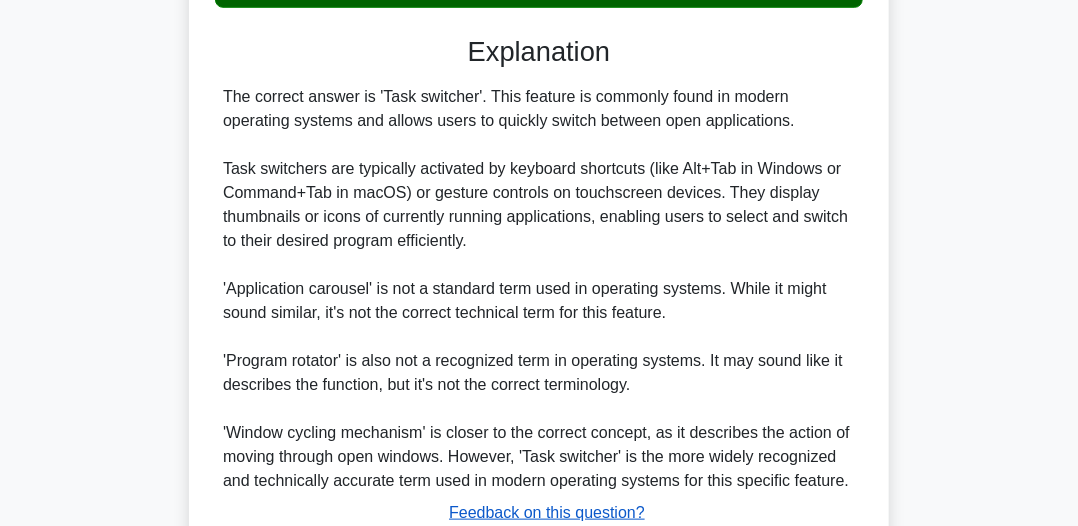 scroll, scrollTop: 532, scrollLeft: 0, axis: vertical 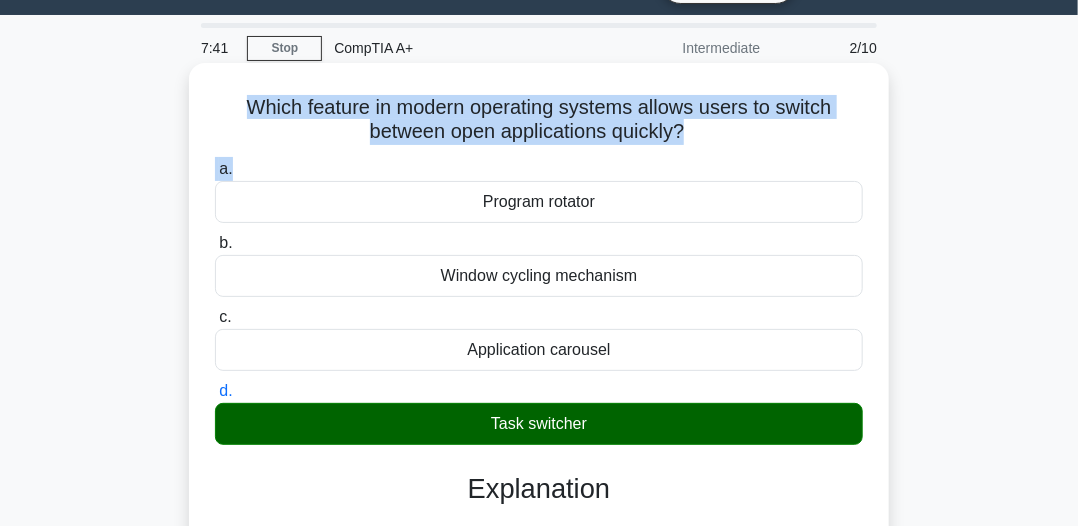 drag, startPoint x: 230, startPoint y: 109, endPoint x: 729, endPoint y: 158, distance: 501.40005 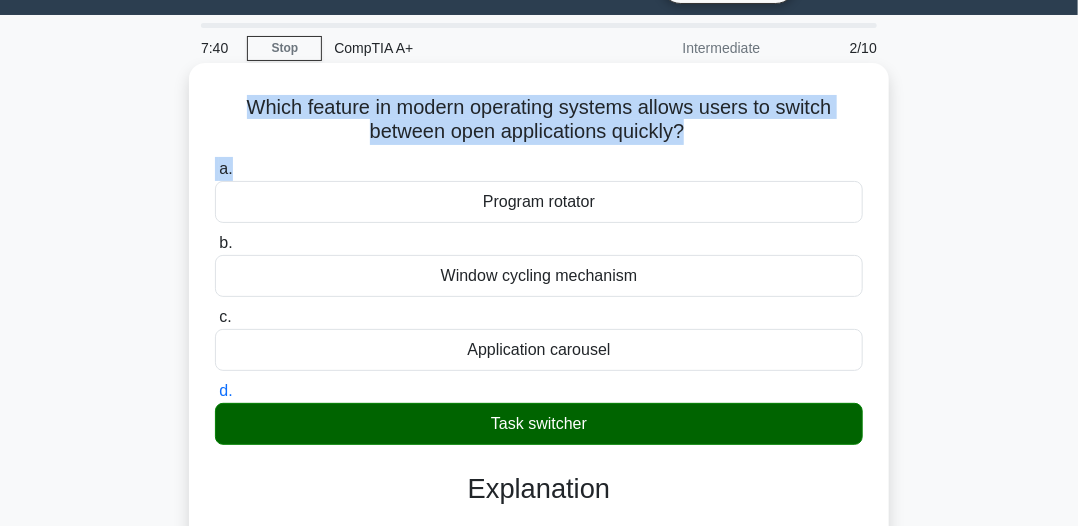 drag, startPoint x: 509, startPoint y: 121, endPoint x: 463, endPoint y: 121, distance: 46 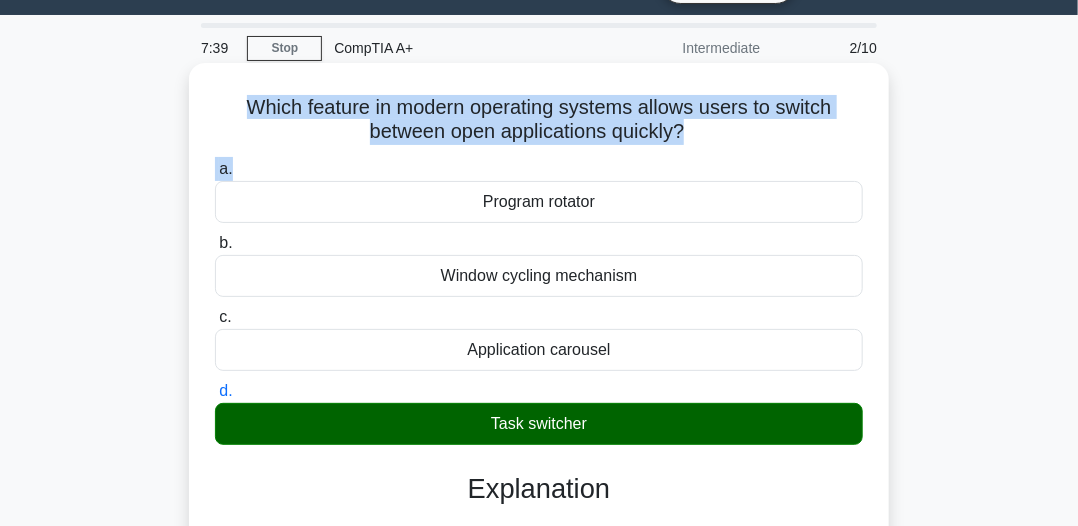 drag, startPoint x: 295, startPoint y: 134, endPoint x: 248, endPoint y: 121, distance: 48.76474 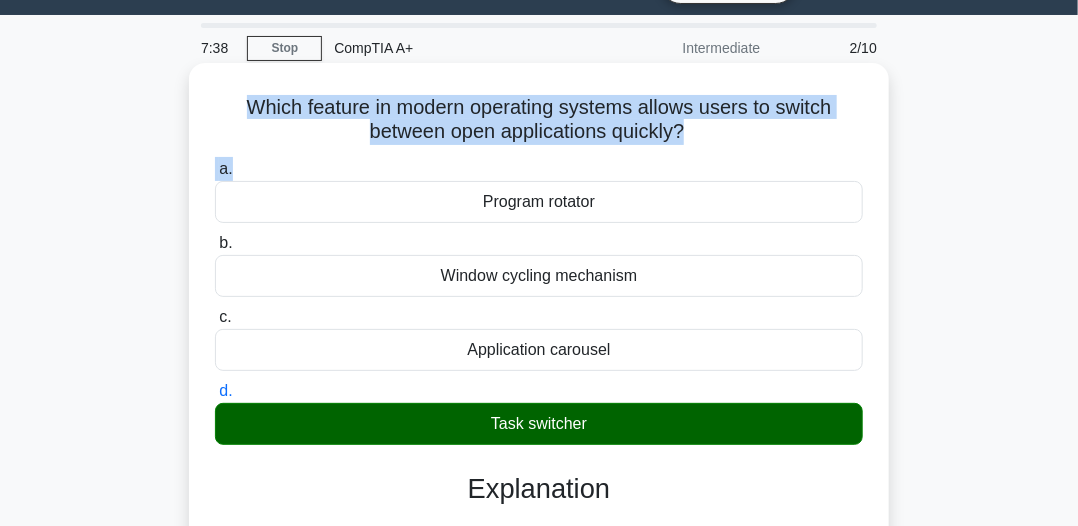 drag, startPoint x: 243, startPoint y: 120, endPoint x: 252, endPoint y: 157, distance: 38.078865 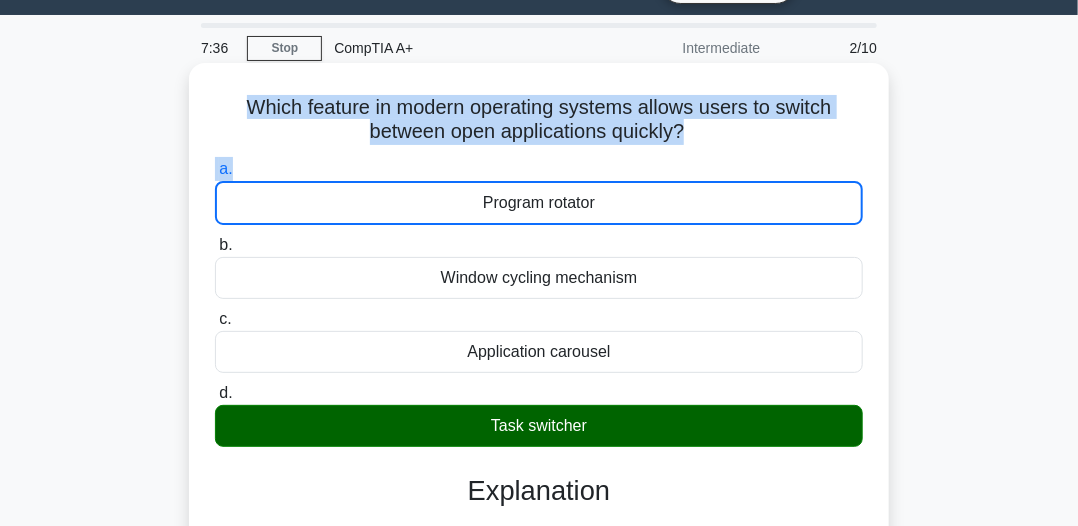 drag, startPoint x: 218, startPoint y: 109, endPoint x: 697, endPoint y: 139, distance: 479.93854 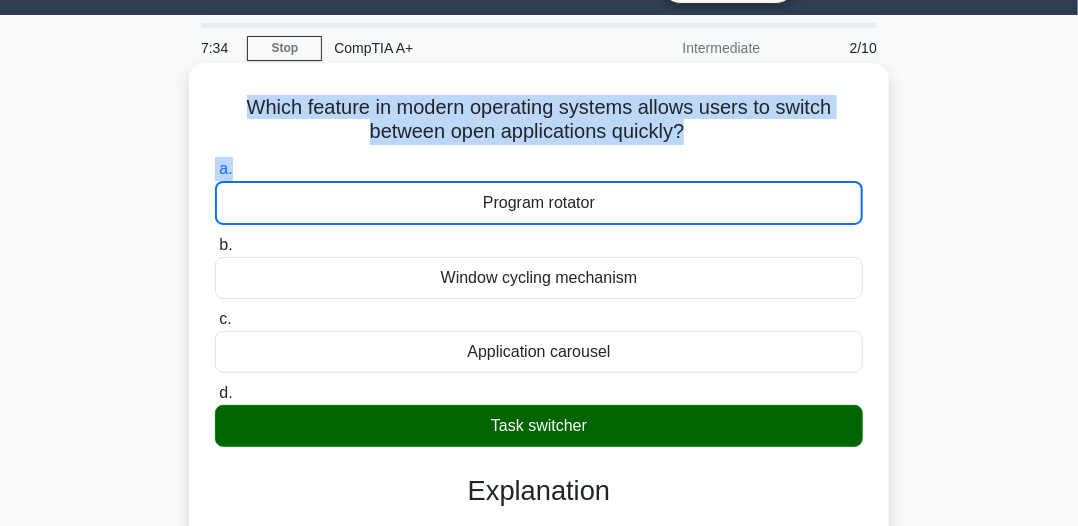 copy on "Which feature in modern operating systems allows users to switch between open applications quickly?" 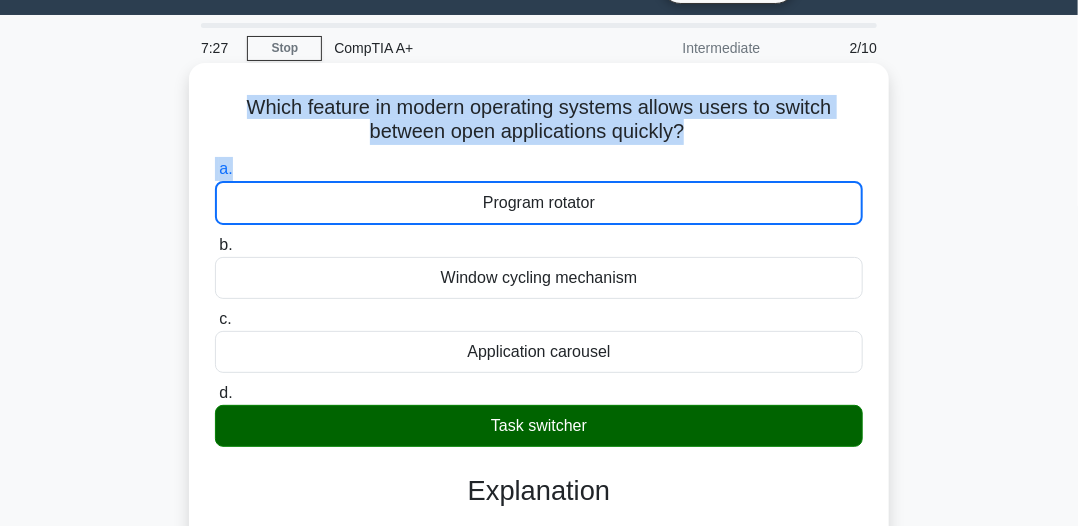 drag, startPoint x: 479, startPoint y: 197, endPoint x: 592, endPoint y: 241, distance: 121.264175 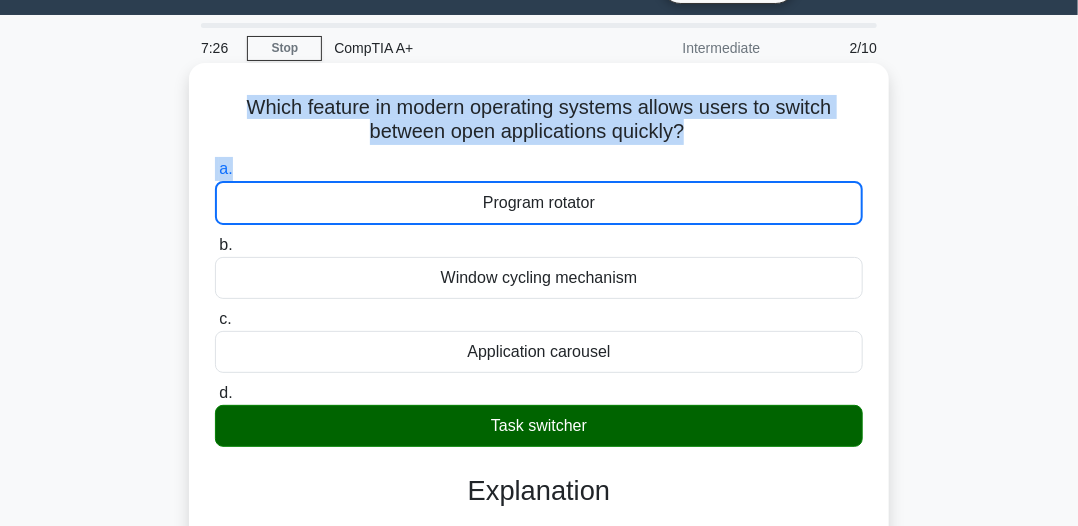 drag, startPoint x: 482, startPoint y: 421, endPoint x: 650, endPoint y: 429, distance: 168.19037 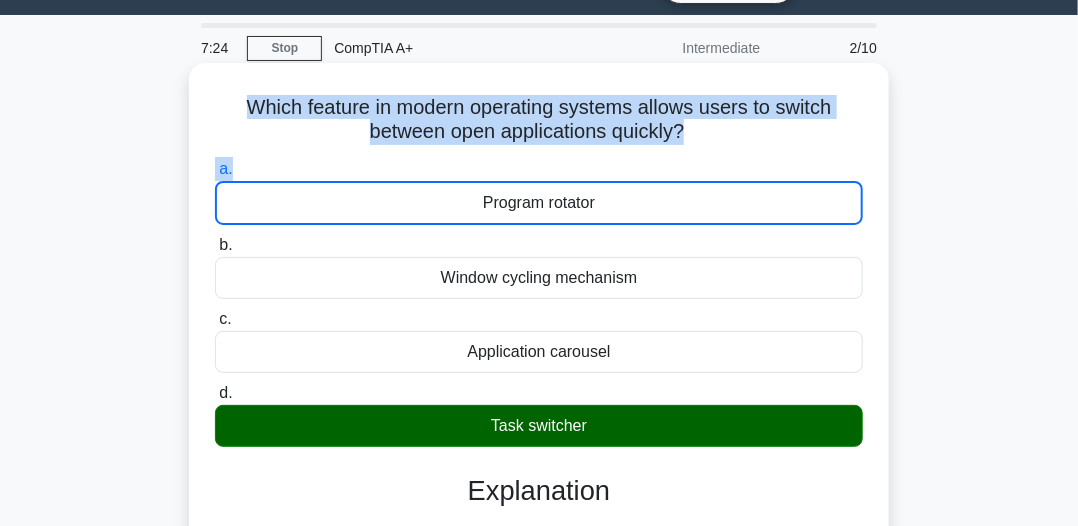 copy on "Task switcher" 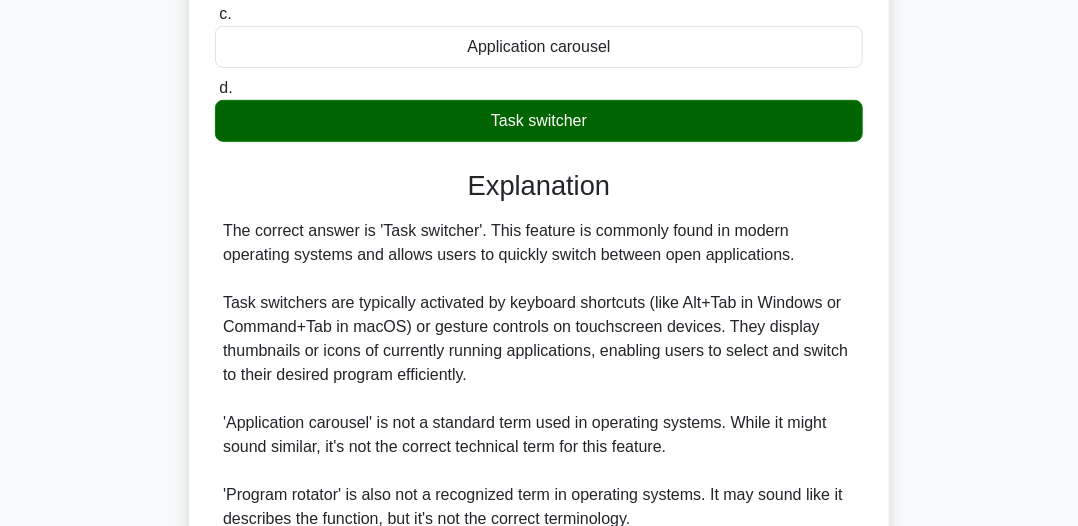 scroll, scrollTop: 449, scrollLeft: 0, axis: vertical 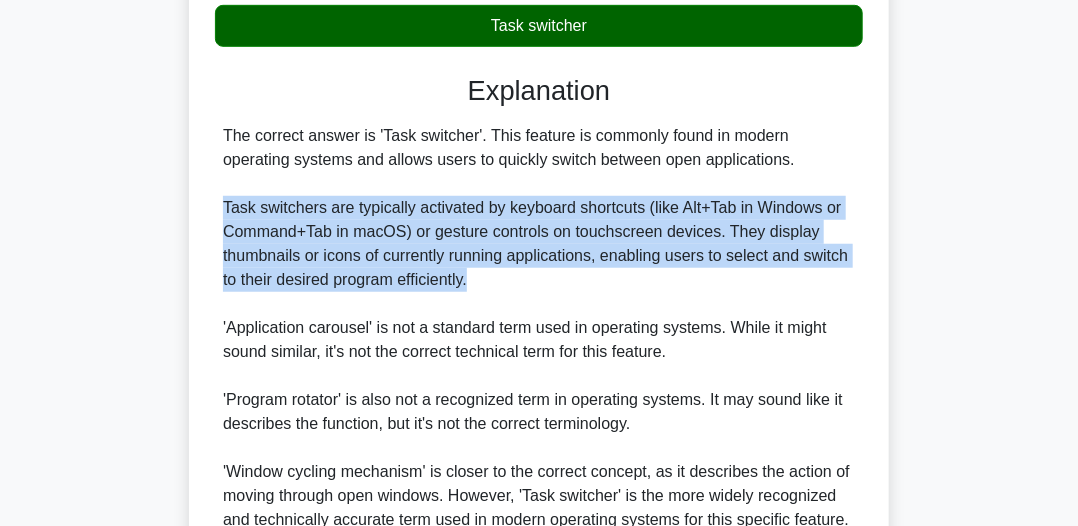 drag, startPoint x: 214, startPoint y: 205, endPoint x: 511, endPoint y: 289, distance: 308.6503 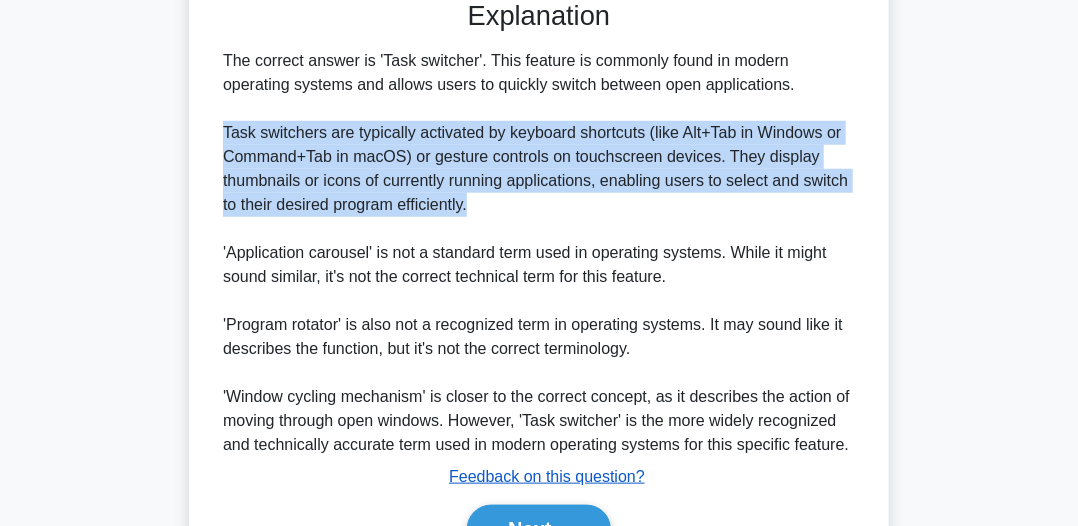 scroll, scrollTop: 634, scrollLeft: 0, axis: vertical 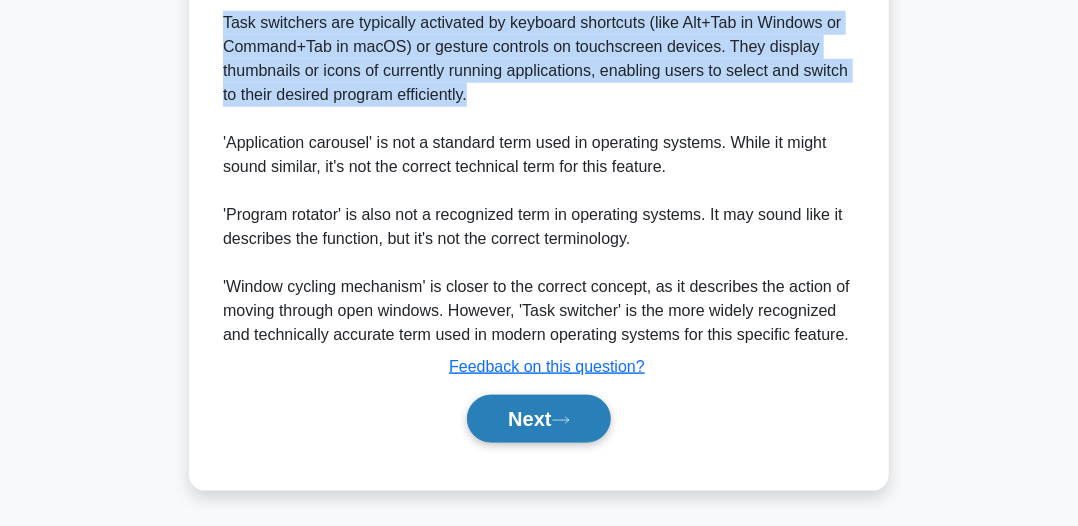 click on "Next" at bounding box center [538, 419] 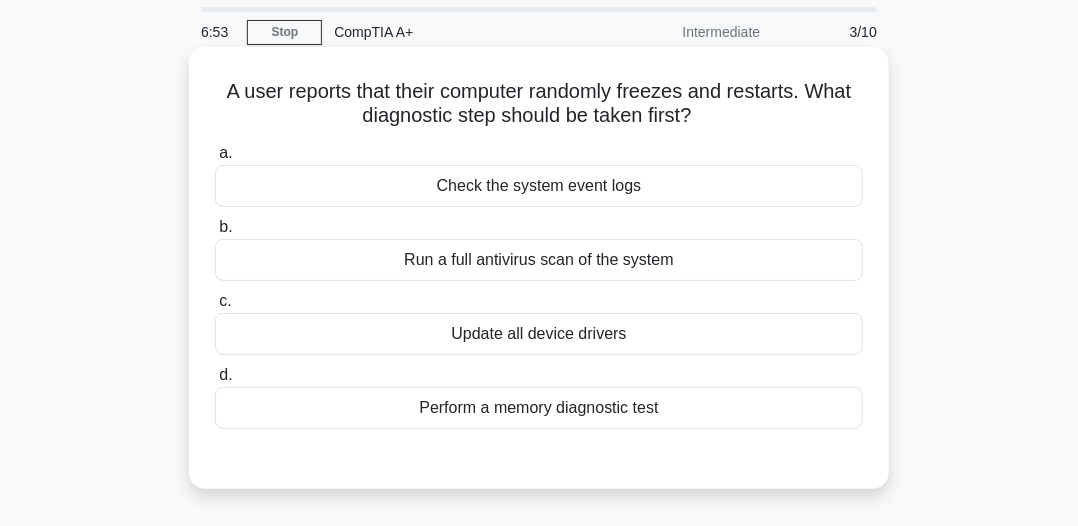 scroll, scrollTop: 100, scrollLeft: 0, axis: vertical 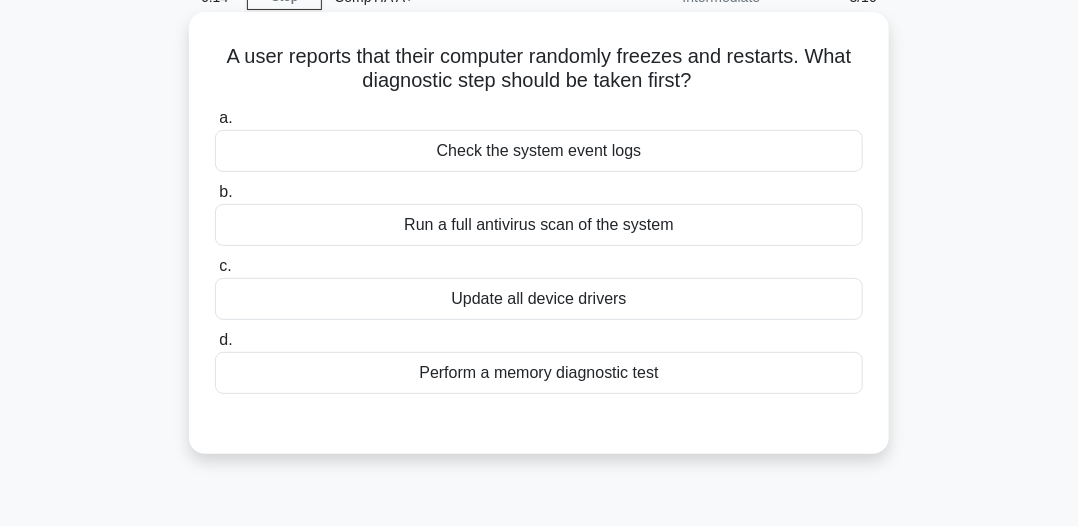click on "Run a full antivirus scan of the system" at bounding box center (539, 225) 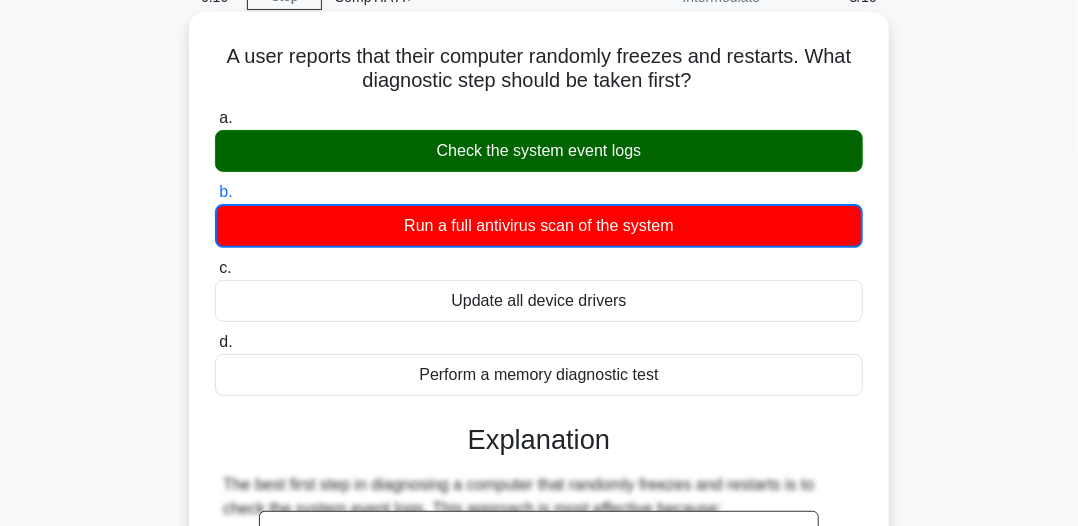 drag, startPoint x: 211, startPoint y: 58, endPoint x: 704, endPoint y: 89, distance: 493.9737 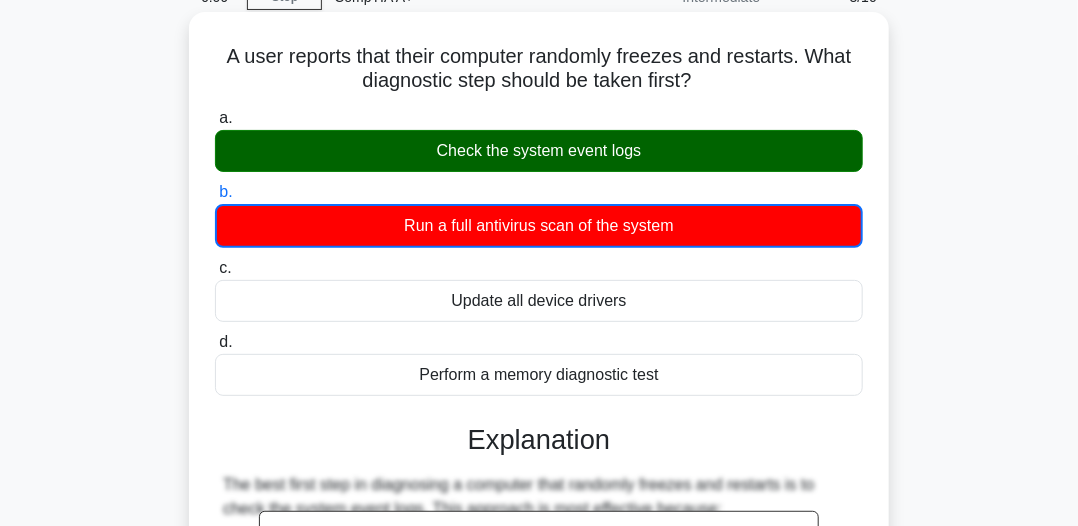 copy on "A user reports that their computer randomly freezes and restarts. What diagnostic step should be taken first?" 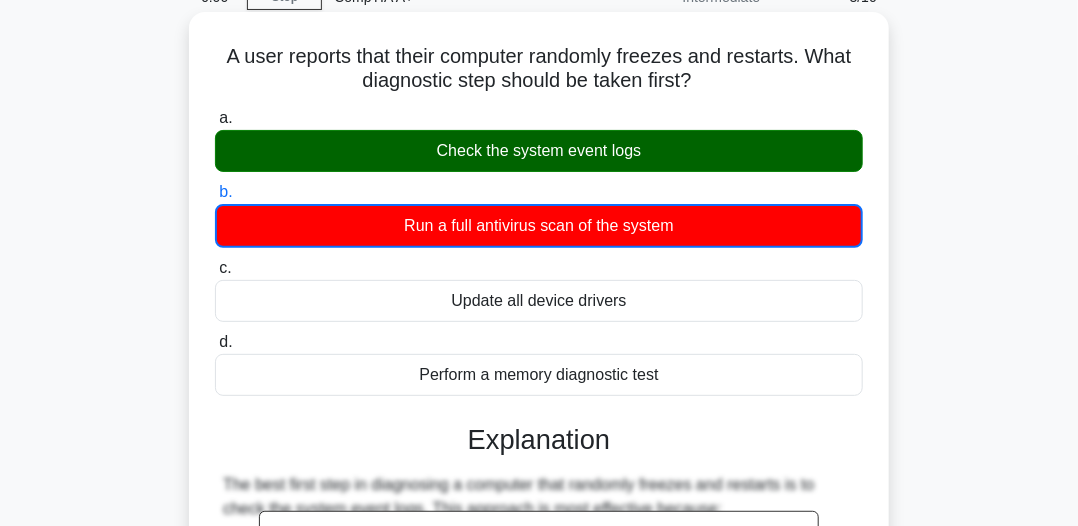 drag, startPoint x: 424, startPoint y: 149, endPoint x: 655, endPoint y: 154, distance: 231.05411 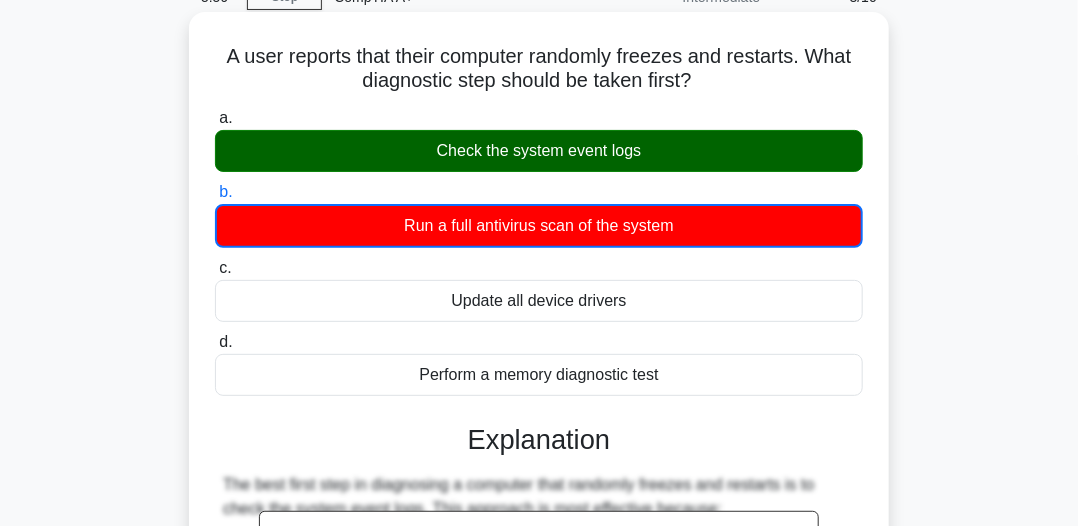 copy on "Check the system event logs" 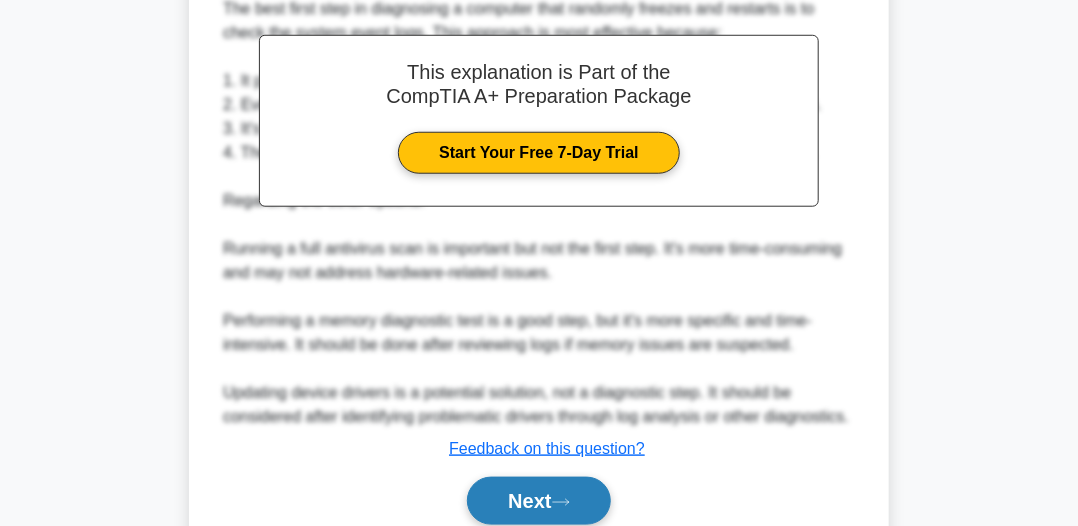 scroll, scrollTop: 658, scrollLeft: 0, axis: vertical 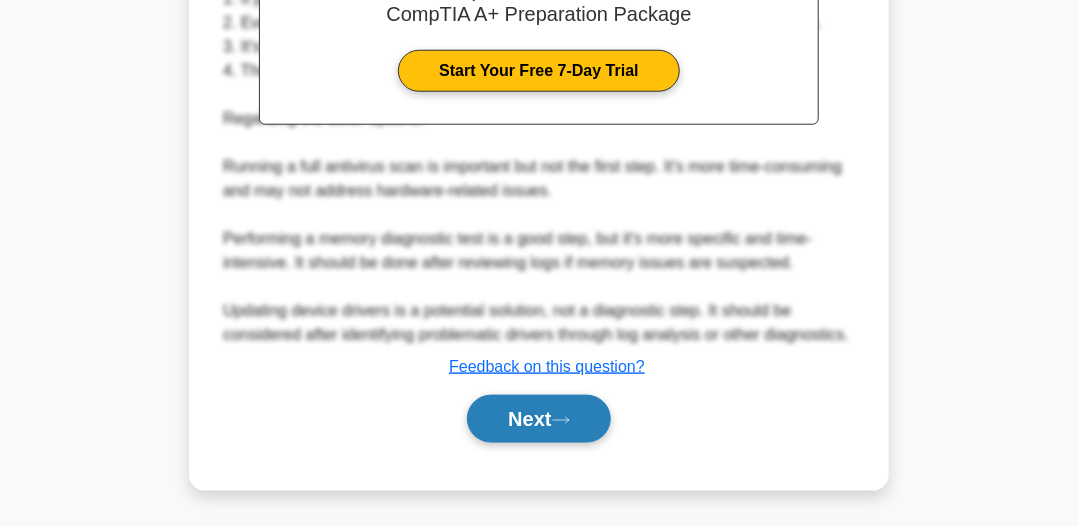 click on "Next" at bounding box center [538, 419] 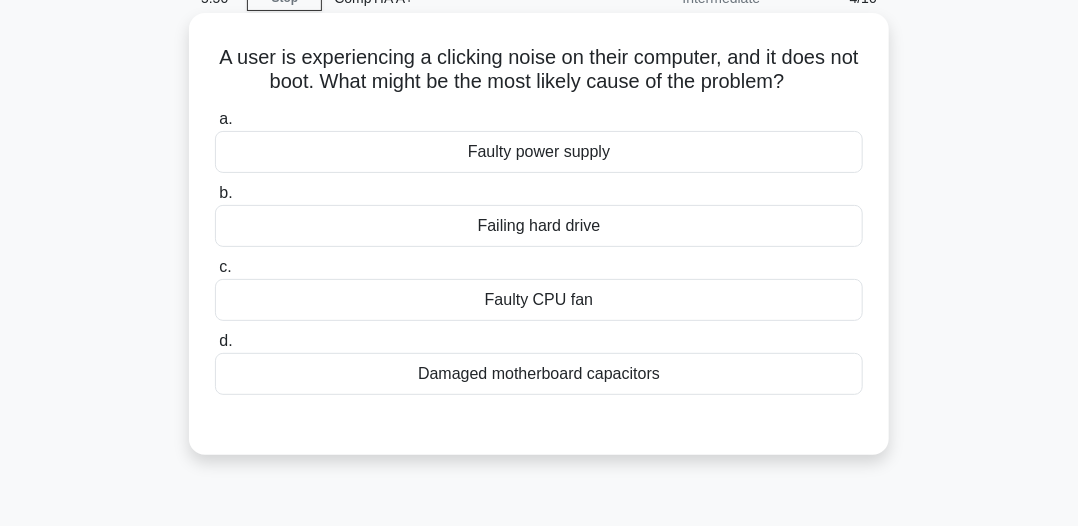 scroll, scrollTop: 54, scrollLeft: 0, axis: vertical 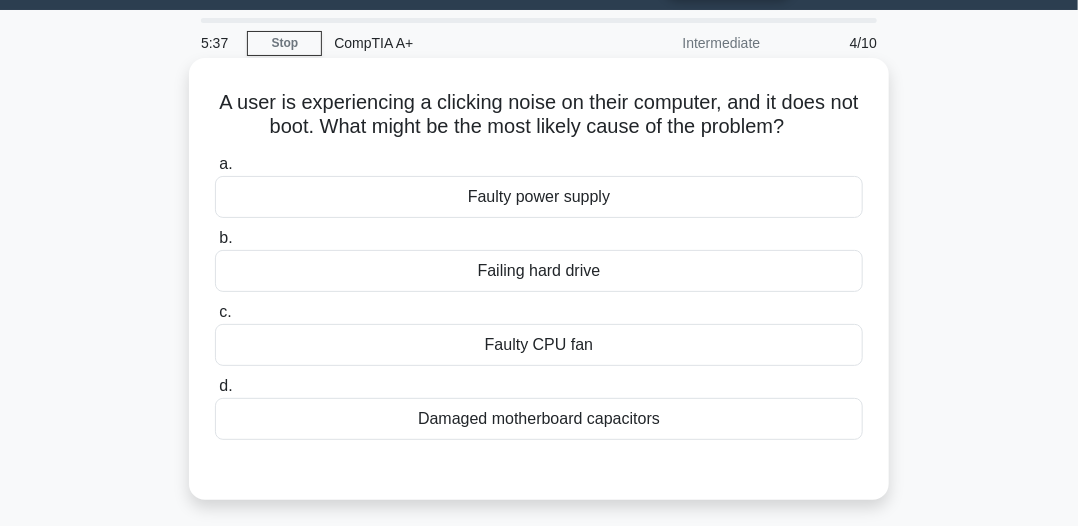 click on "Failing hard drive" at bounding box center (539, 271) 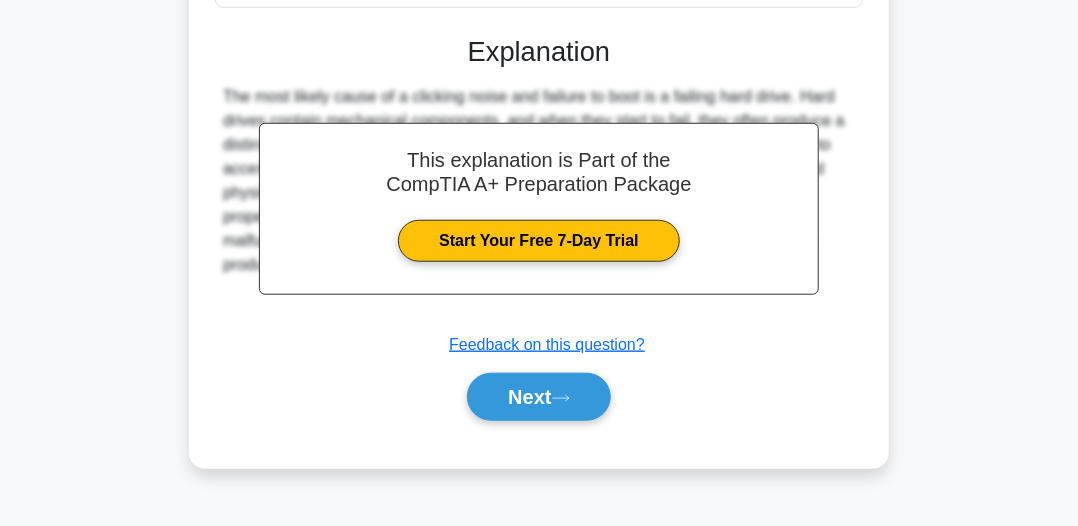 scroll, scrollTop: 554, scrollLeft: 0, axis: vertical 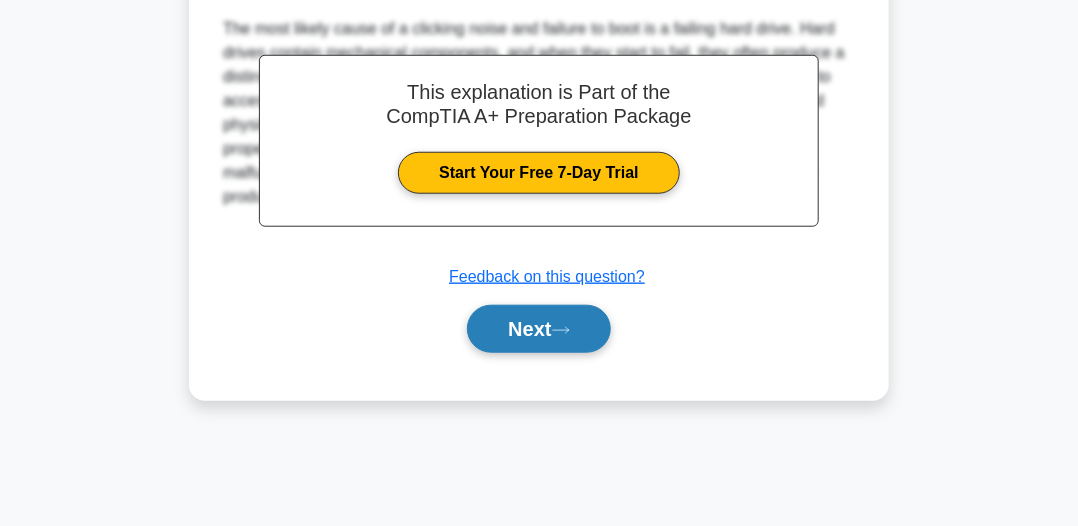click on "Next" at bounding box center [538, 329] 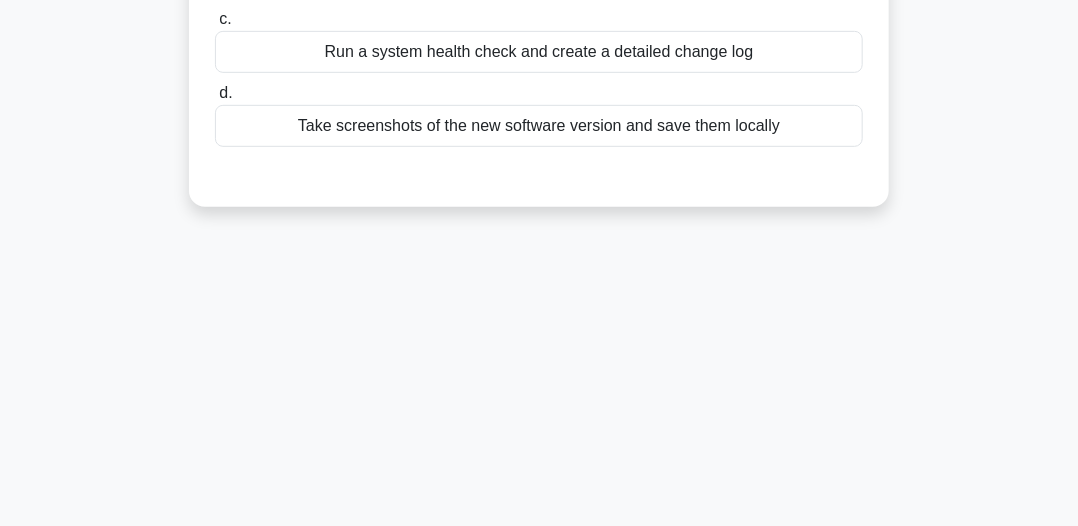 scroll, scrollTop: 54, scrollLeft: 0, axis: vertical 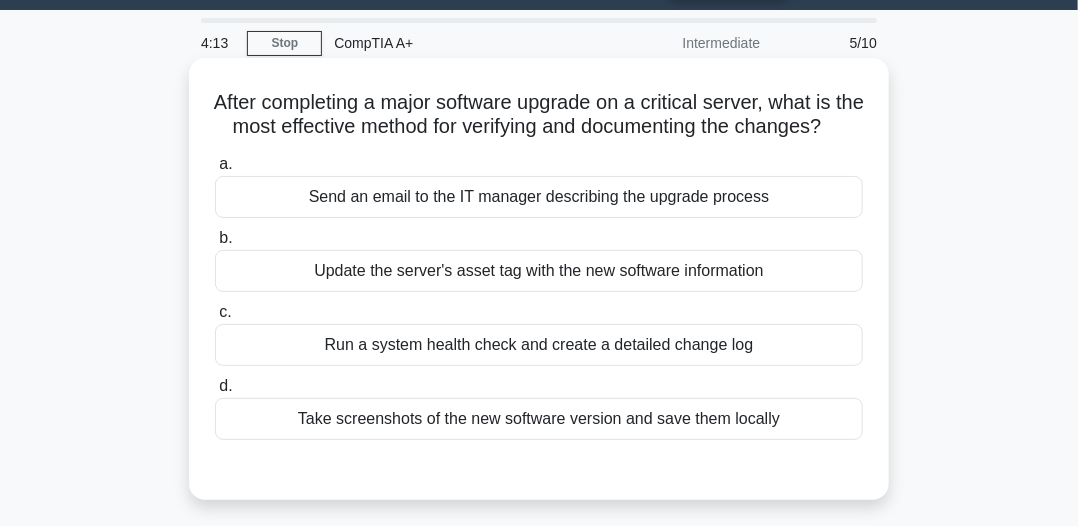 click on "Run a system health check and create a detailed change log" at bounding box center (539, 345) 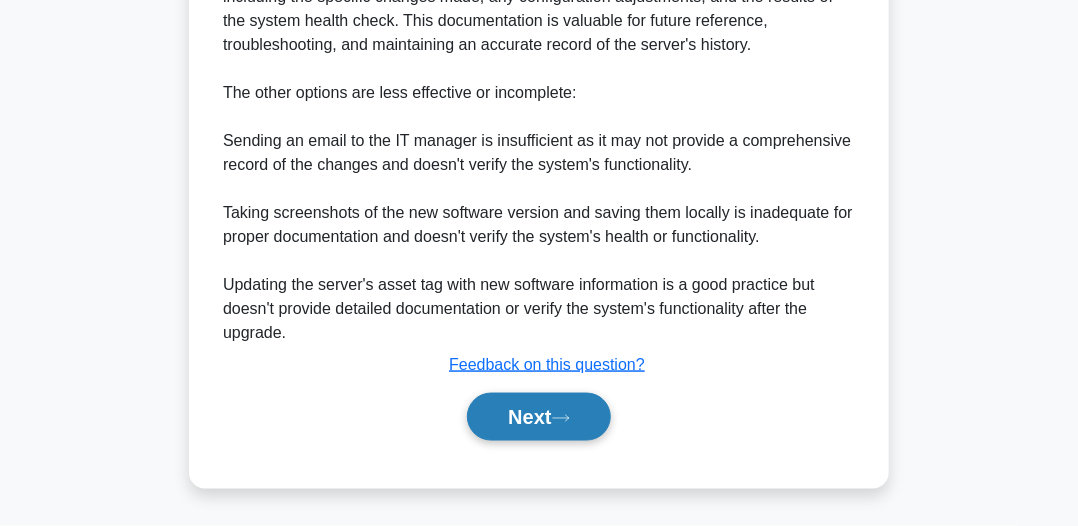 click on "Next" at bounding box center (538, 417) 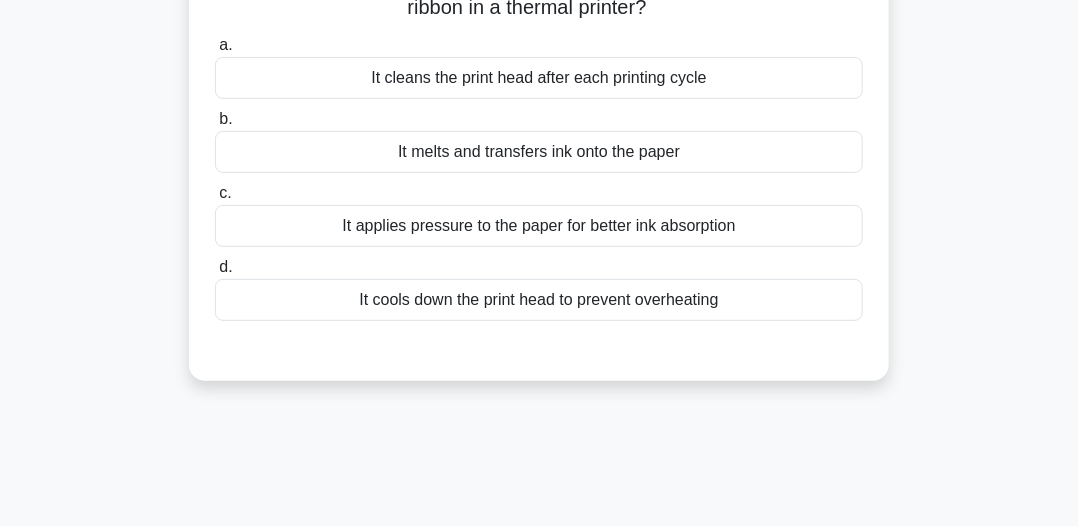 scroll, scrollTop: 100, scrollLeft: 0, axis: vertical 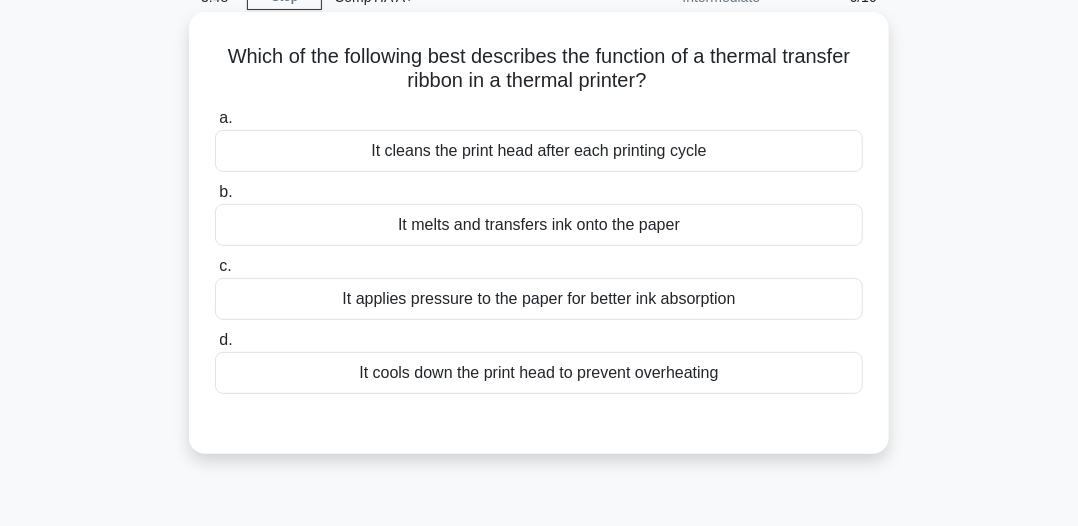 click on "It applies pressure to the paper for better ink absorption" at bounding box center [539, 299] 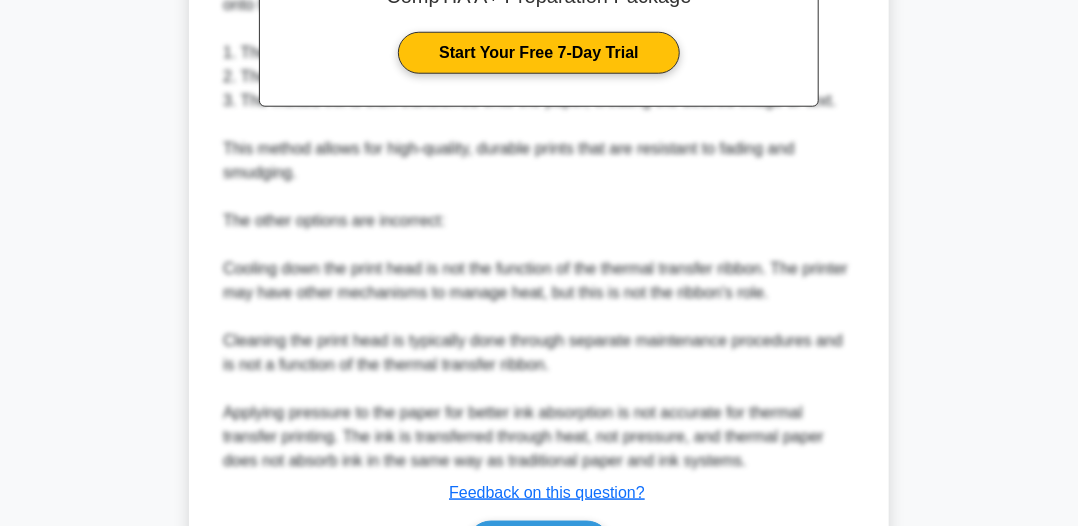 scroll, scrollTop: 802, scrollLeft: 0, axis: vertical 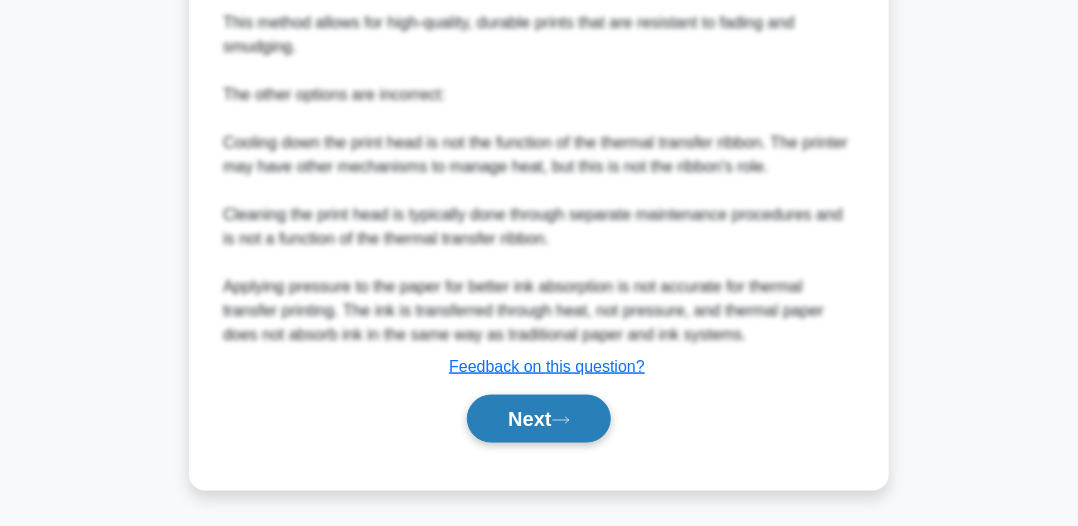click on "Next" at bounding box center [538, 419] 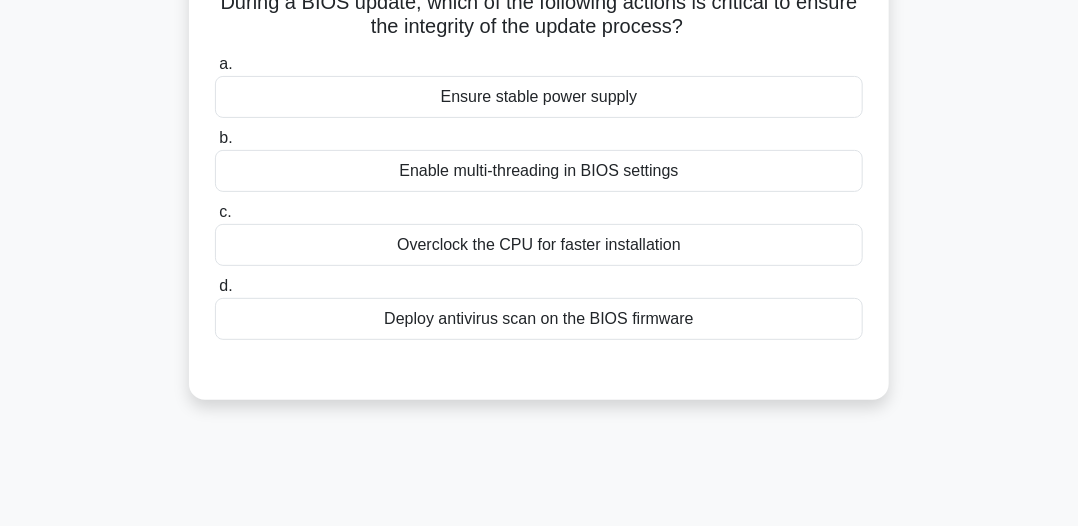scroll, scrollTop: 54, scrollLeft: 0, axis: vertical 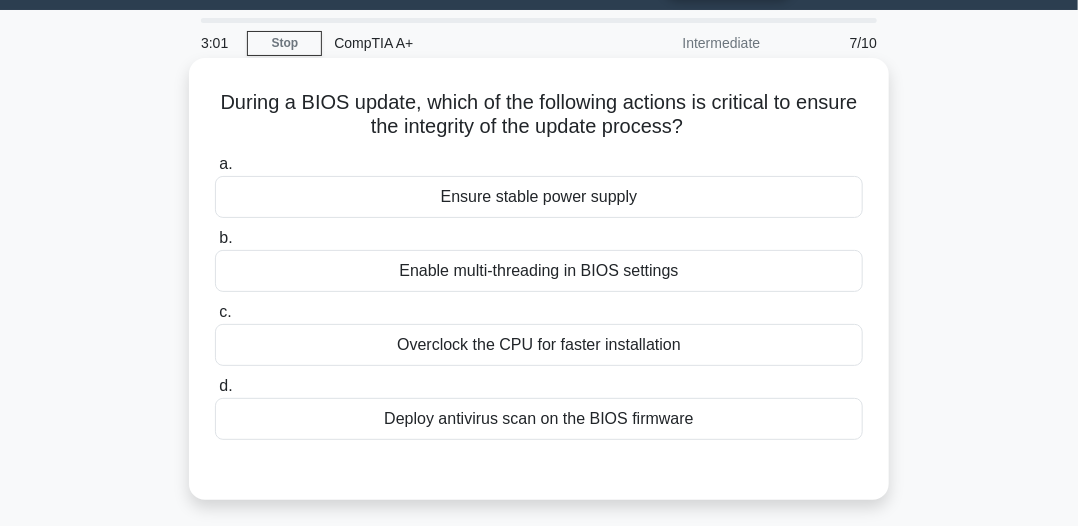 click on "Enable multi-threading in BIOS settings" at bounding box center [539, 271] 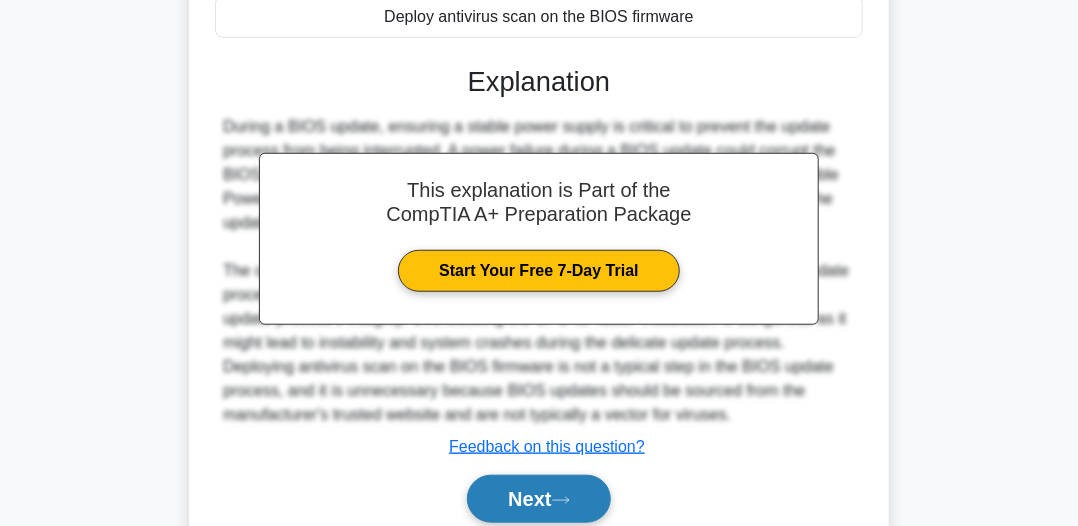 scroll, scrollTop: 554, scrollLeft: 0, axis: vertical 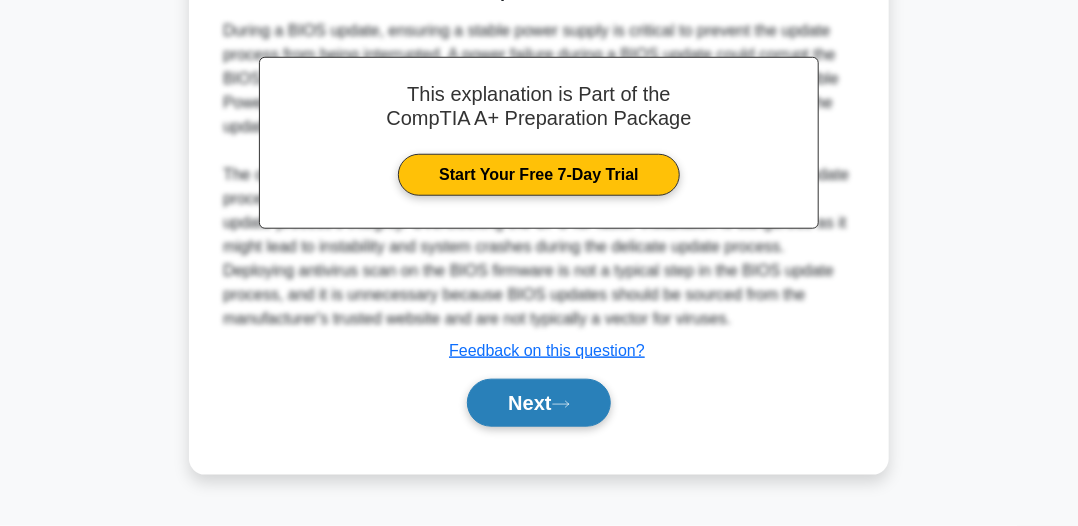 click on "Next" at bounding box center (538, 403) 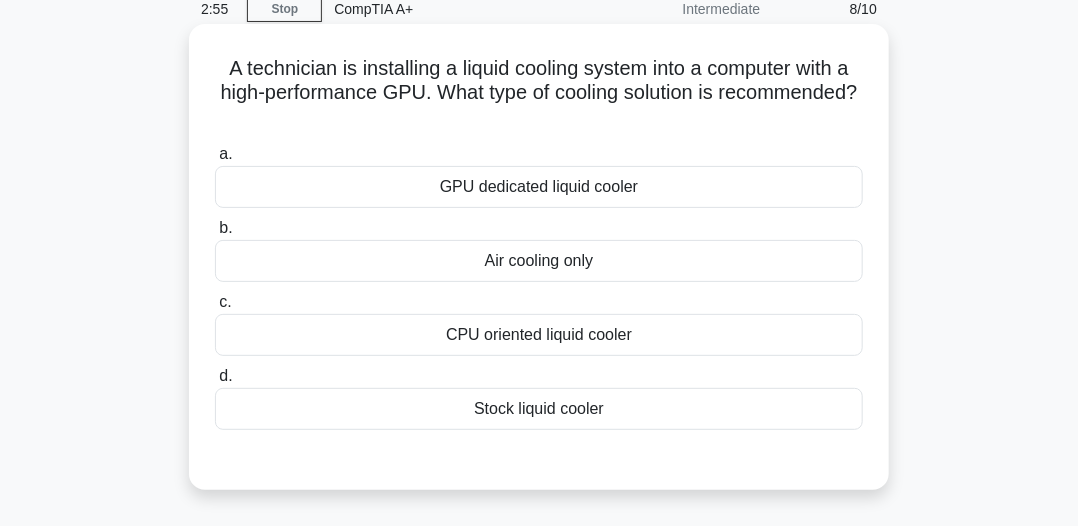 scroll, scrollTop: 54, scrollLeft: 0, axis: vertical 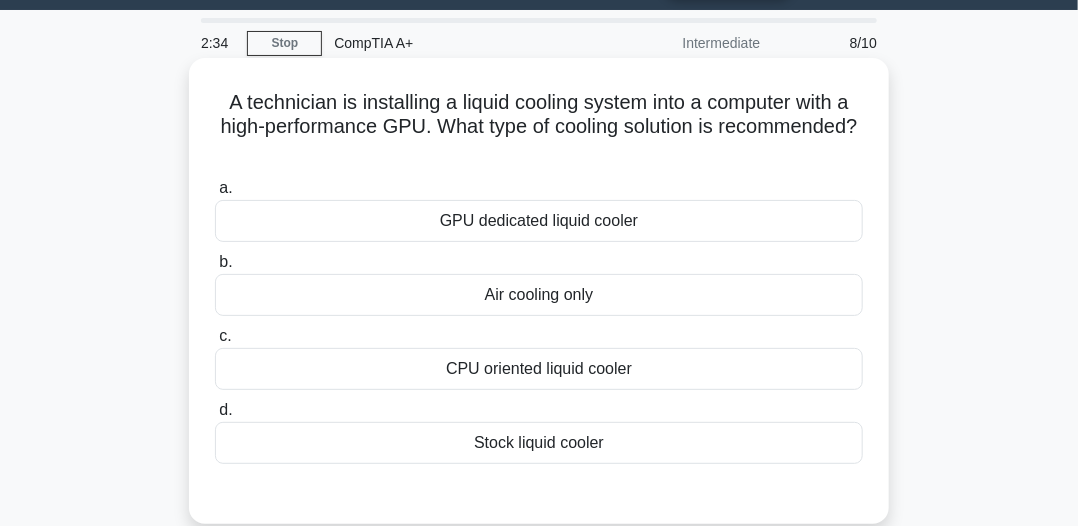drag, startPoint x: 471, startPoint y: 447, endPoint x: 632, endPoint y: 436, distance: 161.37534 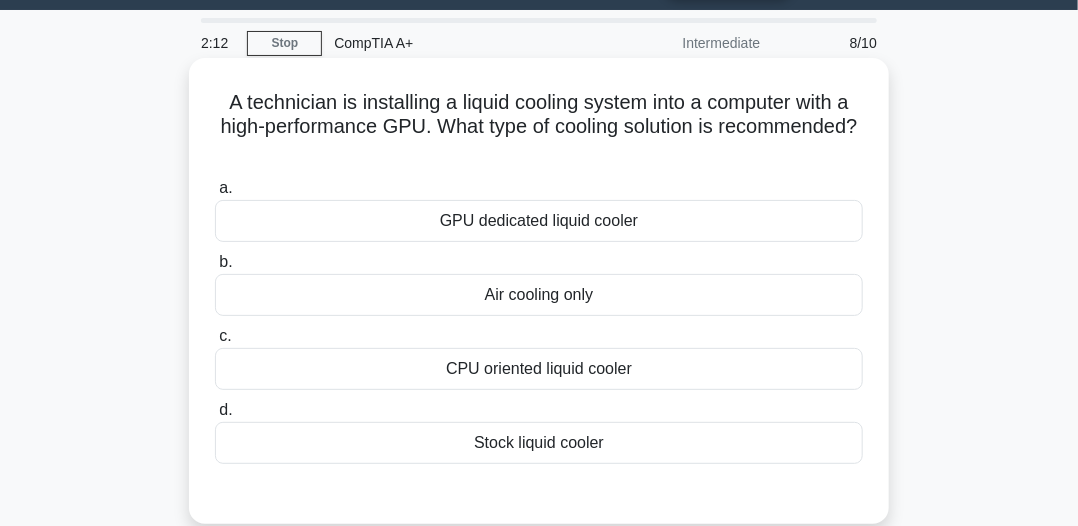 click on "d.
Stock liquid cooler" at bounding box center (539, 431) 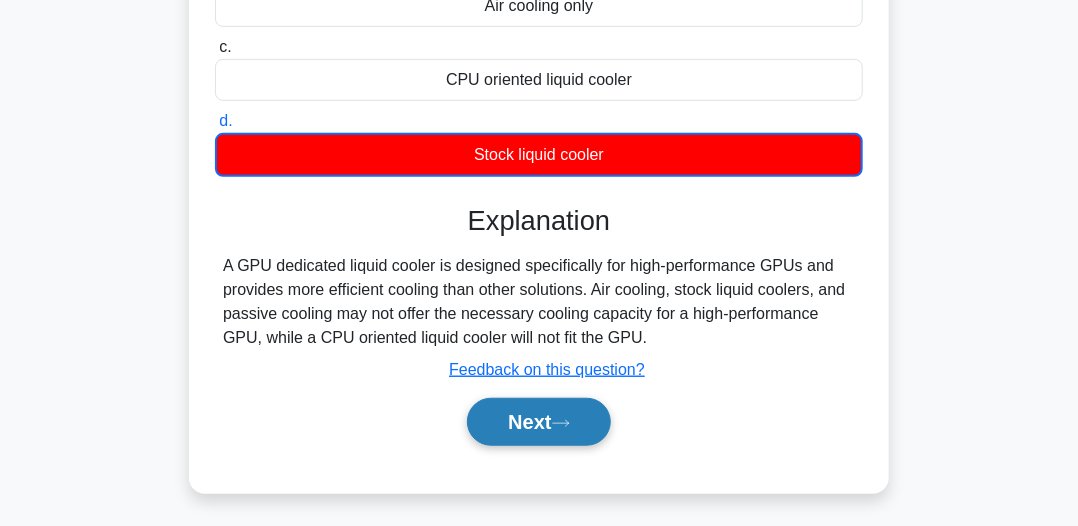 scroll, scrollTop: 354, scrollLeft: 0, axis: vertical 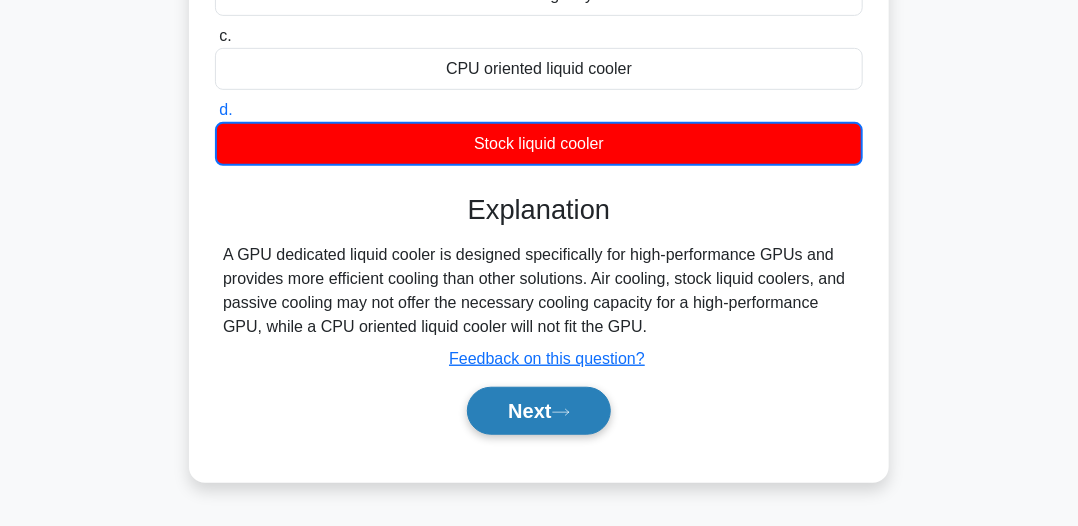 click on "Next" at bounding box center [538, 411] 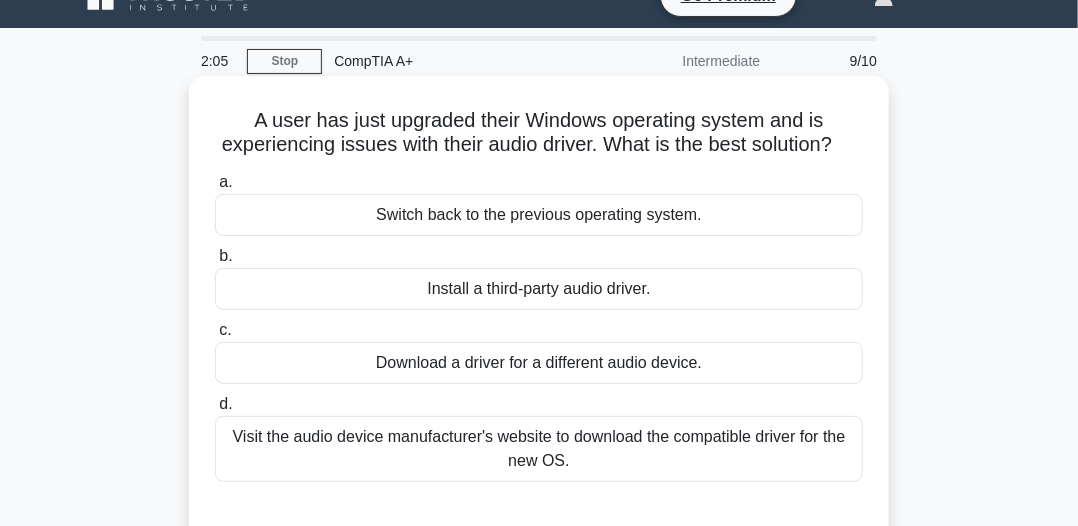 scroll, scrollTop: 100, scrollLeft: 0, axis: vertical 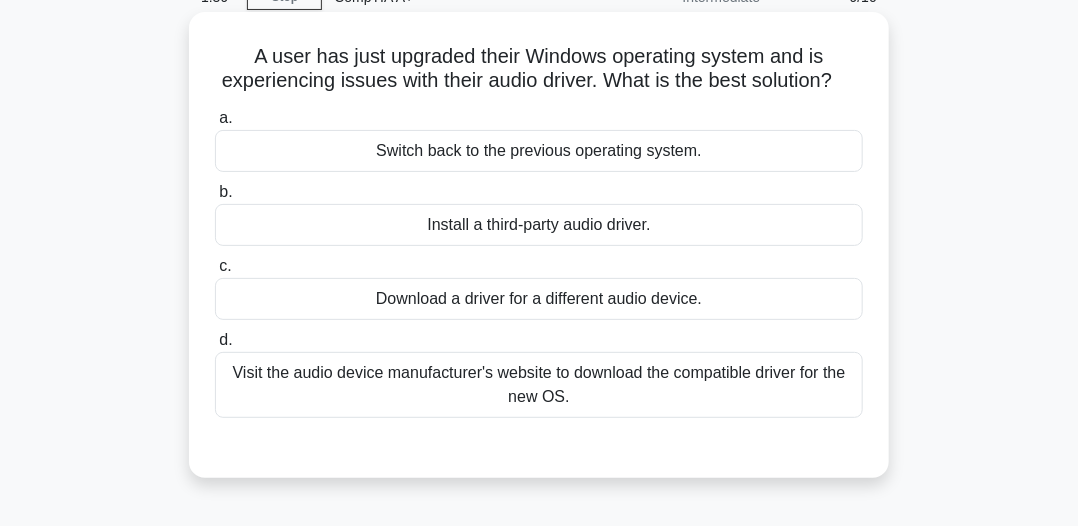 click on "Visit the audio device manufacturer's website to download the compatible driver for the new OS." at bounding box center (539, 385) 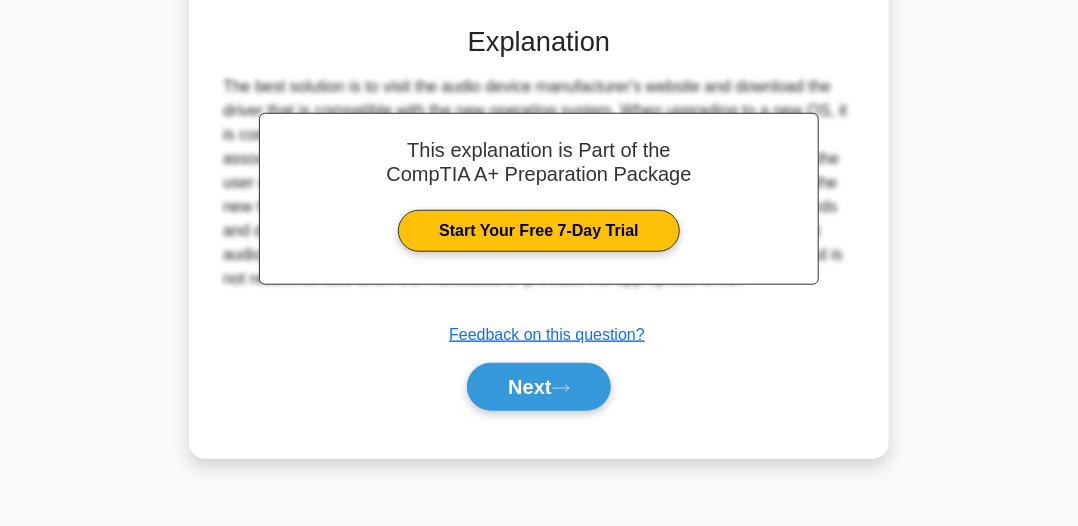 scroll, scrollTop: 554, scrollLeft: 0, axis: vertical 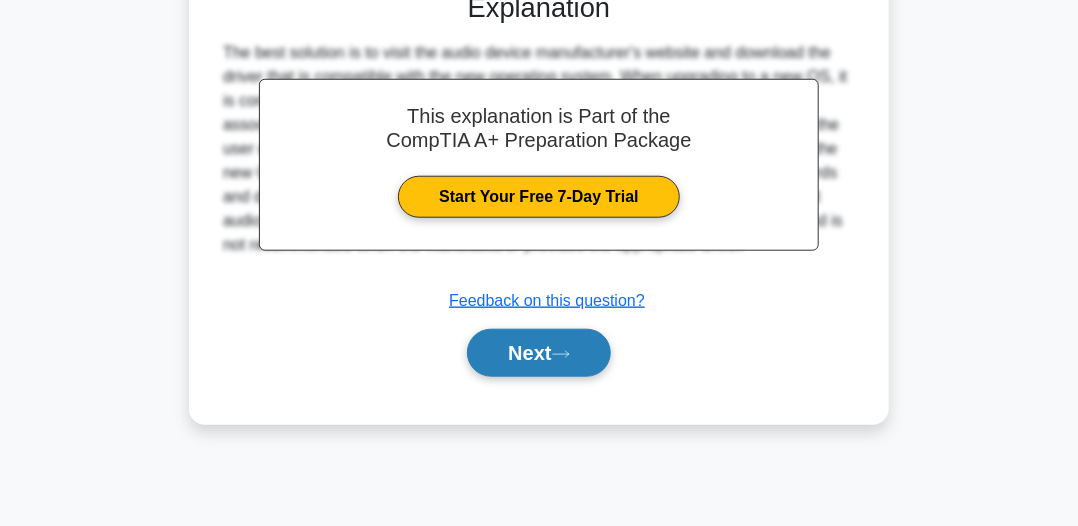 click on "Next" at bounding box center [538, 353] 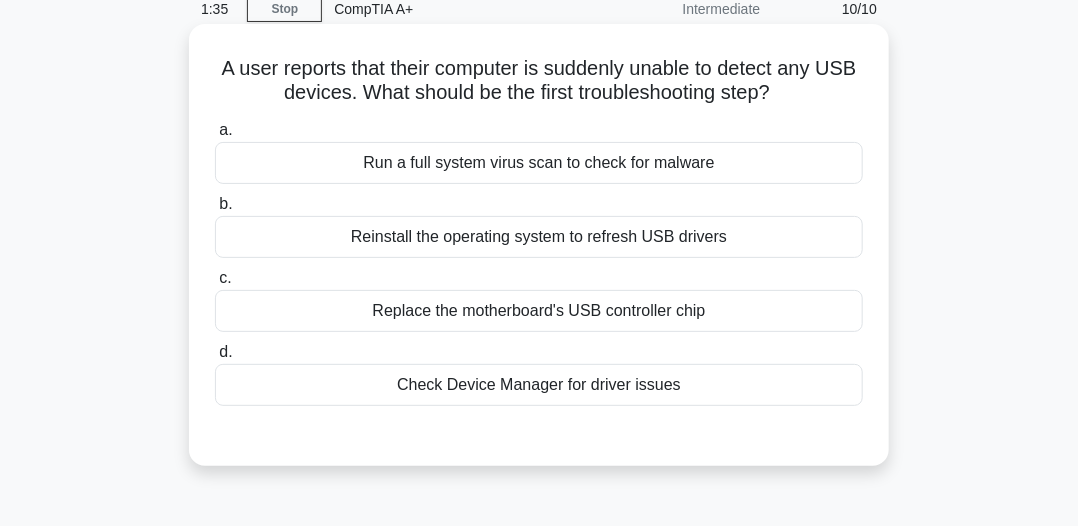 scroll, scrollTop: 54, scrollLeft: 0, axis: vertical 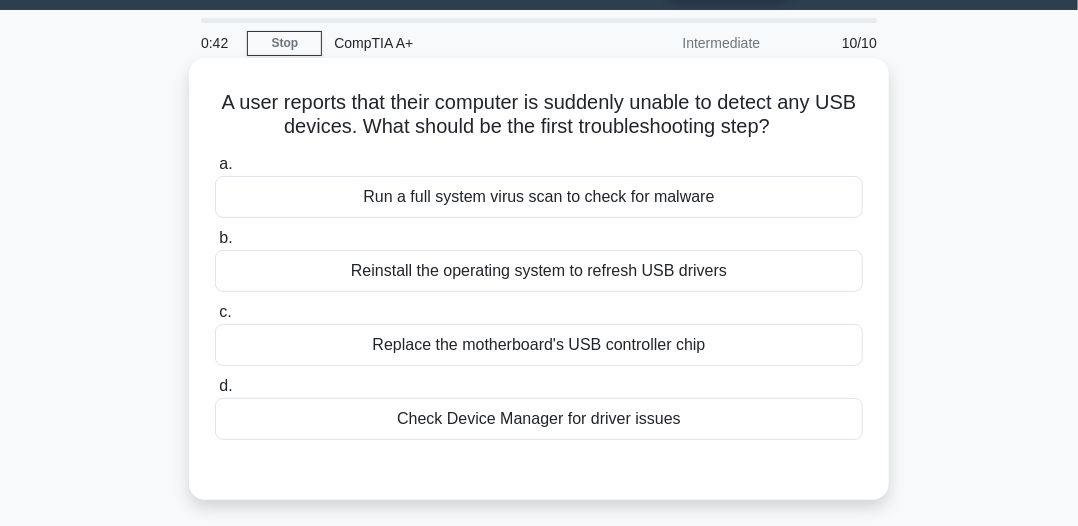 click on "Check Device Manager for driver issues" at bounding box center (539, 419) 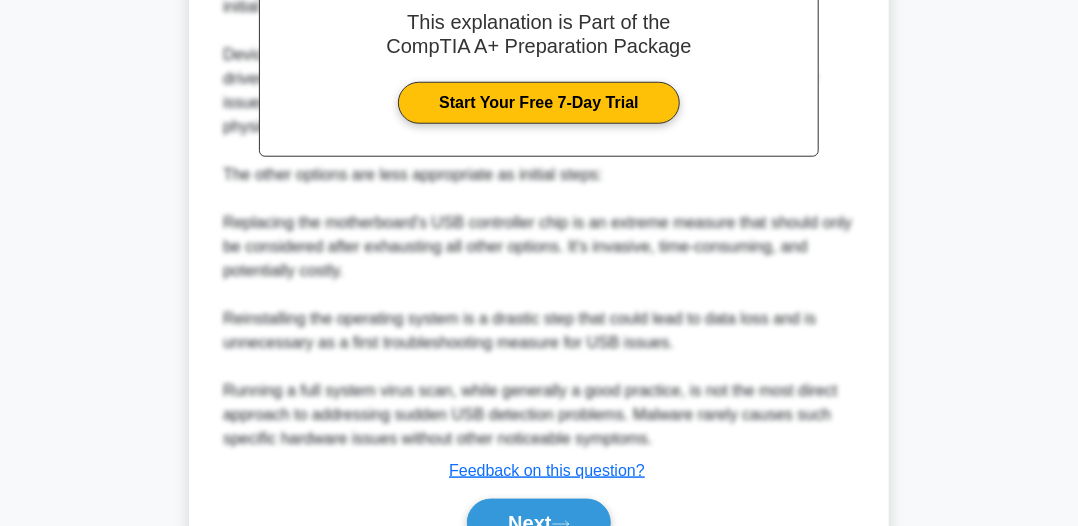 scroll, scrollTop: 728, scrollLeft: 0, axis: vertical 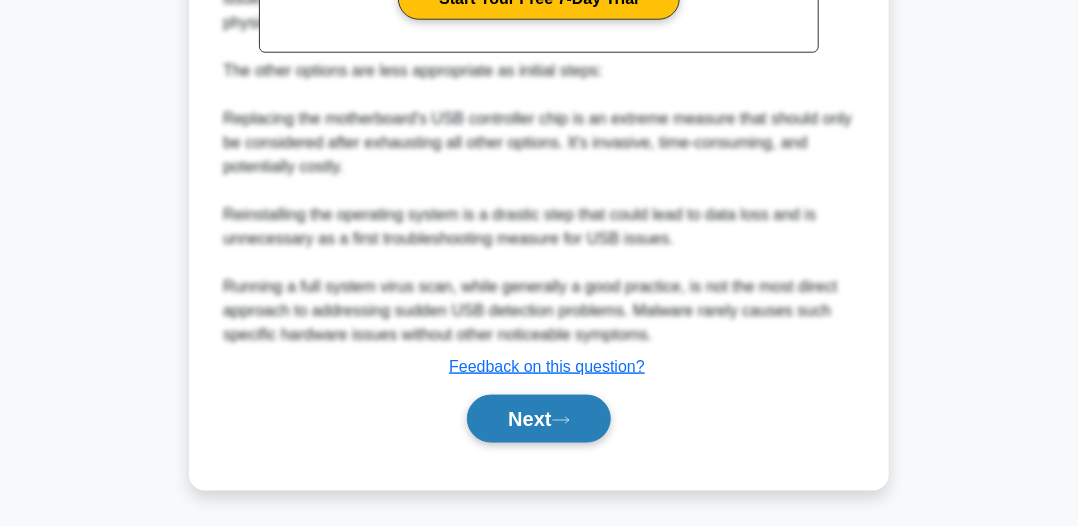 click on "Next" at bounding box center (538, 419) 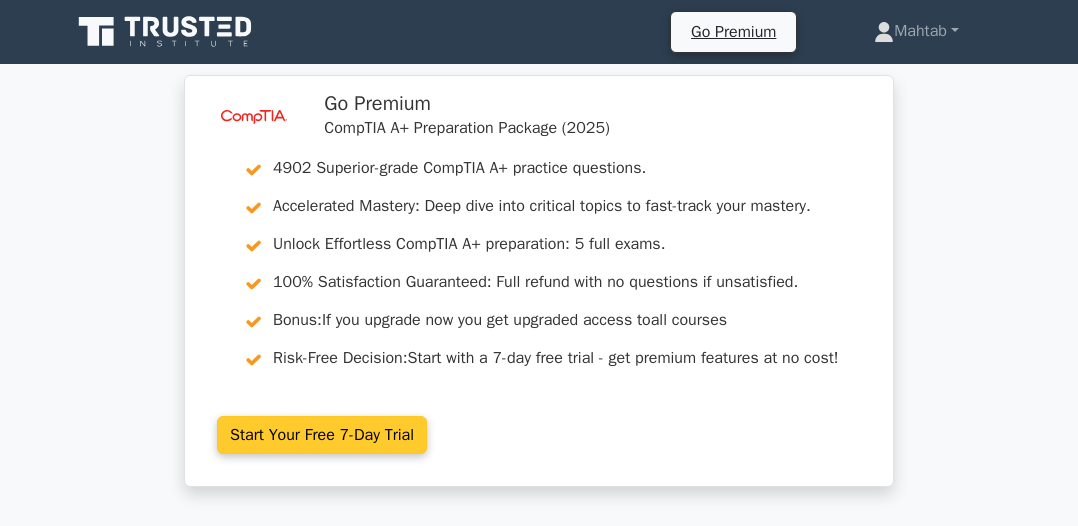 scroll, scrollTop: 0, scrollLeft: 0, axis: both 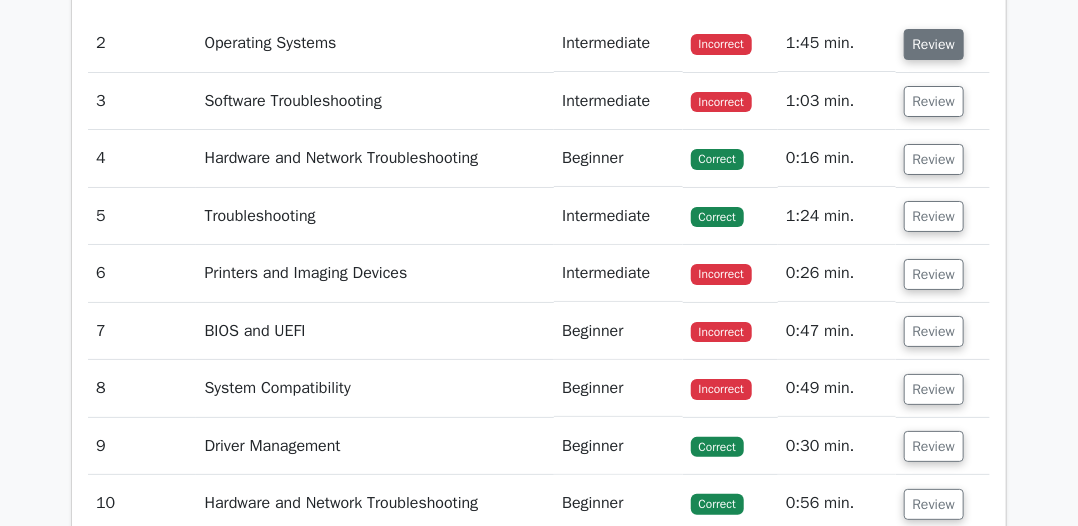 click on "Review" at bounding box center (934, 44) 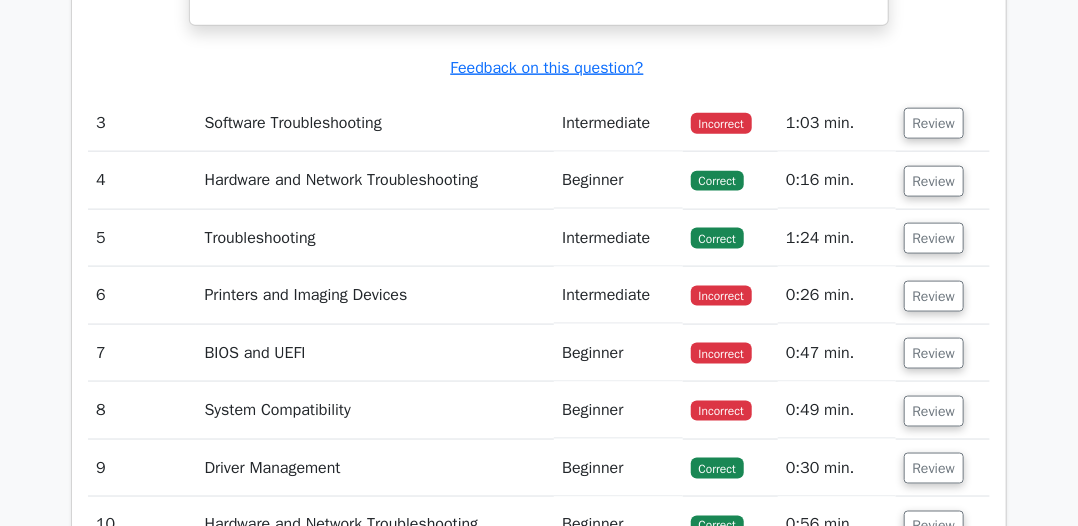 scroll, scrollTop: 3500, scrollLeft: 0, axis: vertical 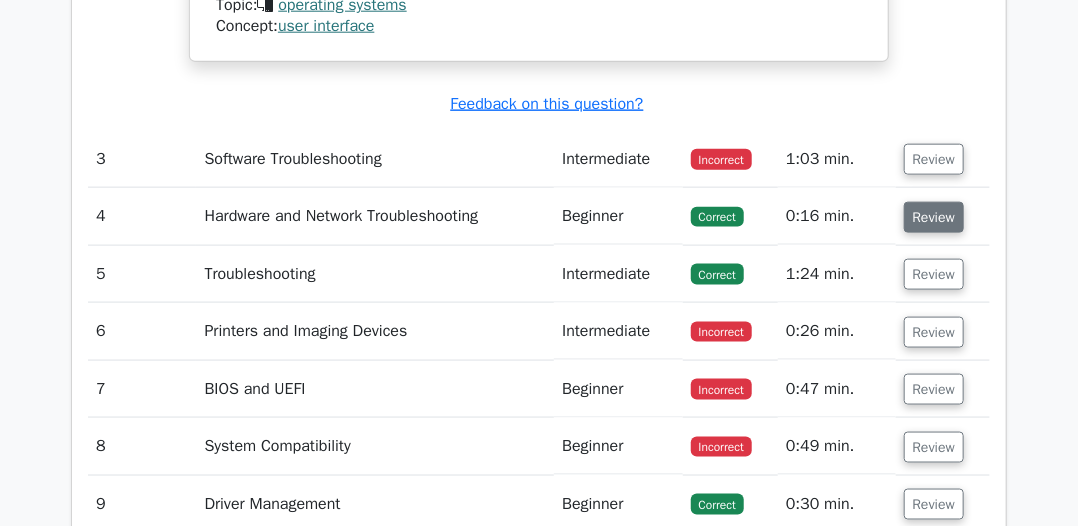 click on "Review" at bounding box center [934, 217] 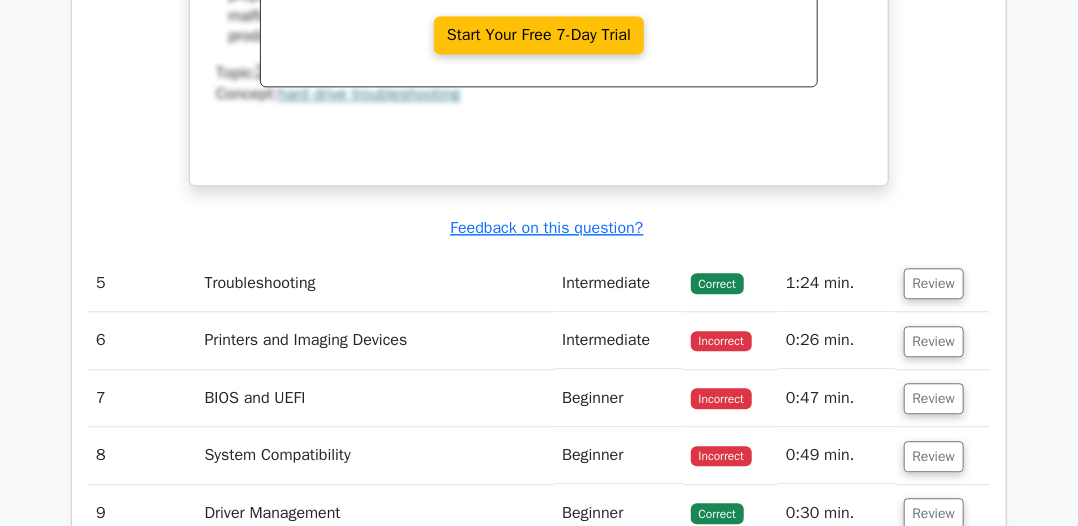 scroll, scrollTop: 4400, scrollLeft: 0, axis: vertical 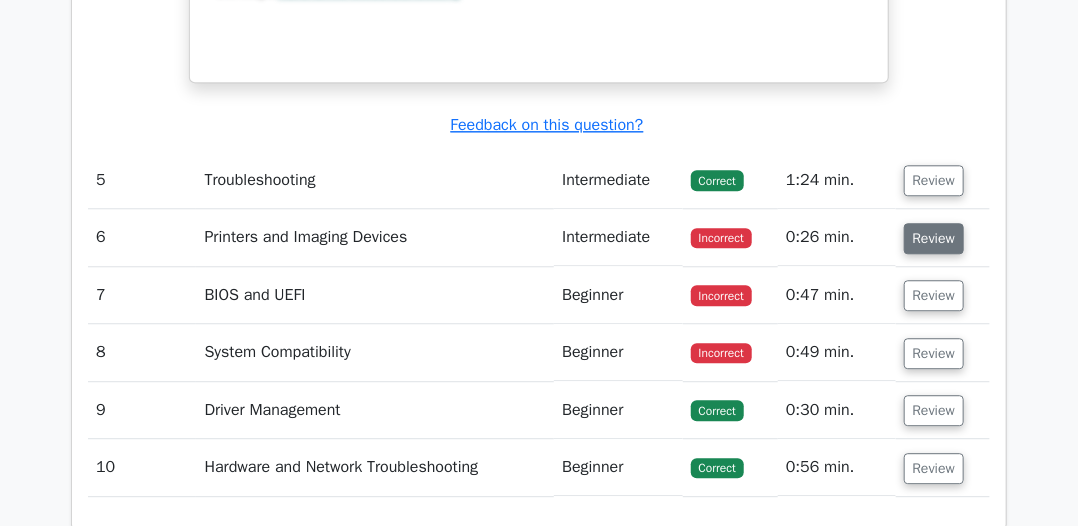 click on "Review" at bounding box center [934, 238] 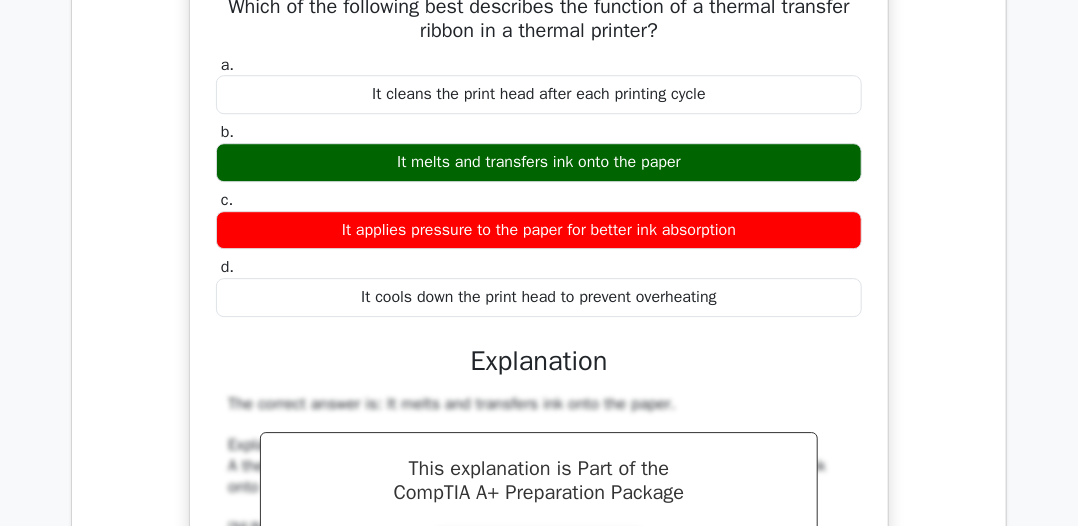scroll, scrollTop: 4600, scrollLeft: 0, axis: vertical 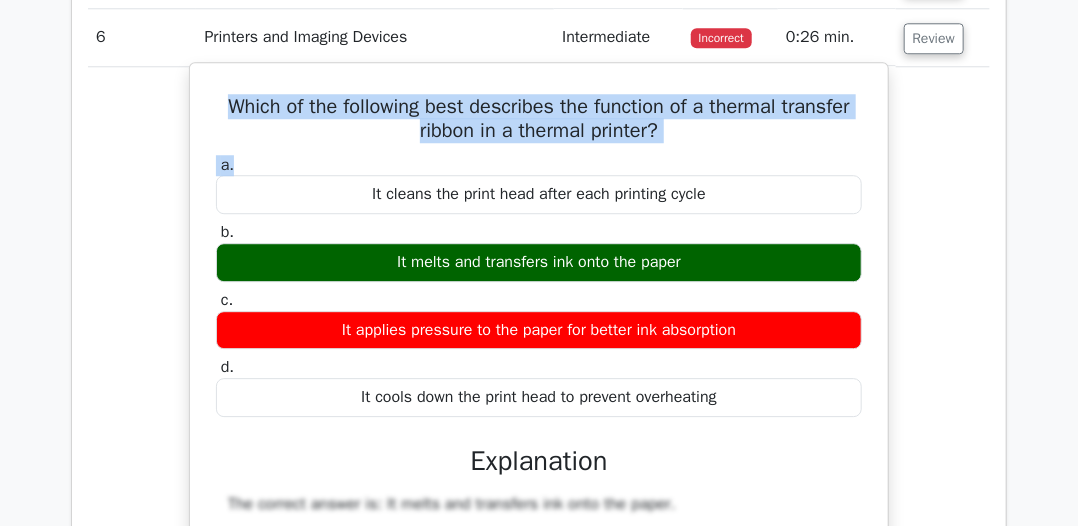 drag, startPoint x: 214, startPoint y: 106, endPoint x: 704, endPoint y: 140, distance: 491.17816 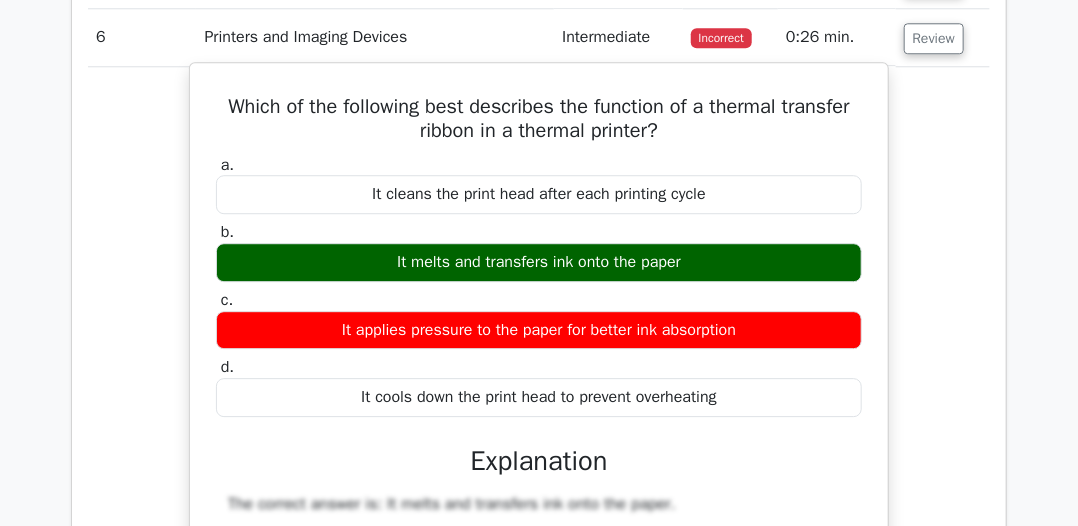 drag, startPoint x: 264, startPoint y: 204, endPoint x: 266, endPoint y: 189, distance: 15.132746 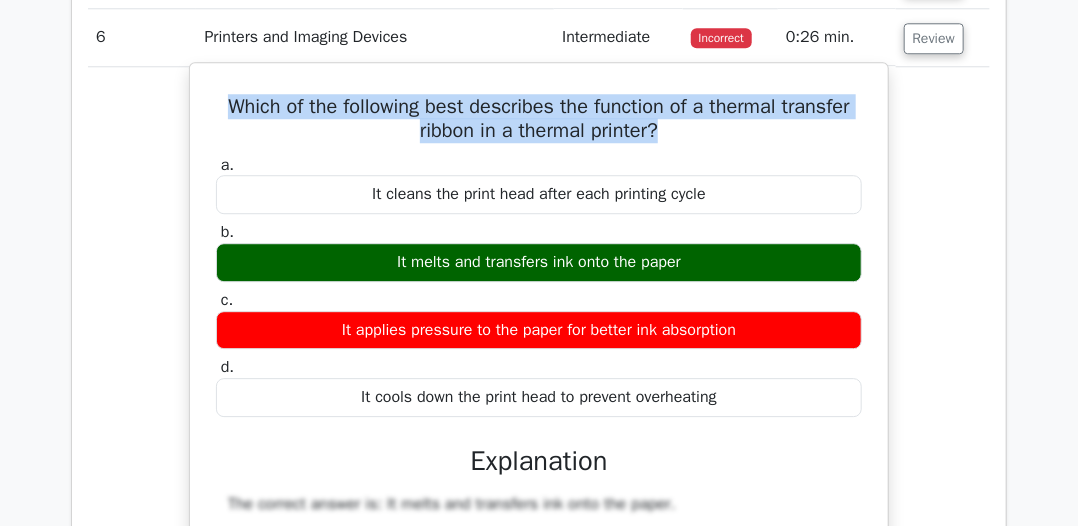 drag, startPoint x: 206, startPoint y: 104, endPoint x: 507, endPoint y: 128, distance: 301.9553 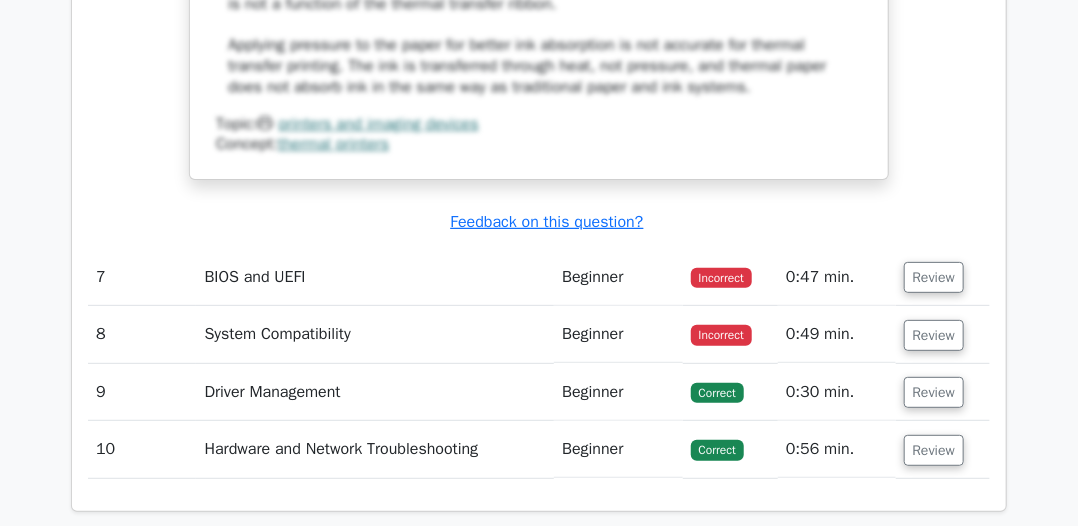 scroll, scrollTop: 5600, scrollLeft: 0, axis: vertical 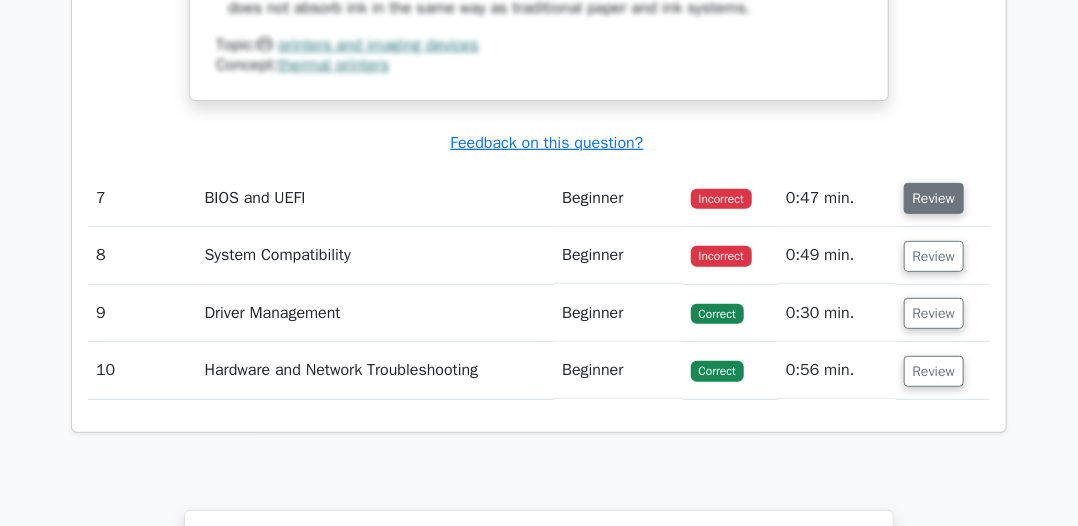click on "Review" at bounding box center [934, 198] 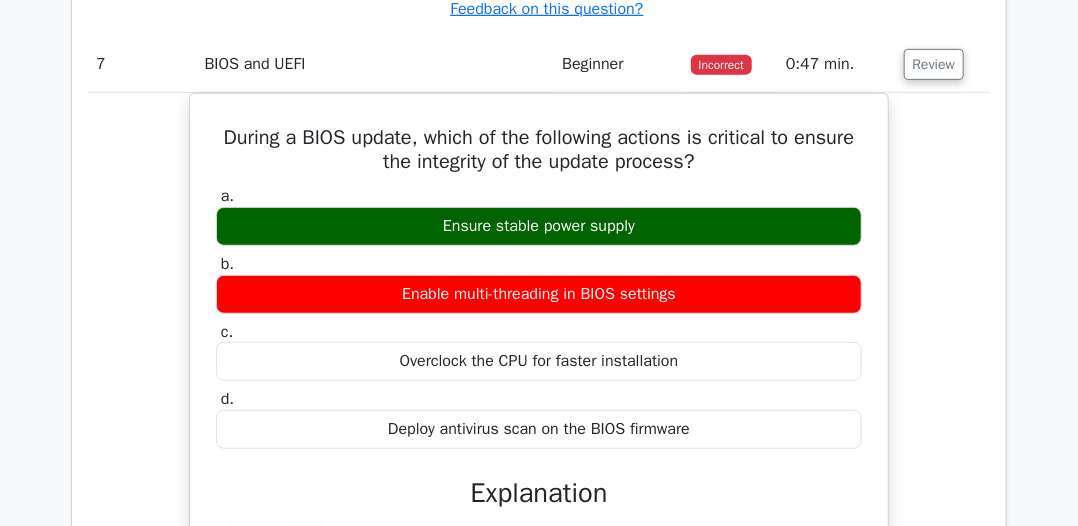 scroll, scrollTop: 5700, scrollLeft: 0, axis: vertical 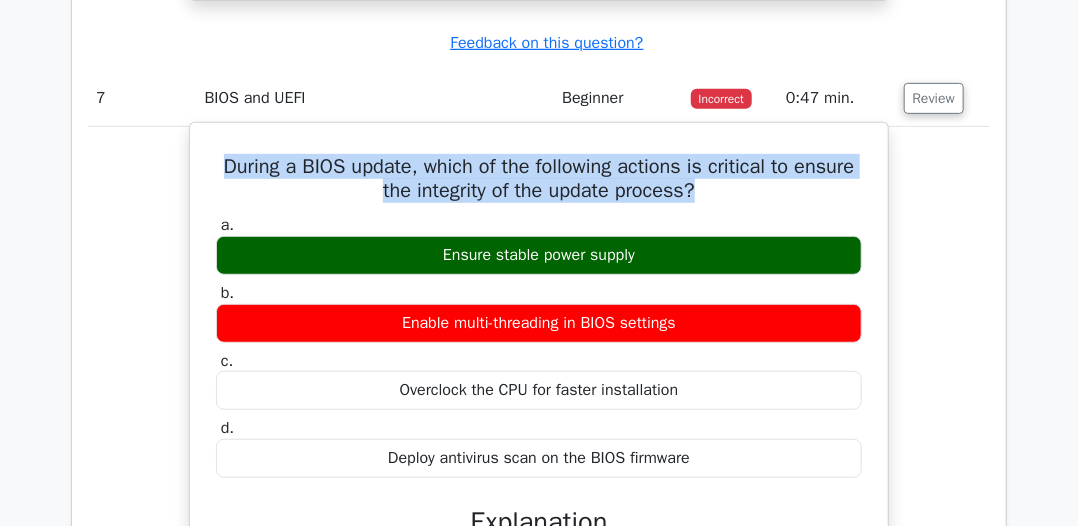 drag, startPoint x: 233, startPoint y: 145, endPoint x: 794, endPoint y: 176, distance: 561.85583 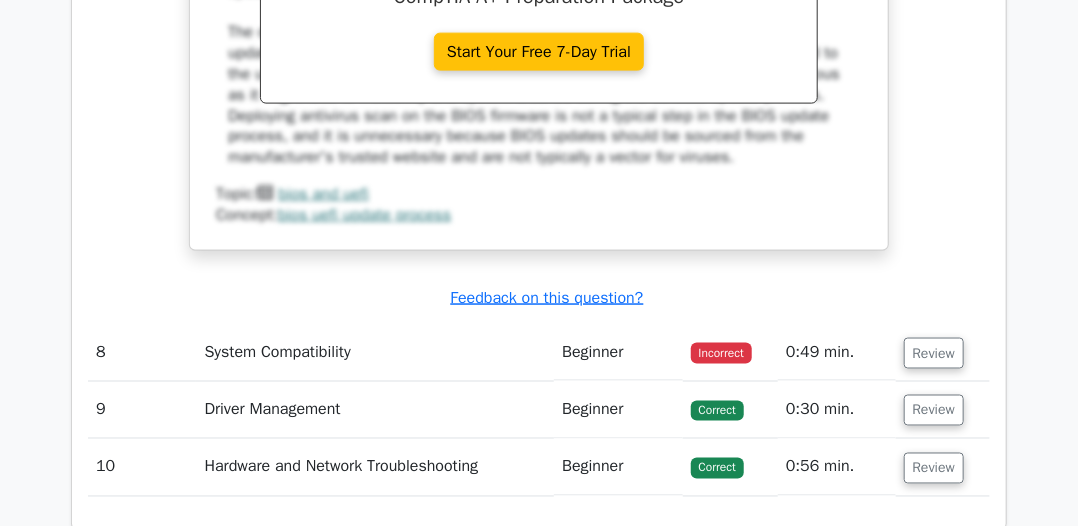 scroll, scrollTop: 6500, scrollLeft: 0, axis: vertical 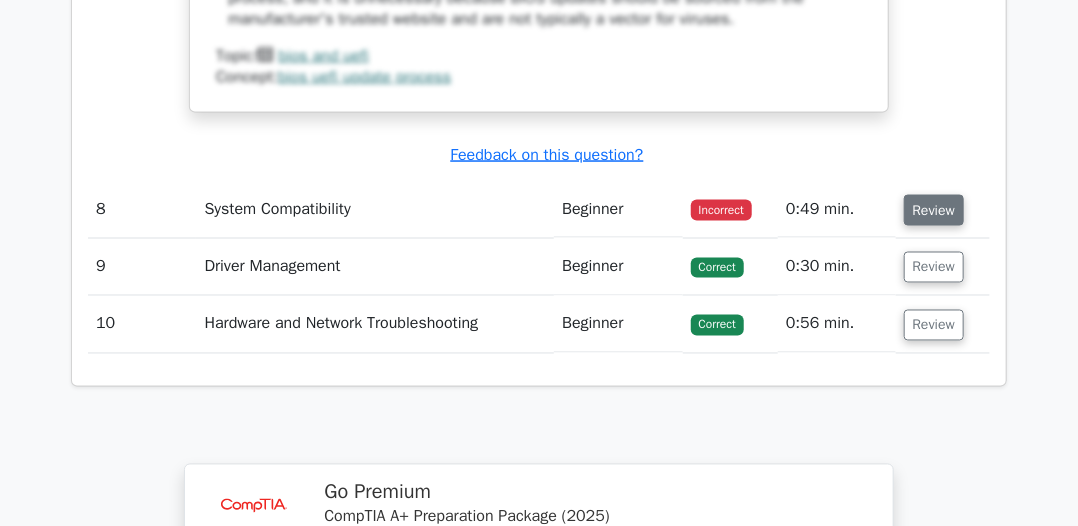 click on "Review" at bounding box center [934, 210] 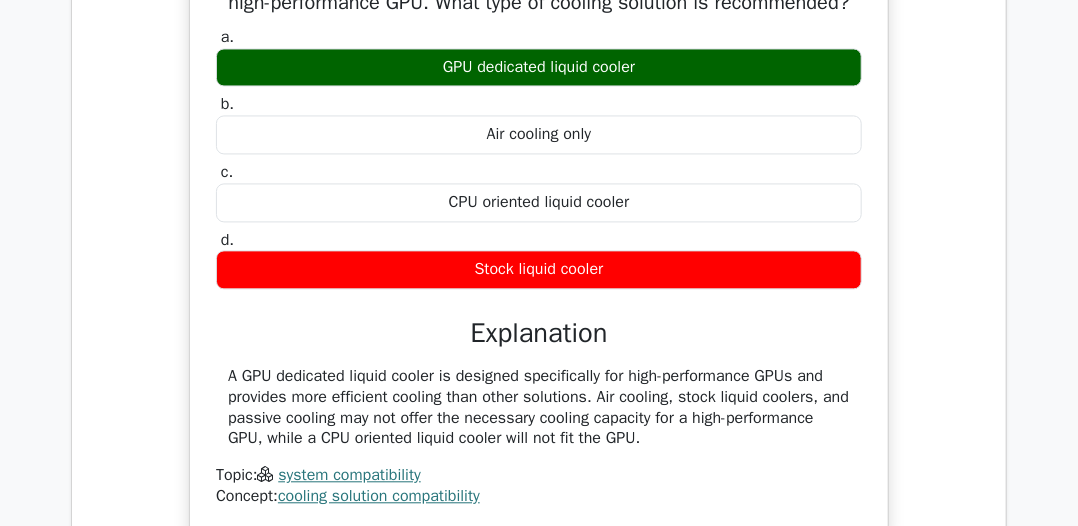 scroll, scrollTop: 6700, scrollLeft: 0, axis: vertical 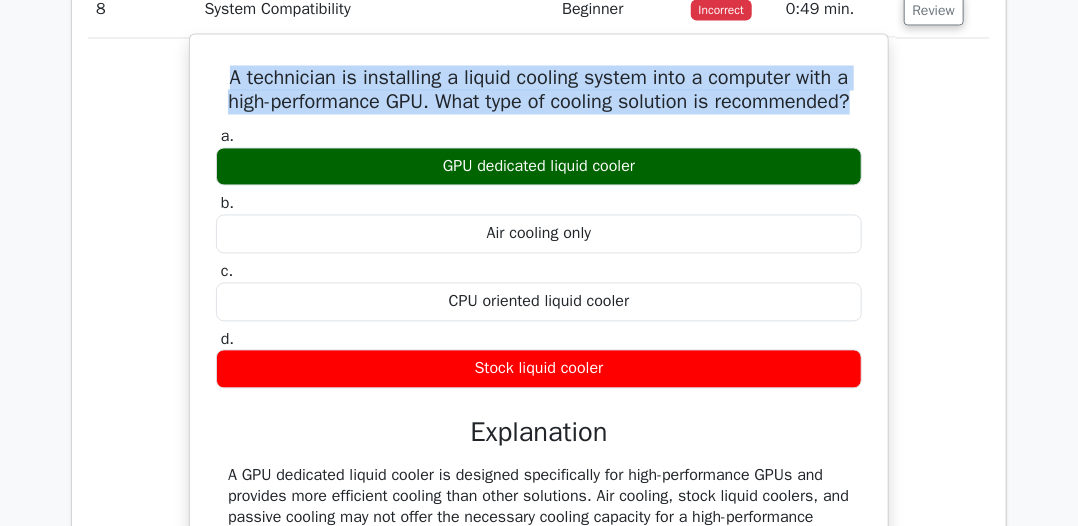 drag, startPoint x: 216, startPoint y: 54, endPoint x: 657, endPoint y: 93, distance: 442.72113 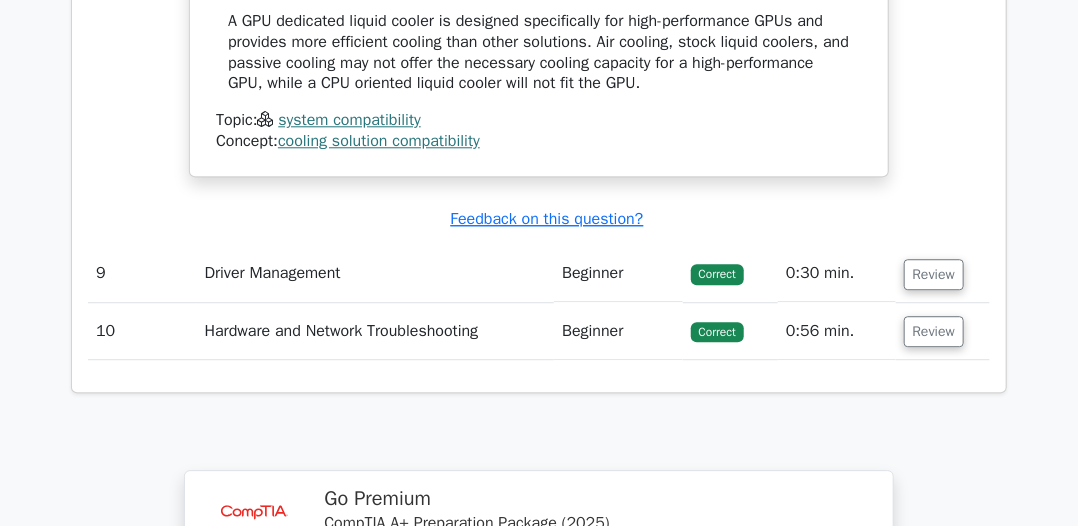 scroll, scrollTop: 7200, scrollLeft: 0, axis: vertical 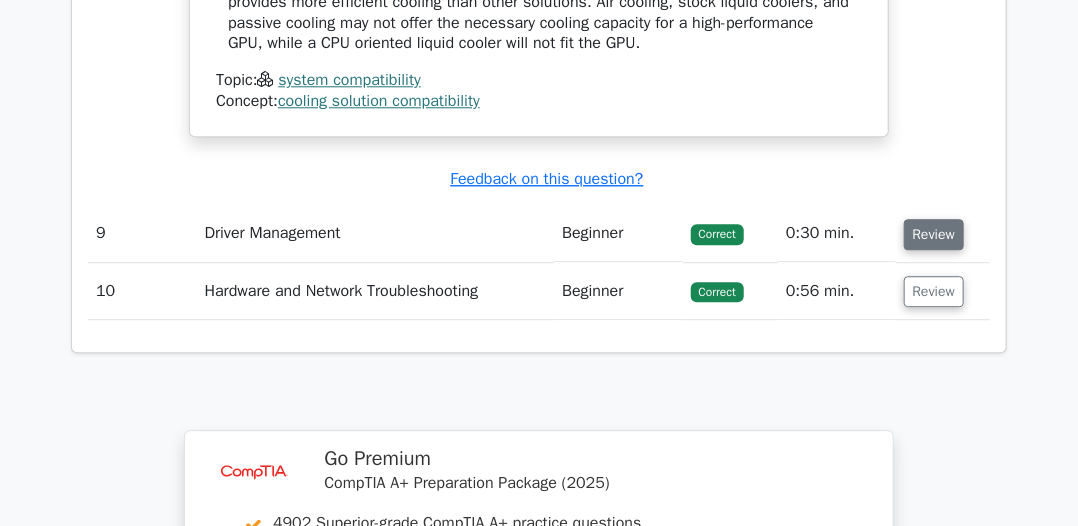 click on "Review" at bounding box center (934, 234) 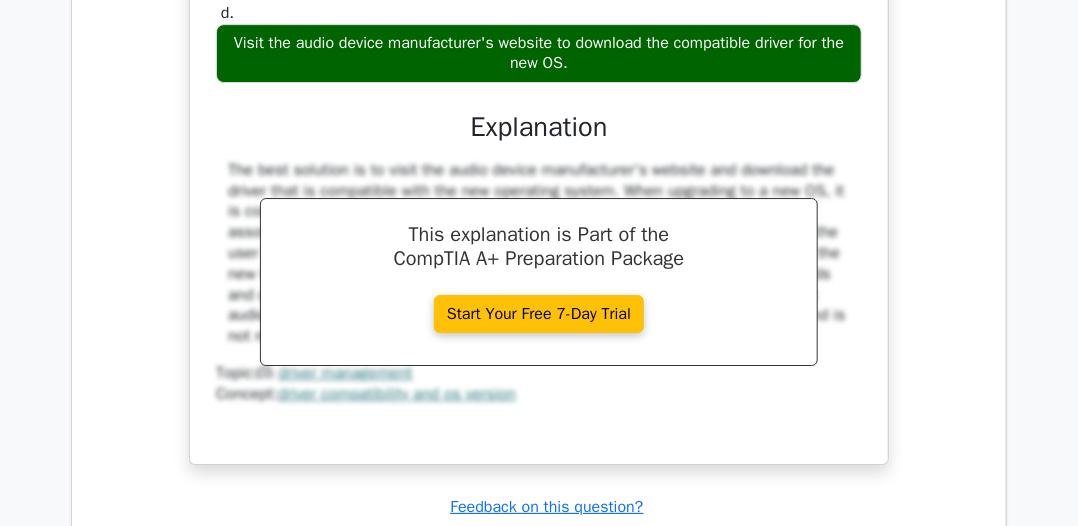 scroll, scrollTop: 8100, scrollLeft: 0, axis: vertical 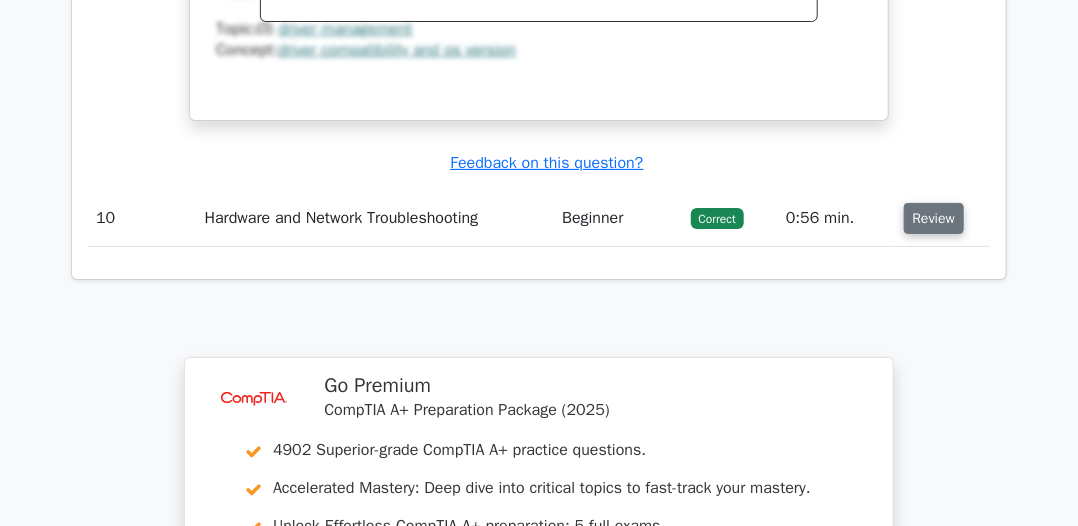 click on "Review" at bounding box center (934, 218) 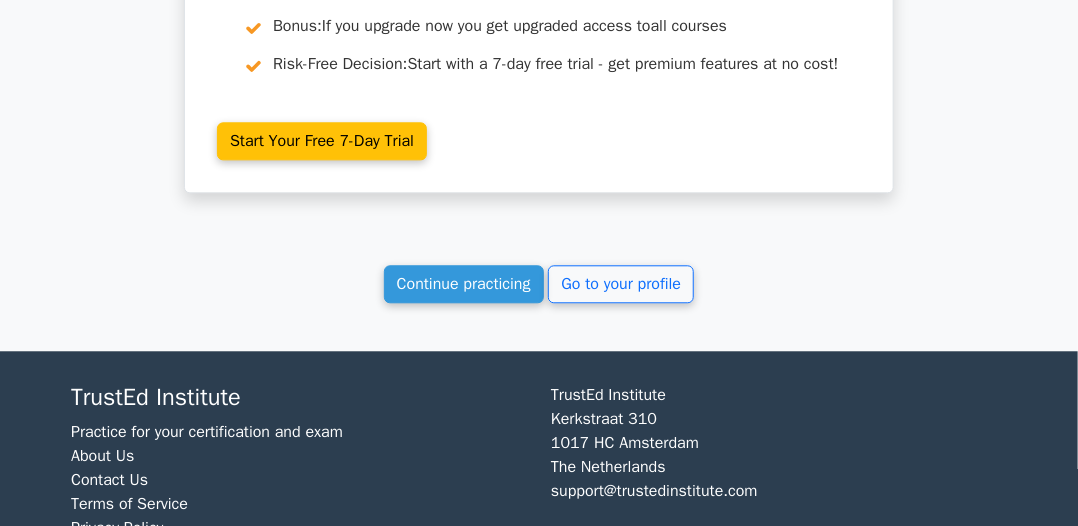 scroll, scrollTop: 9700, scrollLeft: 0, axis: vertical 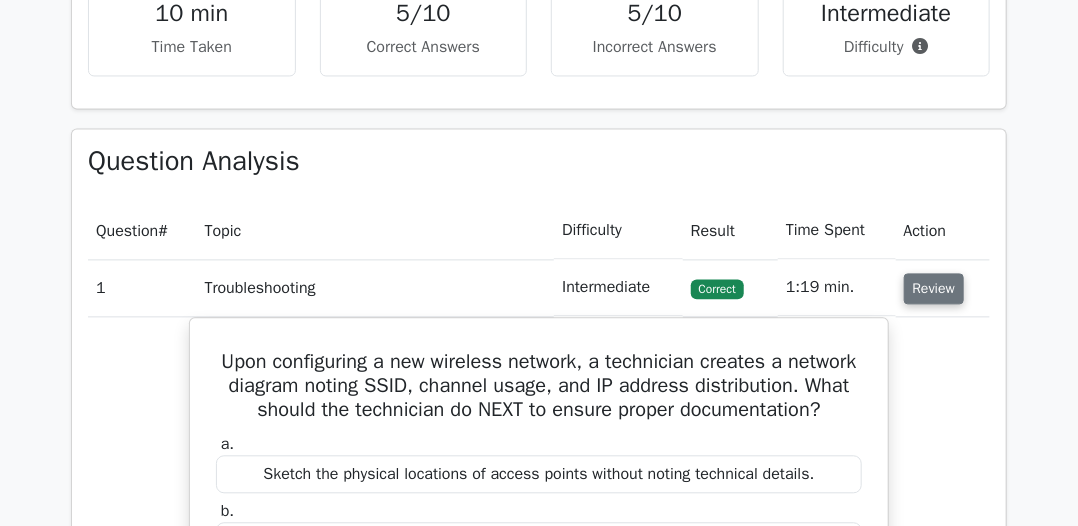 click on "Review" at bounding box center [934, 288] 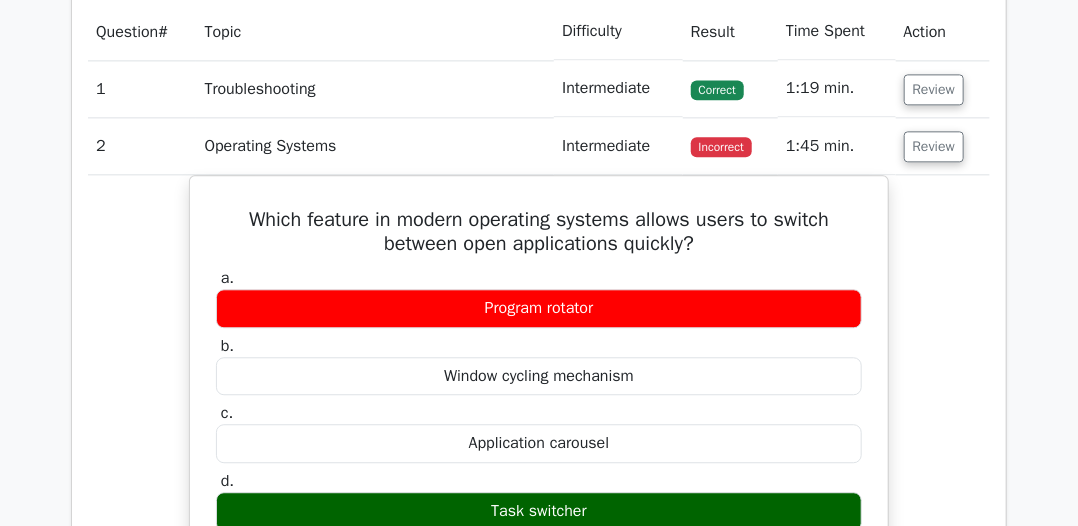 scroll, scrollTop: 1400, scrollLeft: 0, axis: vertical 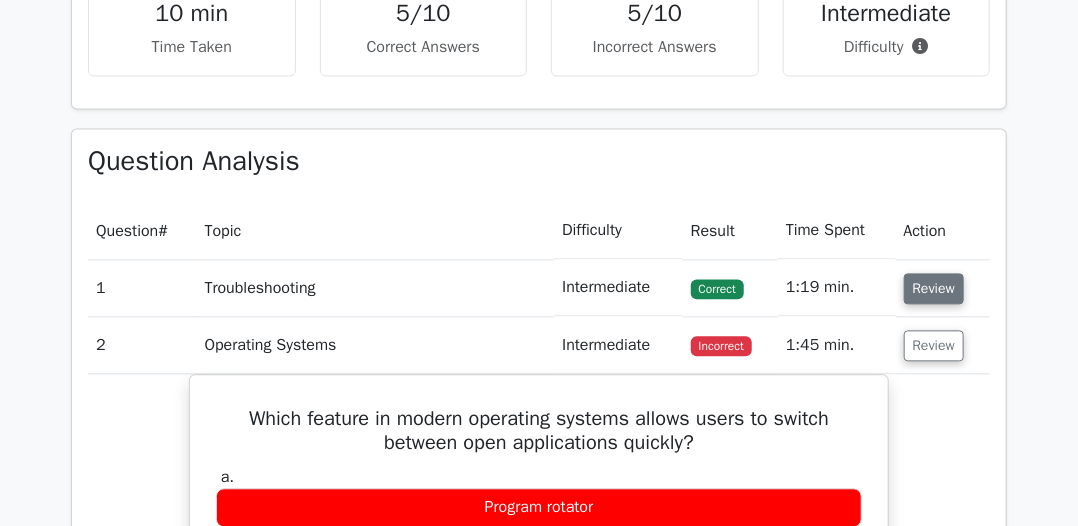 click on "Review" at bounding box center (934, 288) 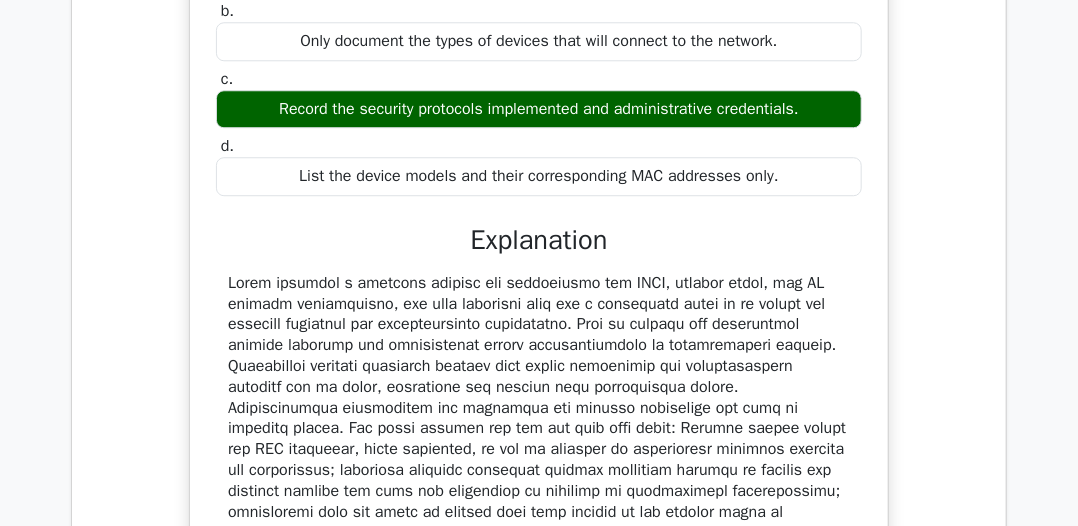 scroll, scrollTop: 2100, scrollLeft: 0, axis: vertical 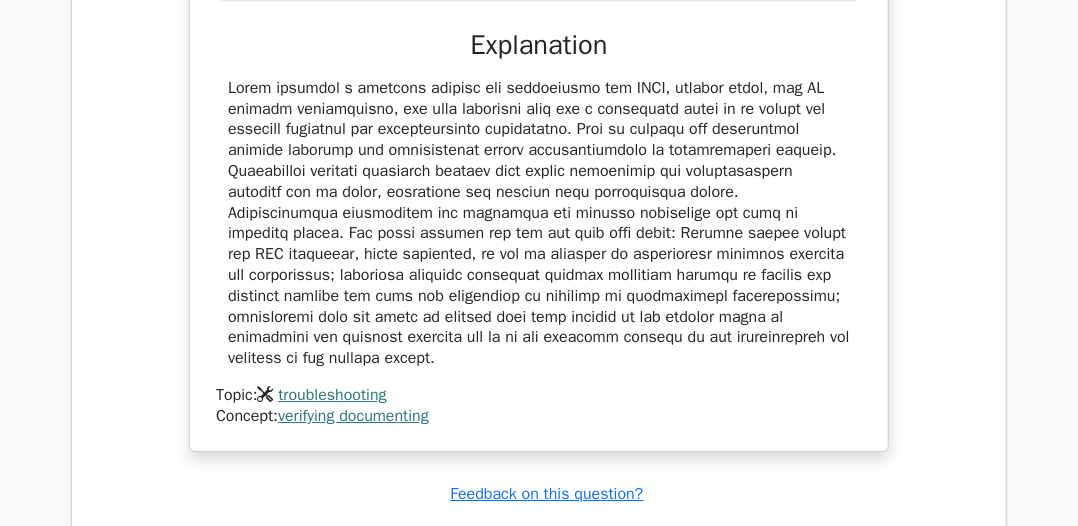 type 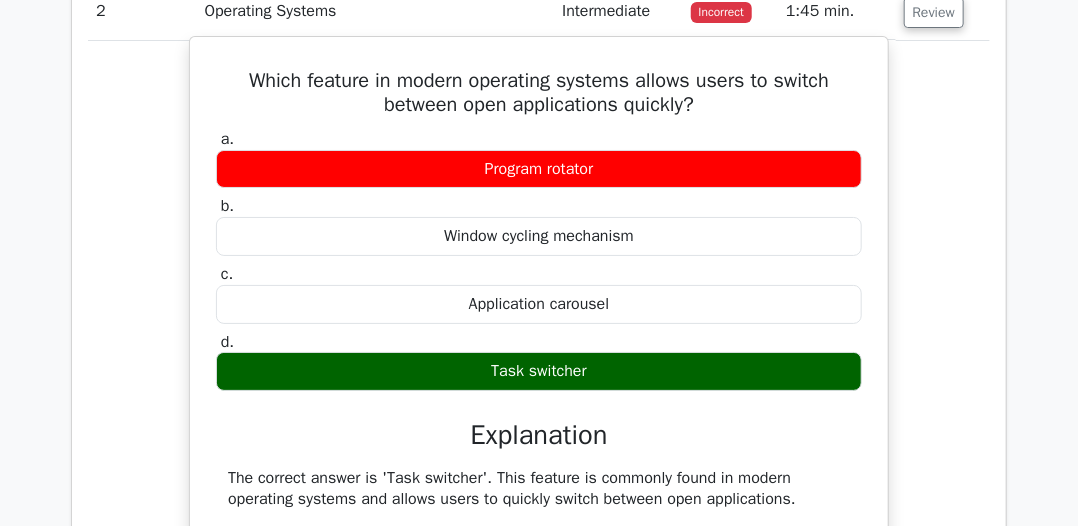 scroll, scrollTop: 2600, scrollLeft: 0, axis: vertical 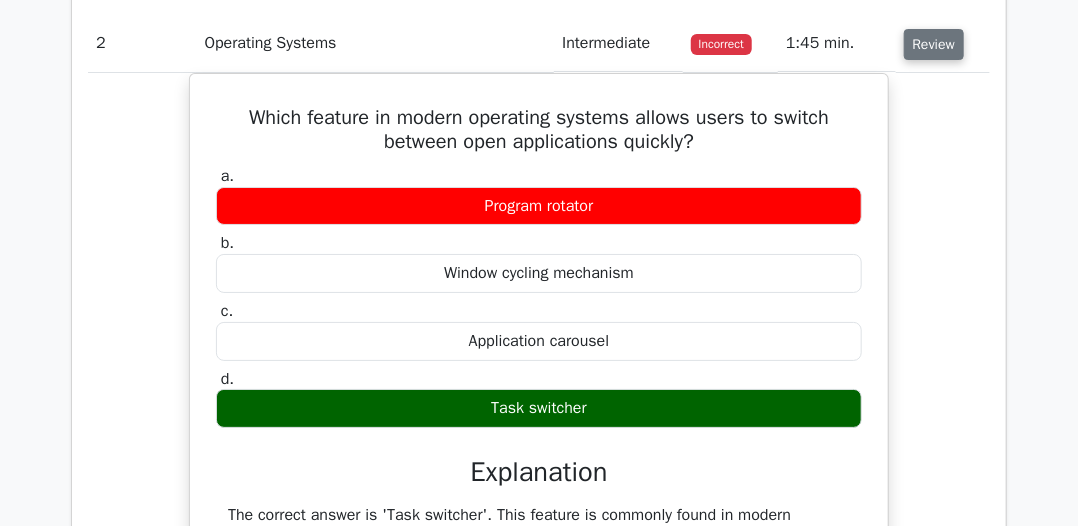 click on "Review" at bounding box center (934, 44) 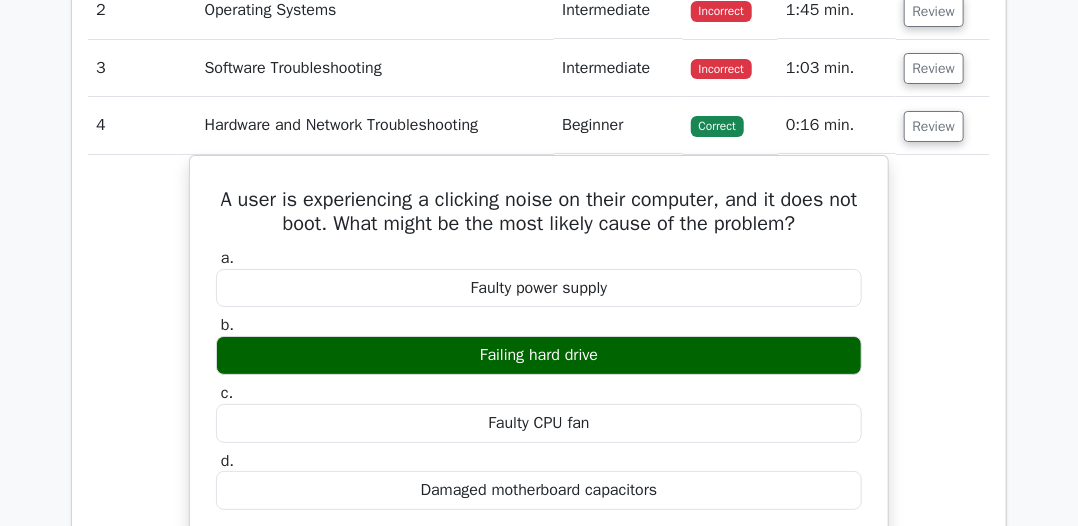 scroll, scrollTop: 2600, scrollLeft: 0, axis: vertical 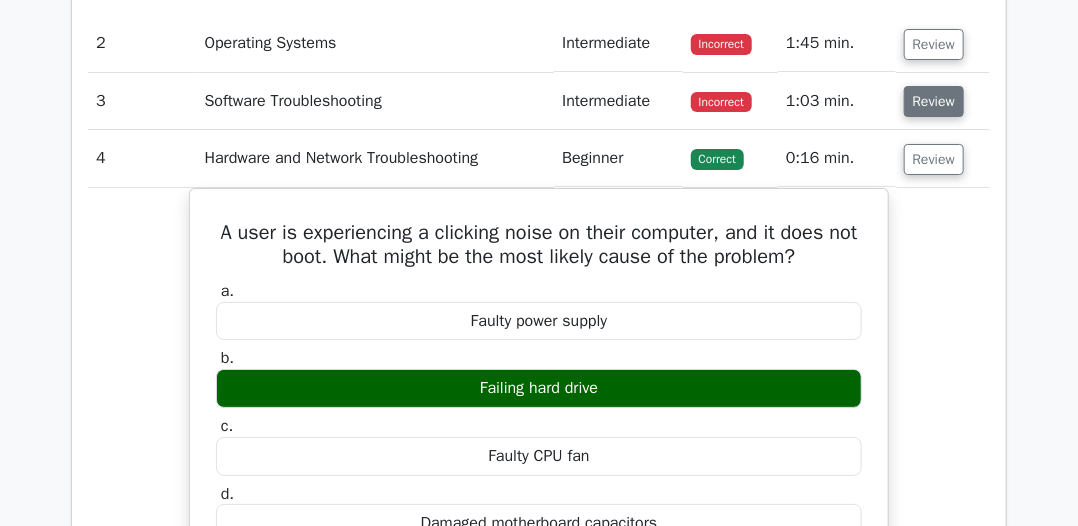 click on "Review" at bounding box center (934, 101) 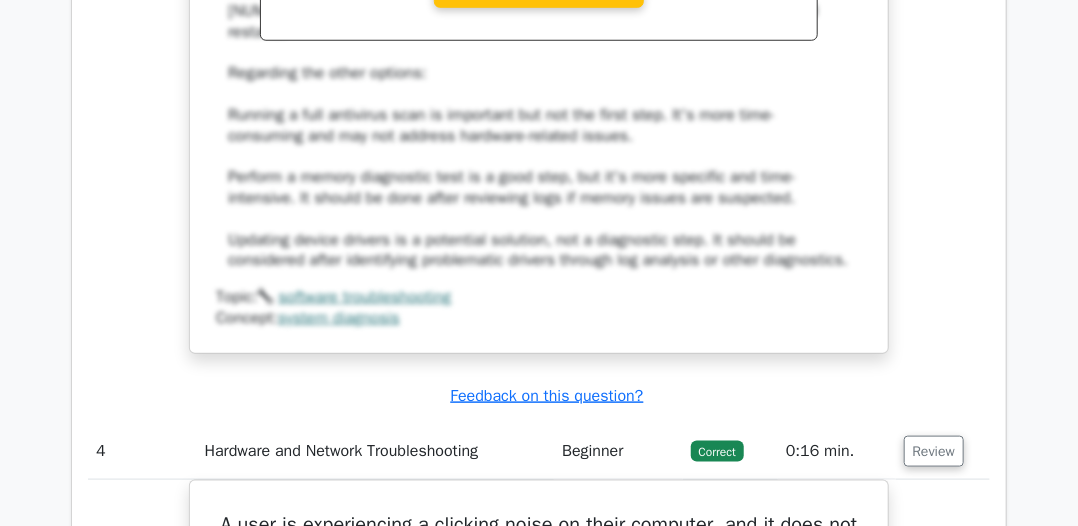 scroll, scrollTop: 3600, scrollLeft: 0, axis: vertical 